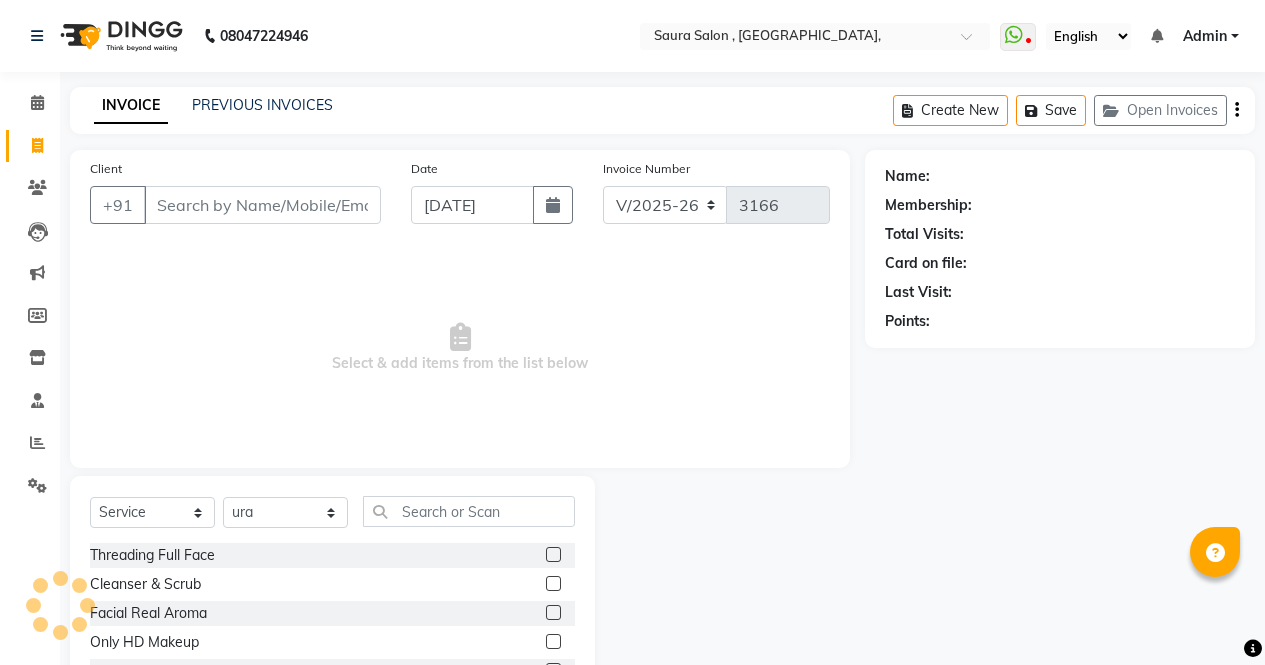 select on "6963" 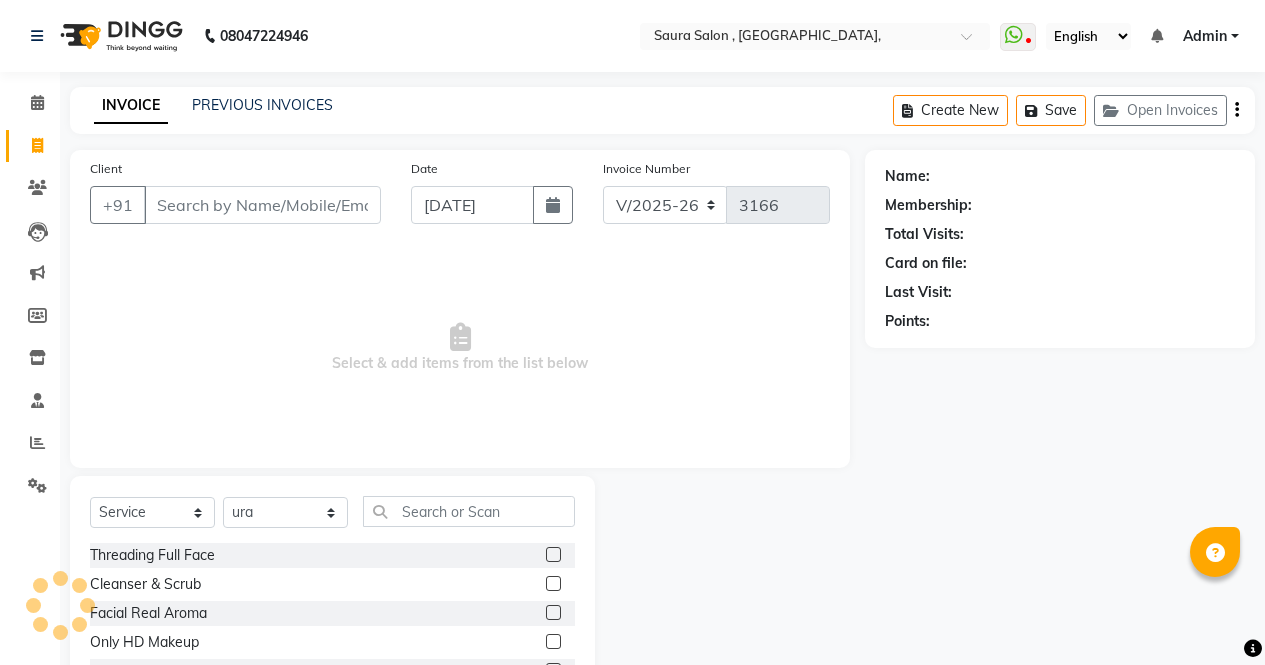 scroll, scrollTop: 0, scrollLeft: 0, axis: both 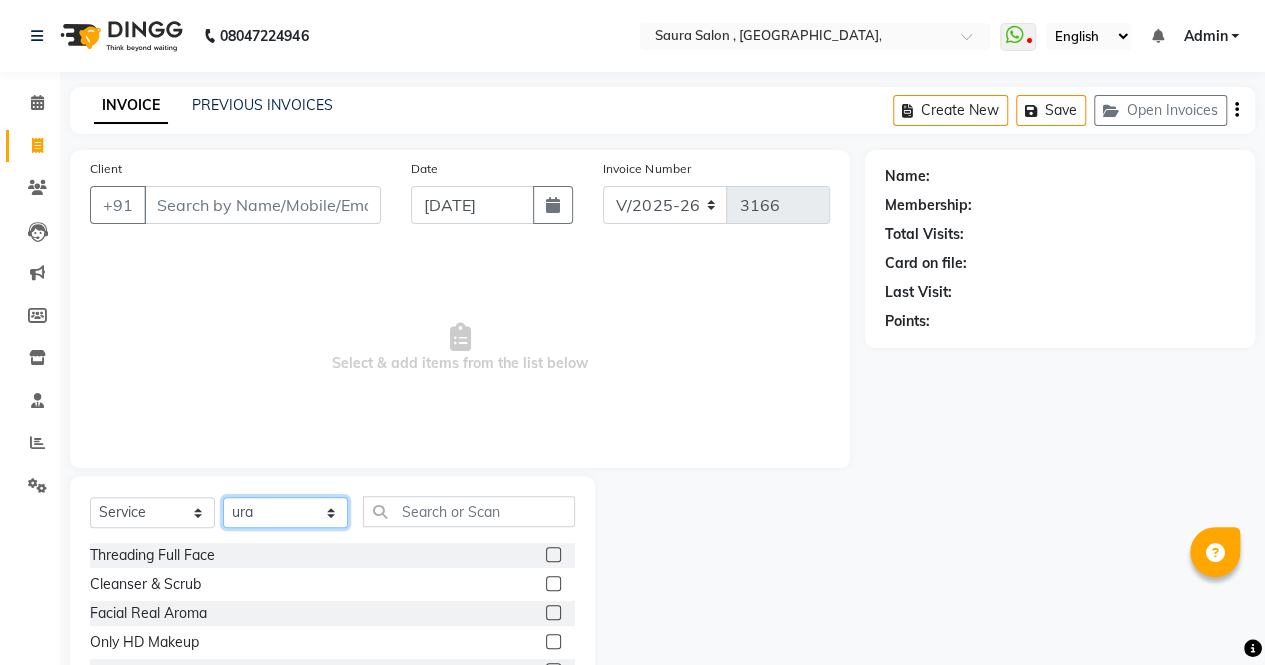 click on "Select Stylist archana  asha  [PERSON_NAME]  deepika [PERSON_NAME] [PERSON_NAME] [PERSON_NAME] khandala shanti  sona  ura usha di [PERSON_NAME]  [PERSON_NAME]" 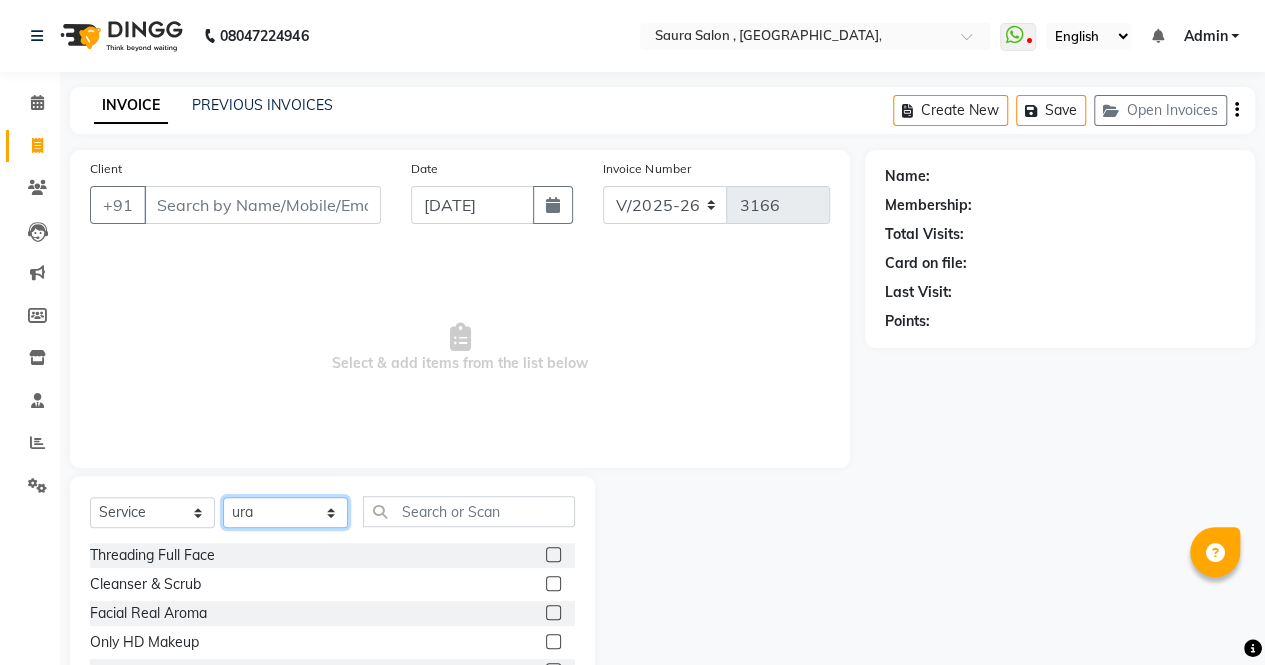 select on "56840" 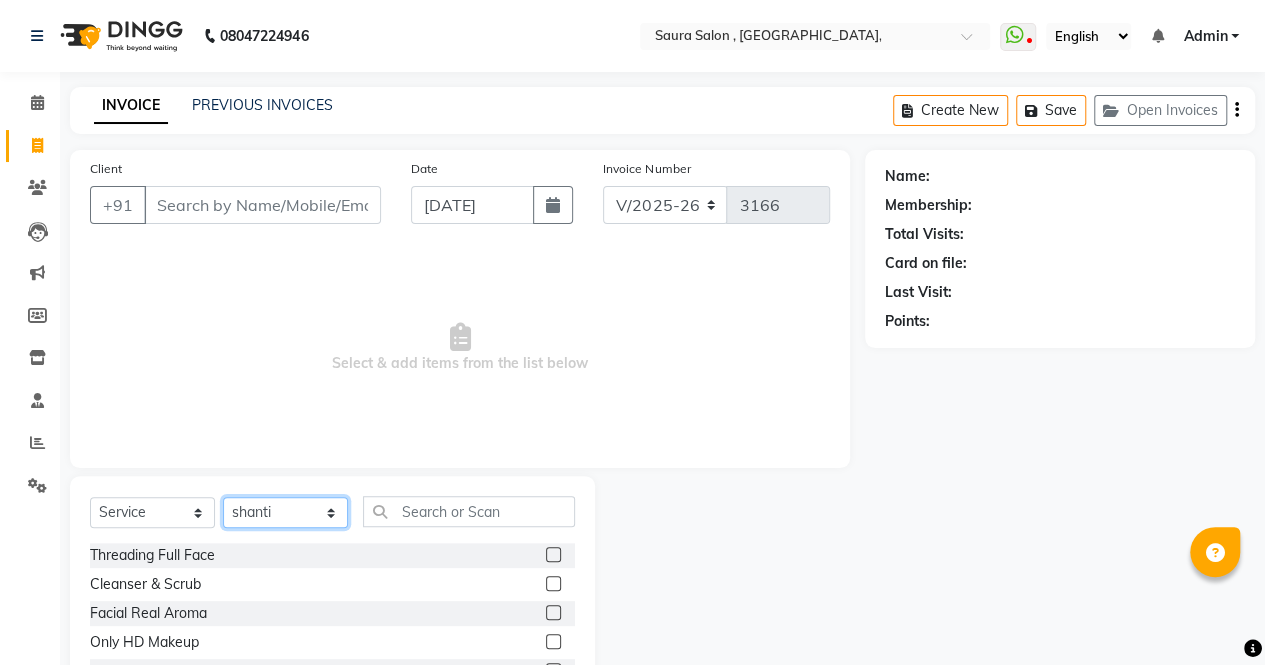 click on "Select Stylist archana  asha  [PERSON_NAME]  deepika [PERSON_NAME] [PERSON_NAME] [PERSON_NAME] khandala shanti  sona  ura usha di [PERSON_NAME]  [PERSON_NAME]" 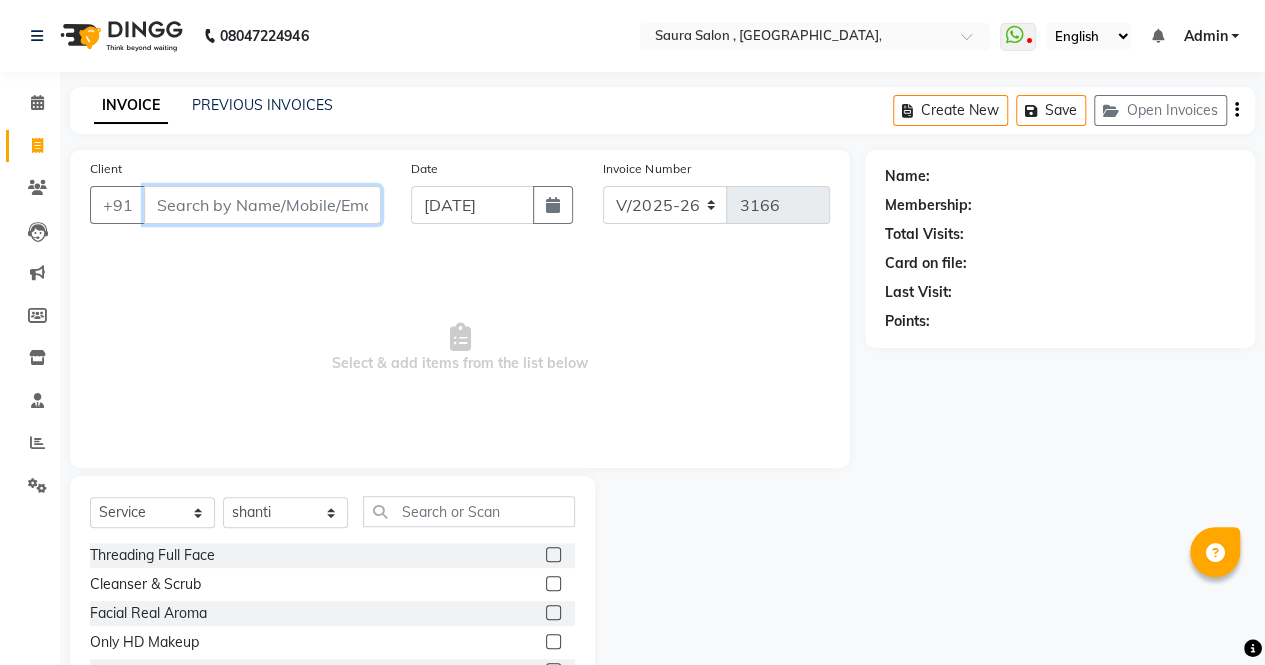 click on "Client" at bounding box center (262, 205) 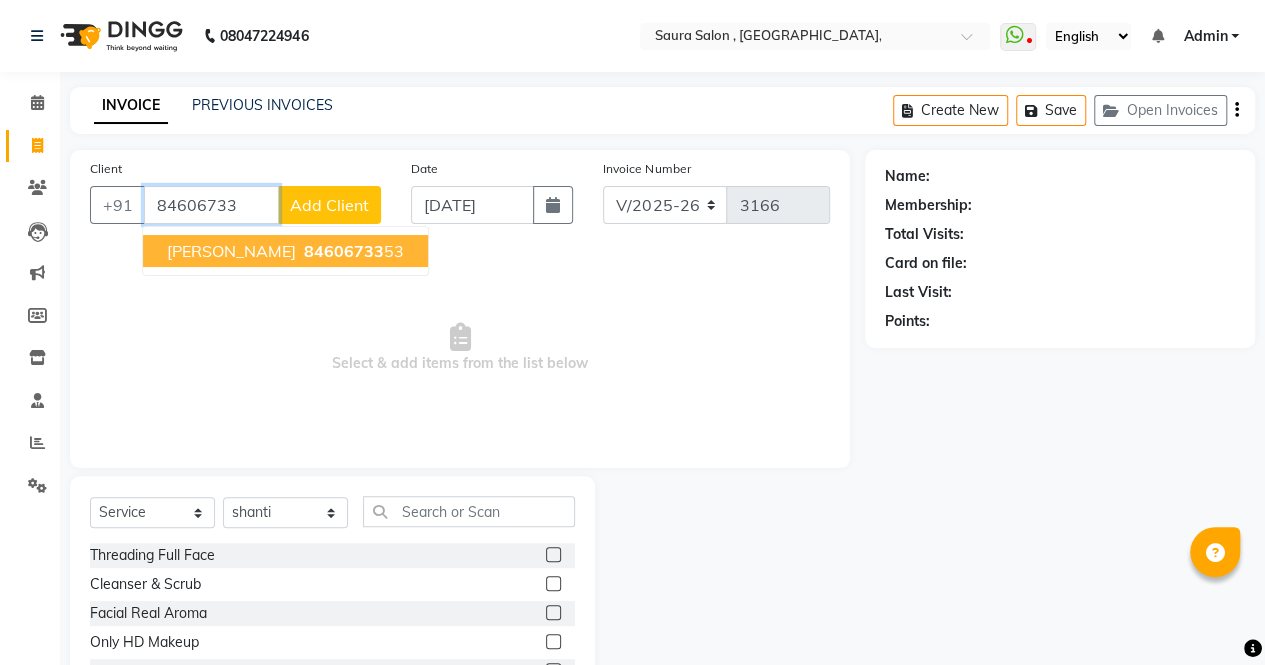 click on "vishwa acharya" at bounding box center [231, 251] 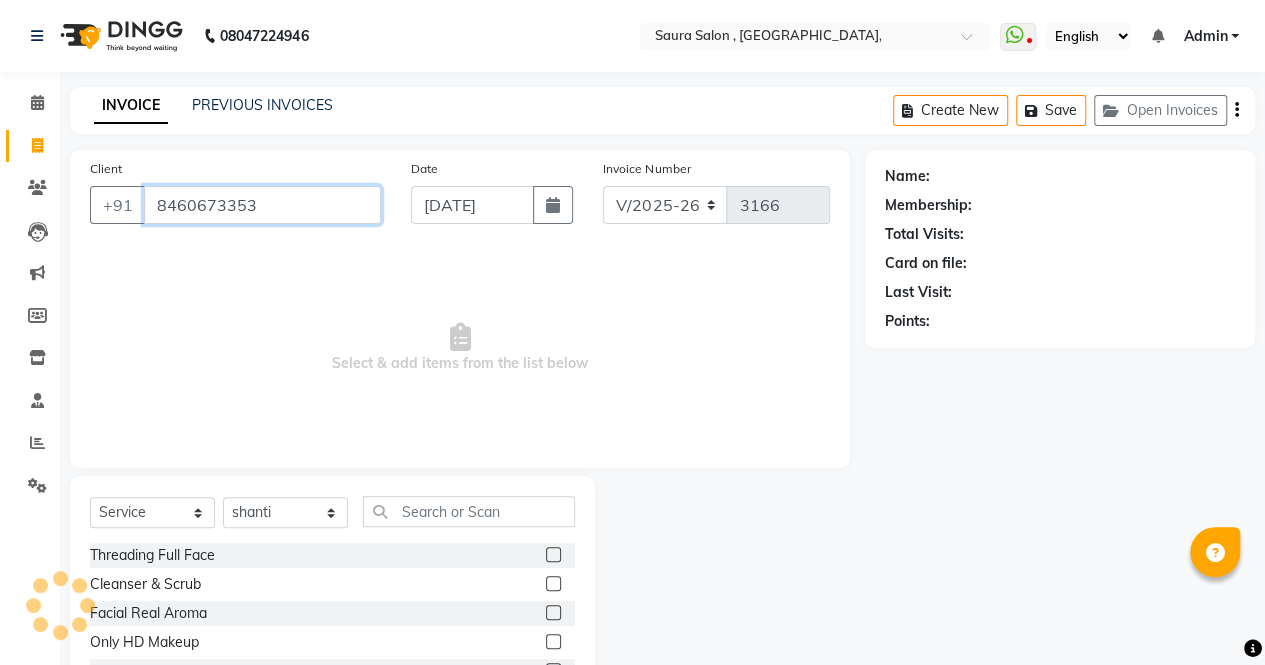 type on "8460673353" 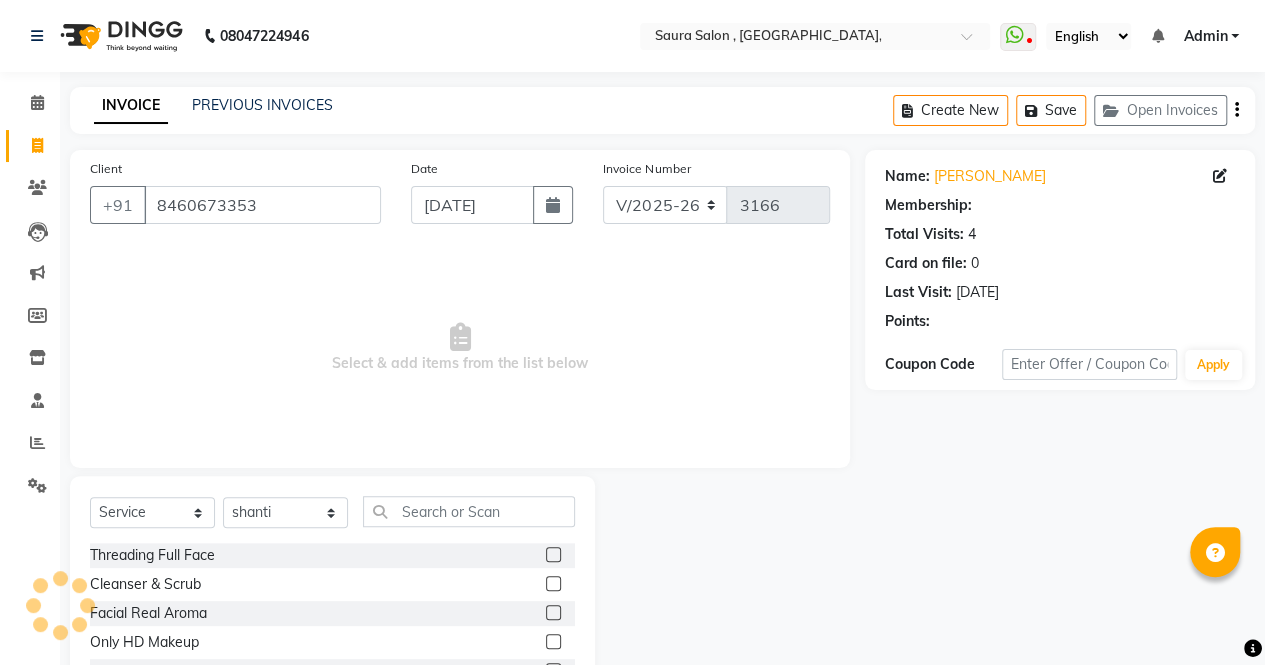 select on "1: Object" 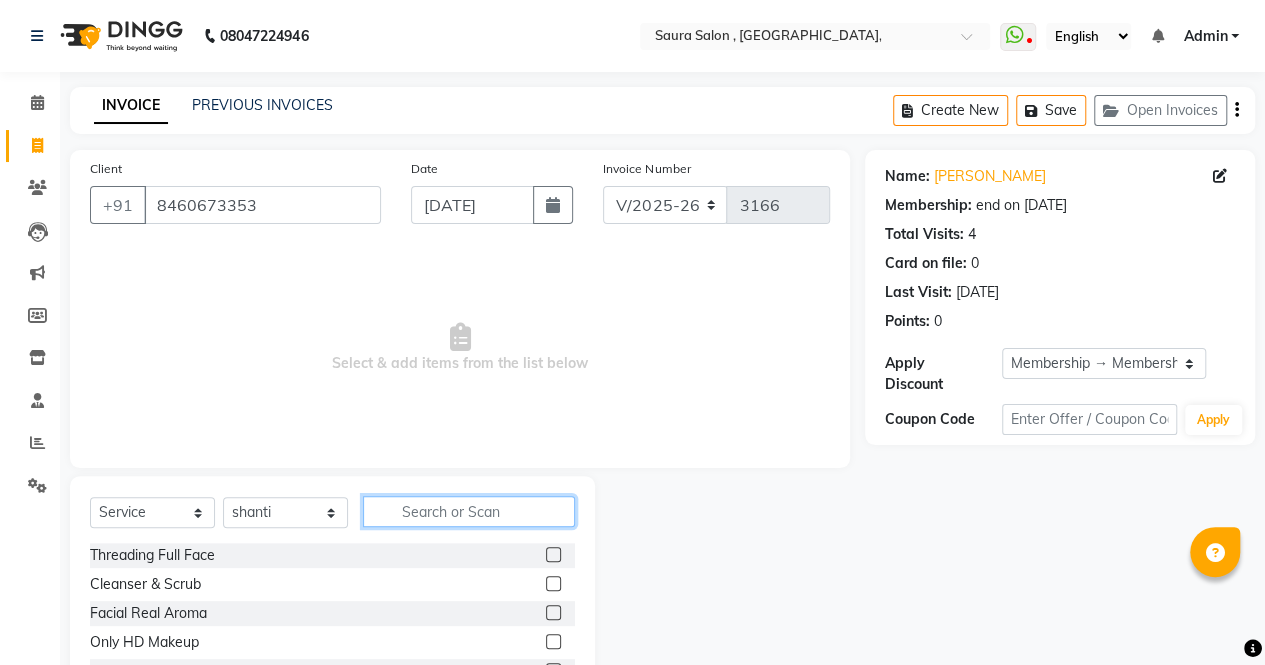 click 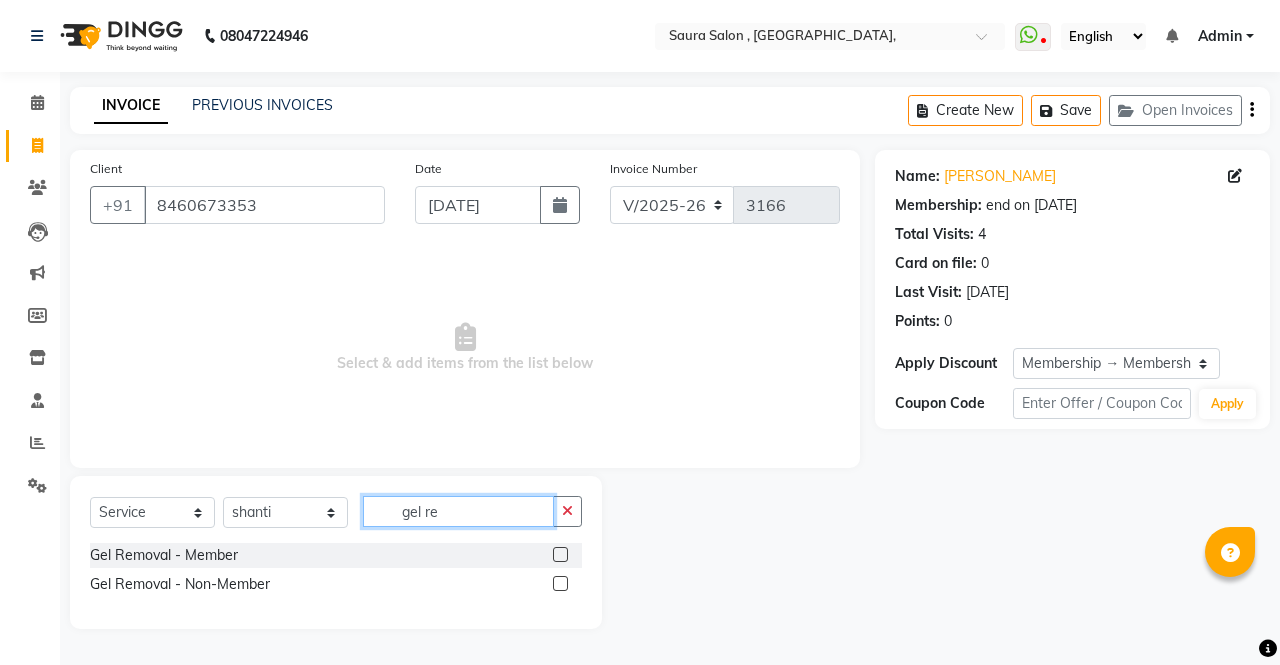type on "gel re" 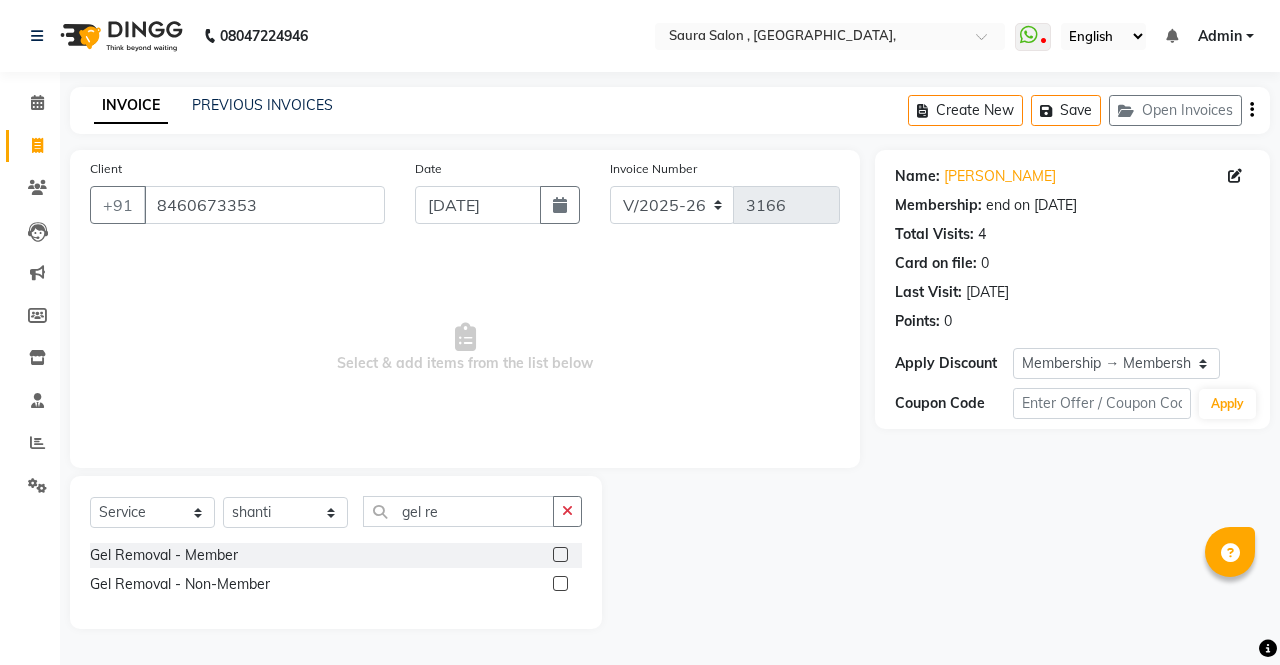 click 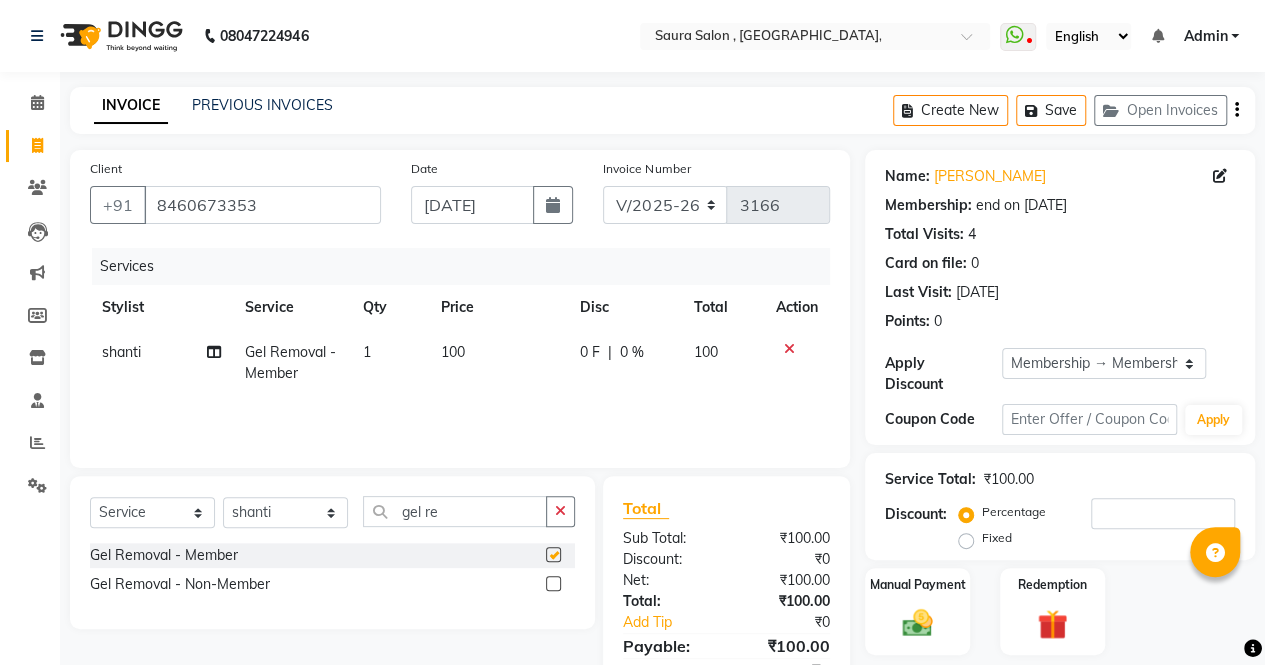 checkbox on "false" 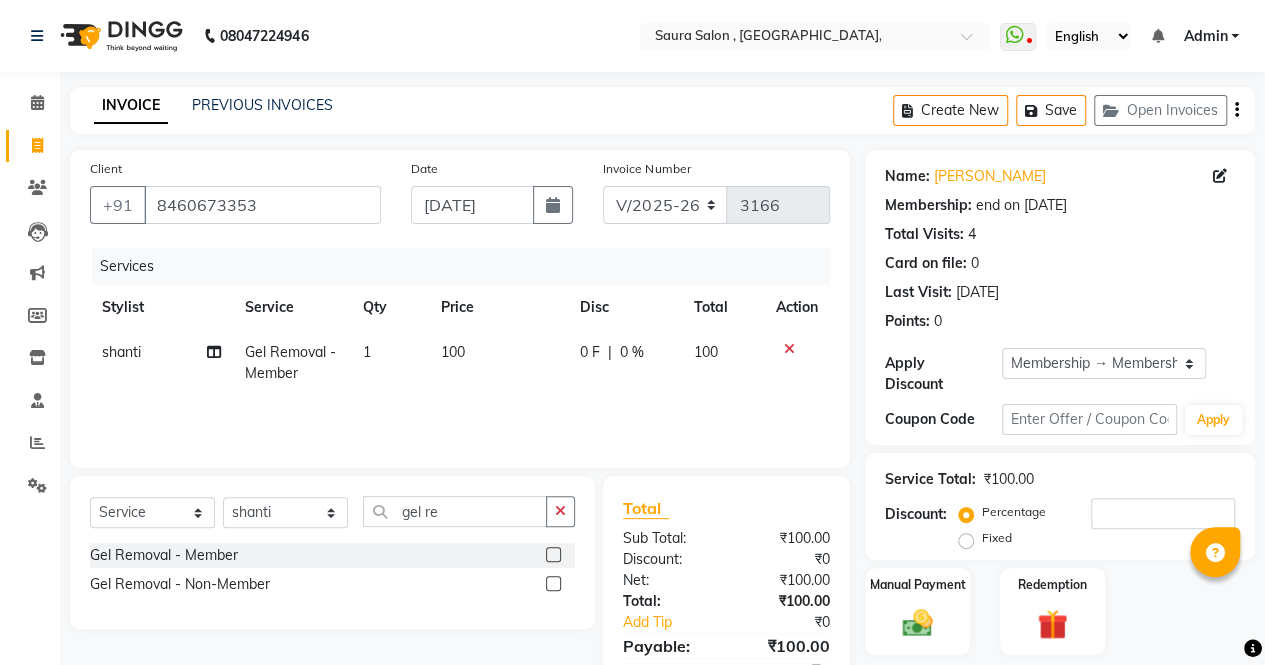 click on "100" 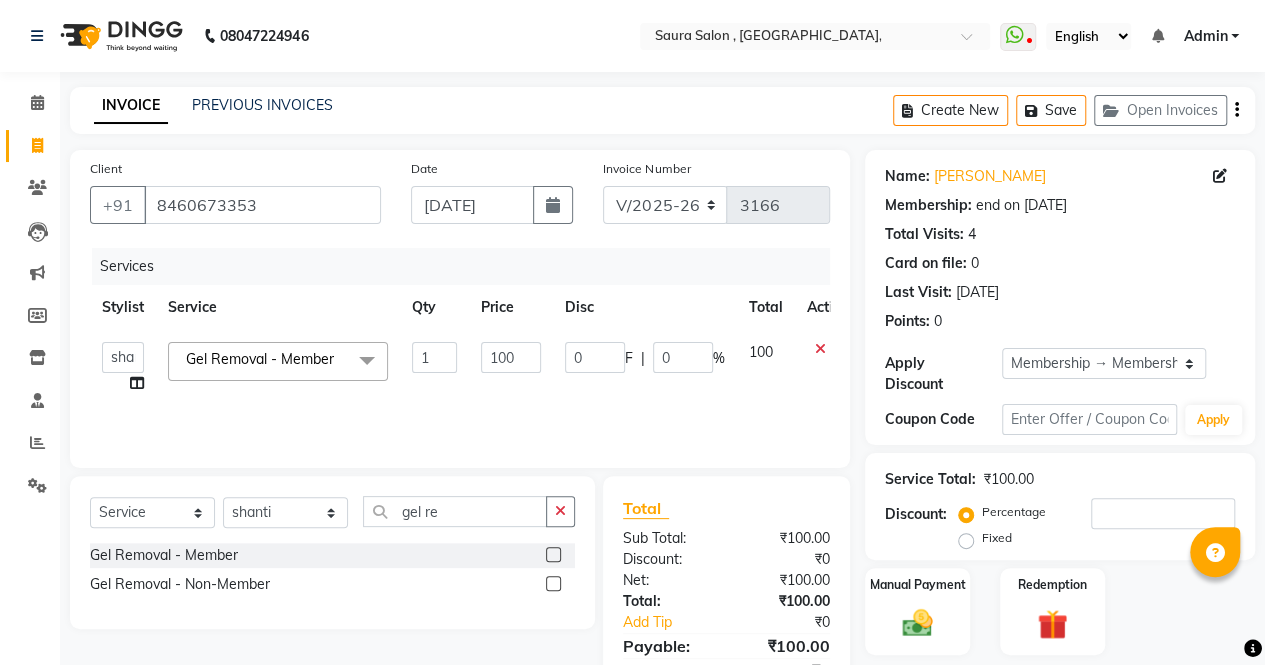 click on "1" 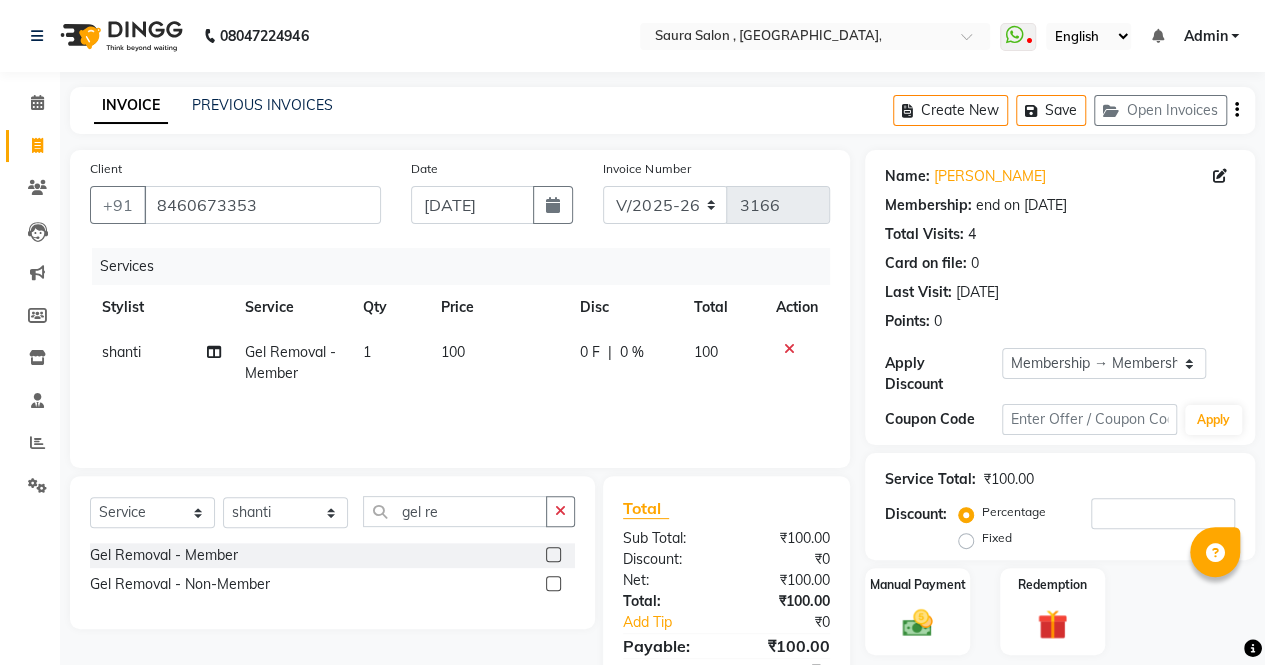click on "100" 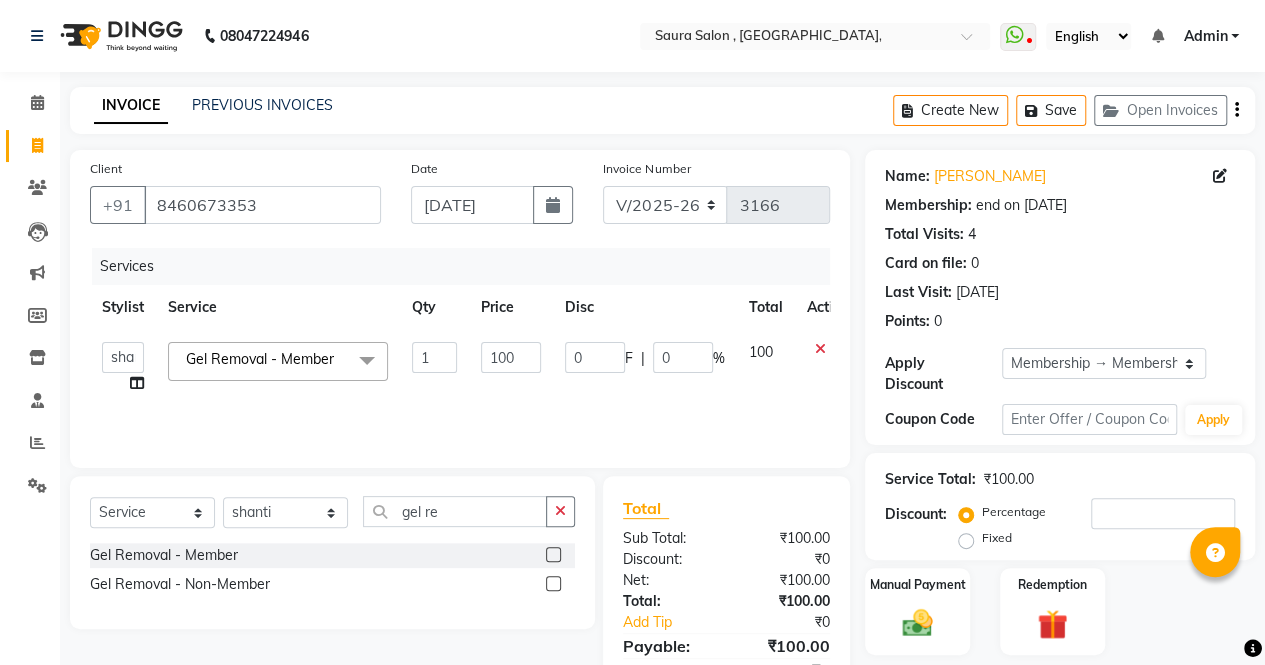 click on "100" 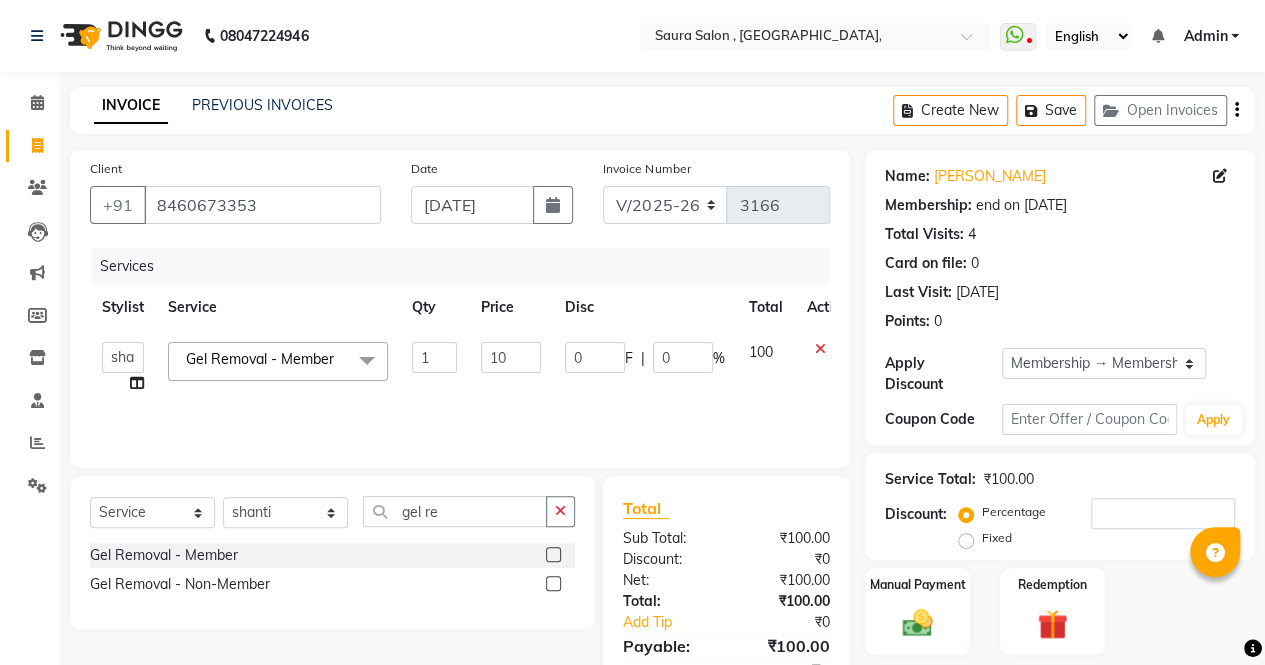 type on "1" 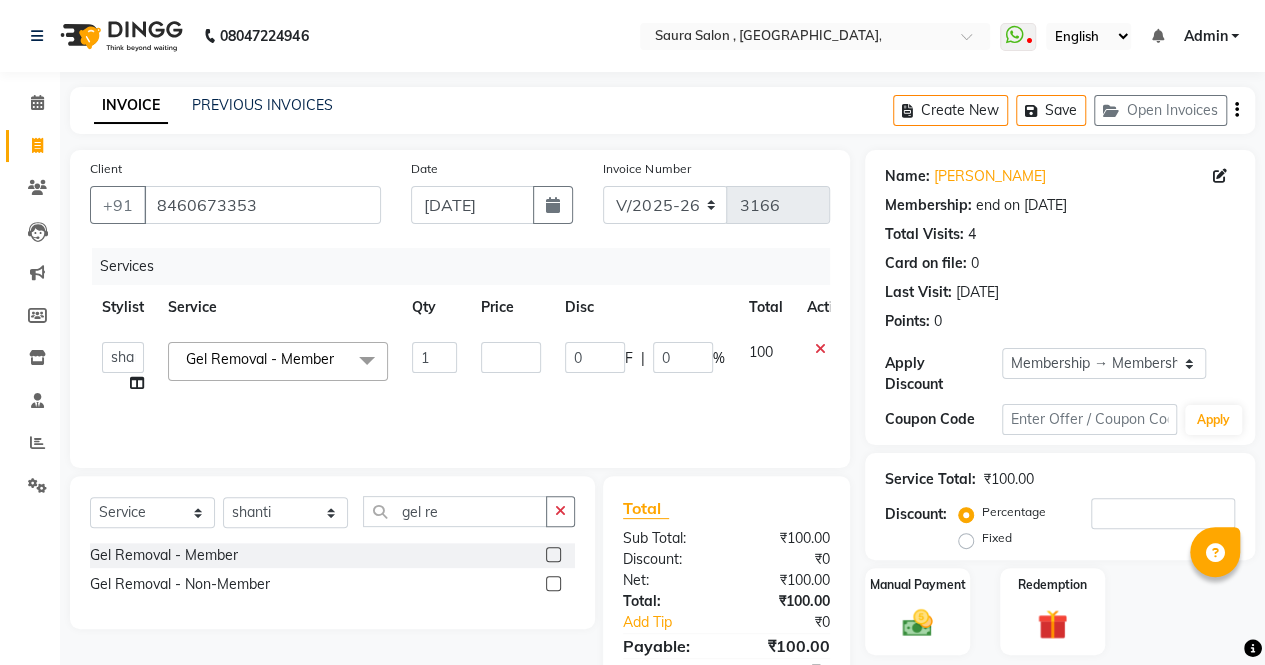 type on "6" 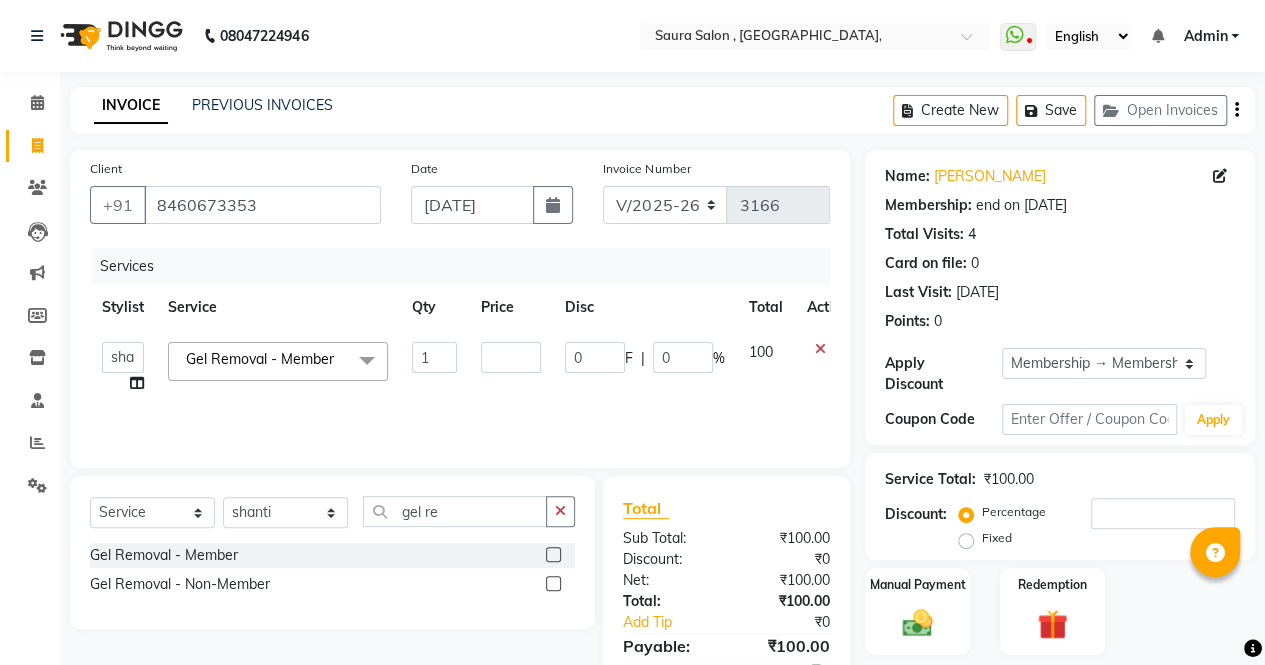 type on "0" 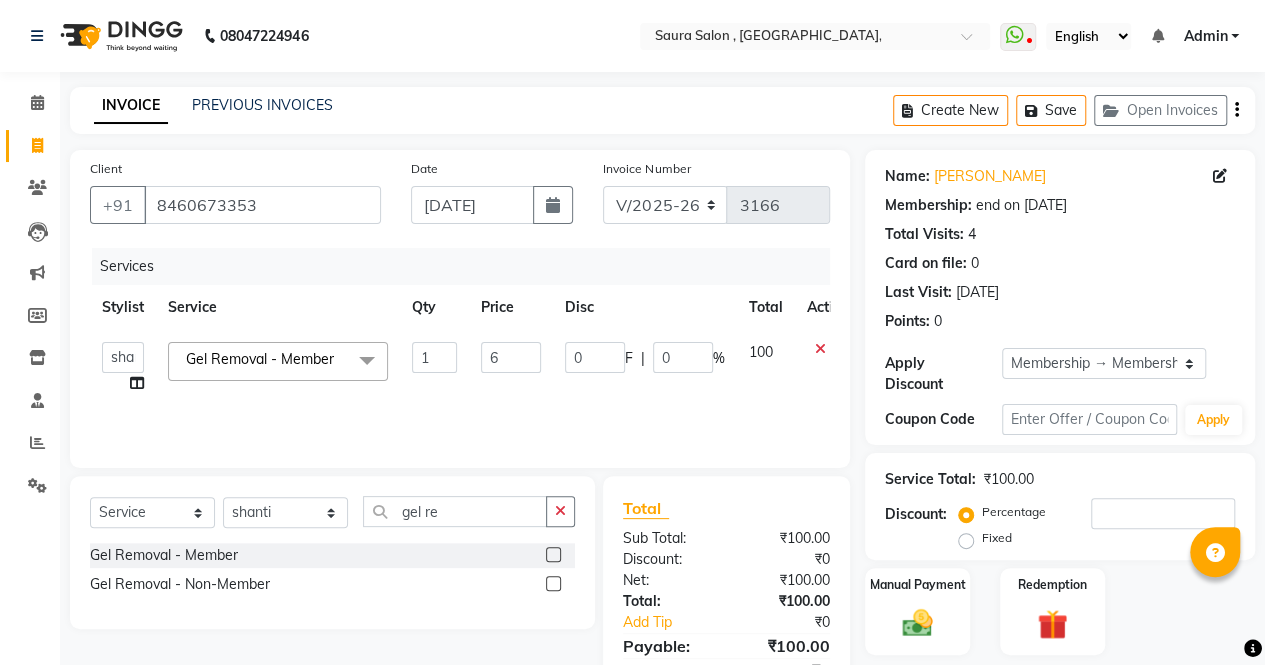 type on "60" 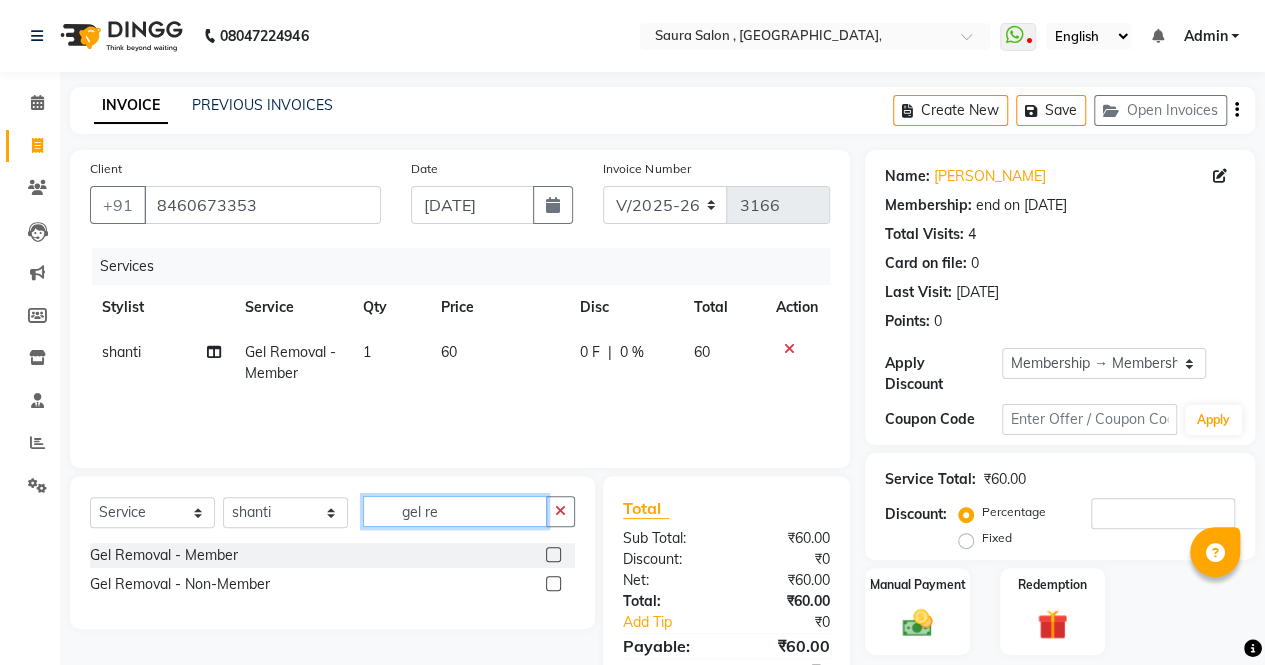 click on "gel re" 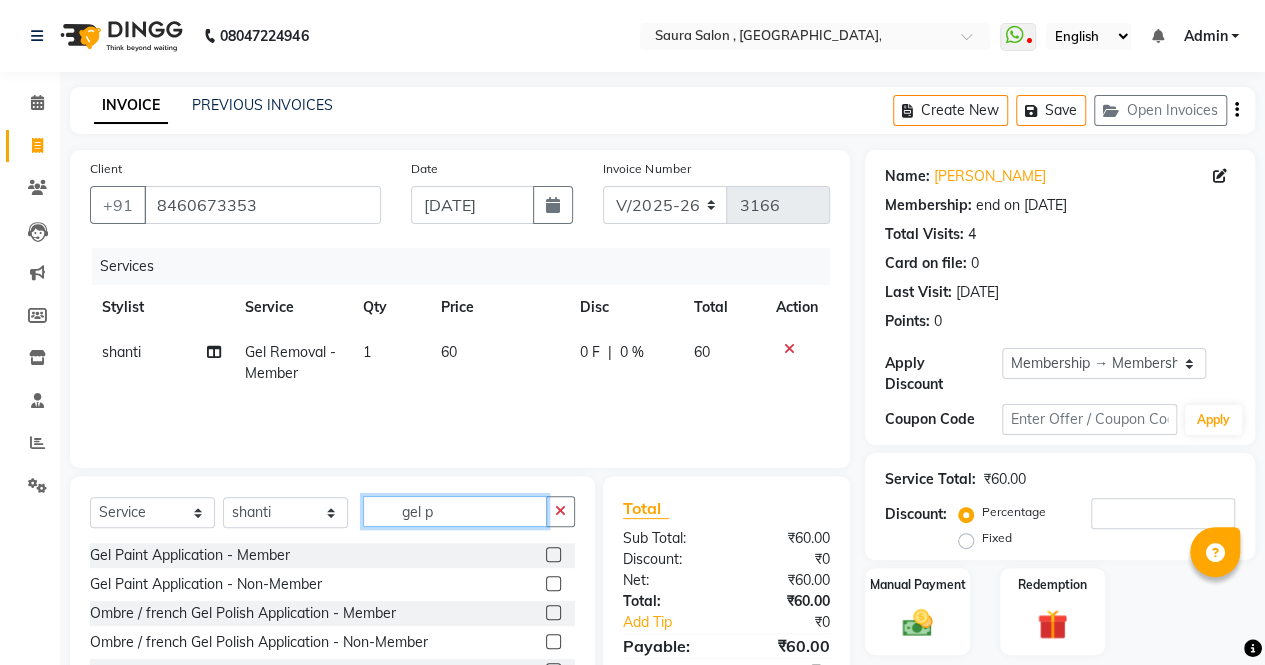 type on "gel p" 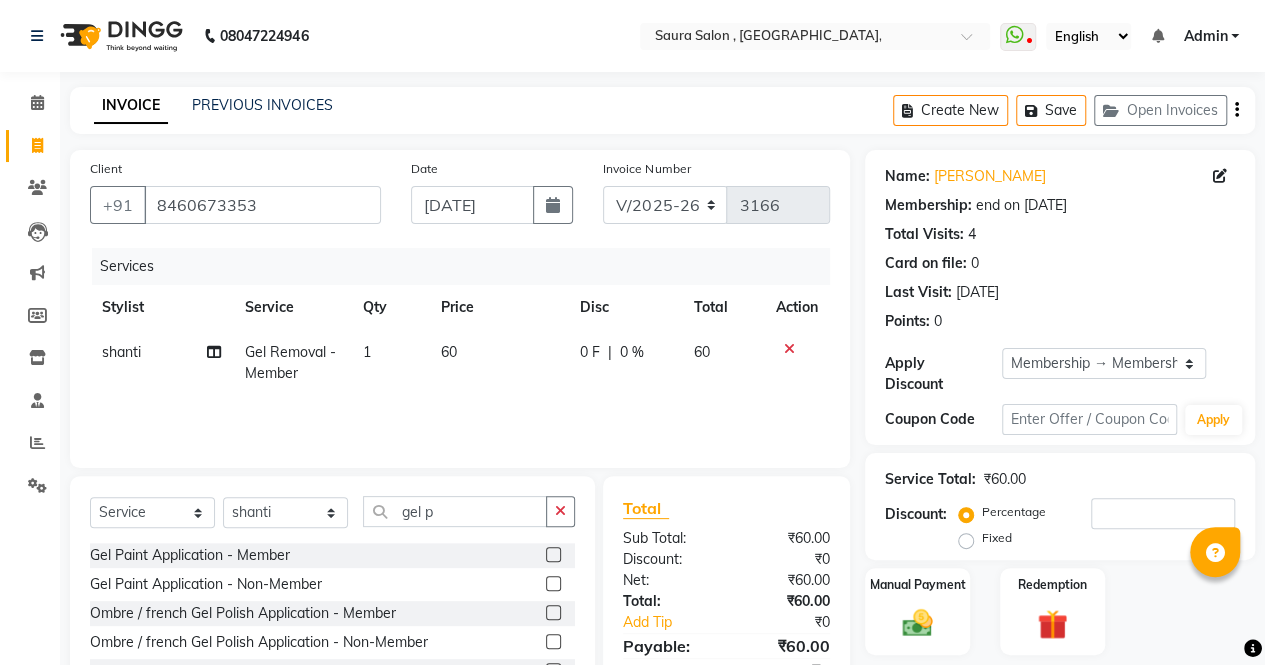 click 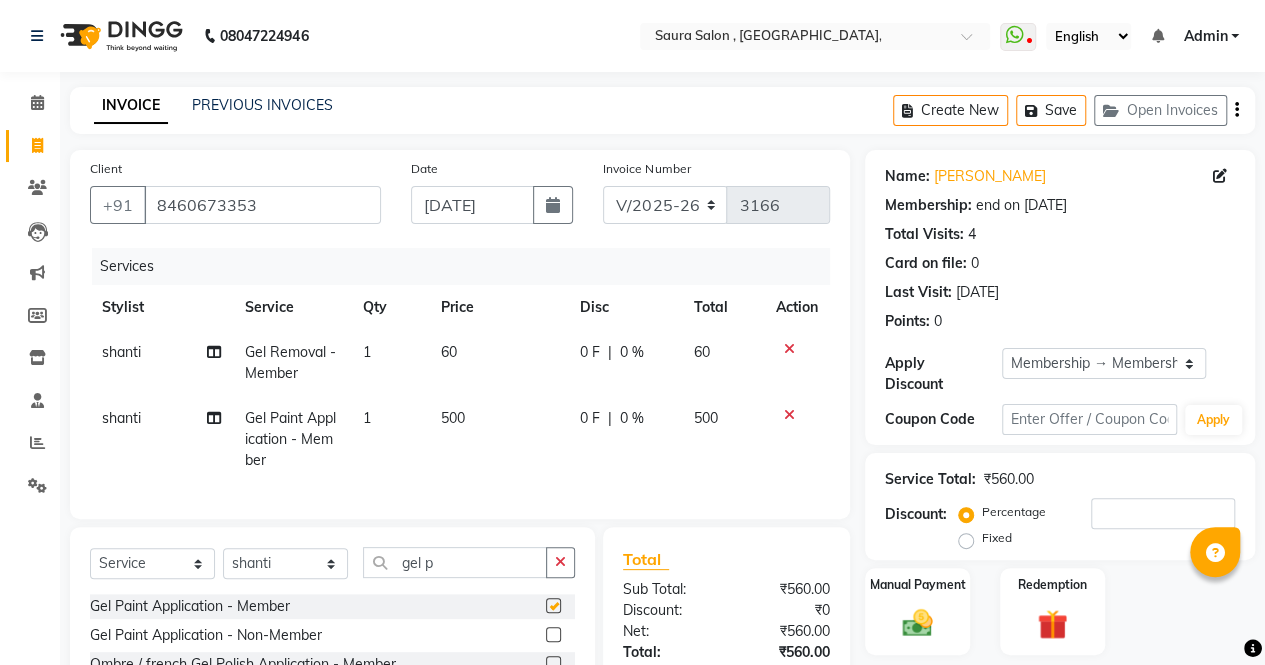 checkbox on "false" 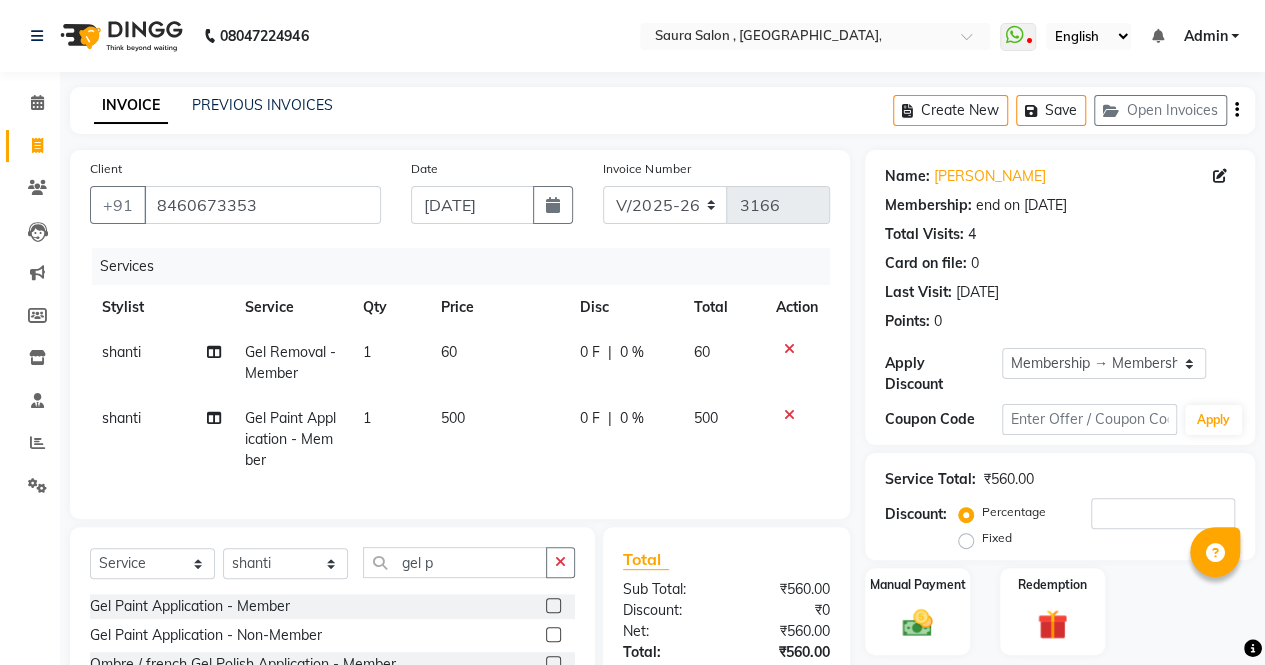 click on "500" 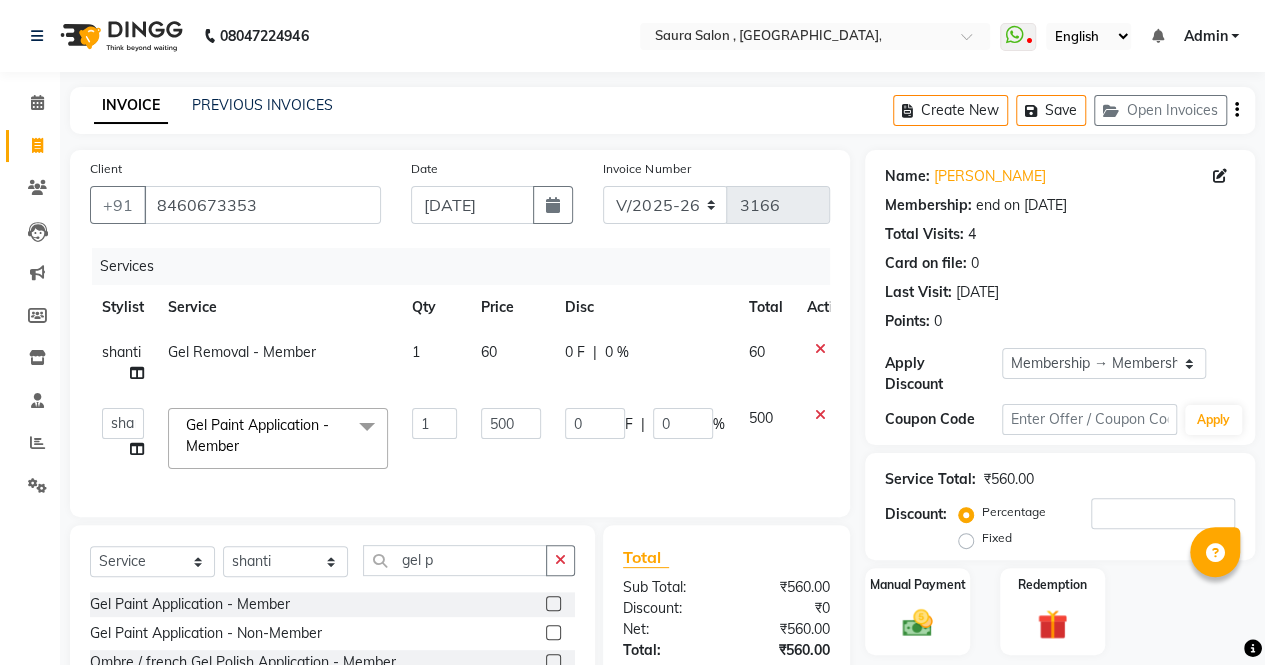 click on "1" 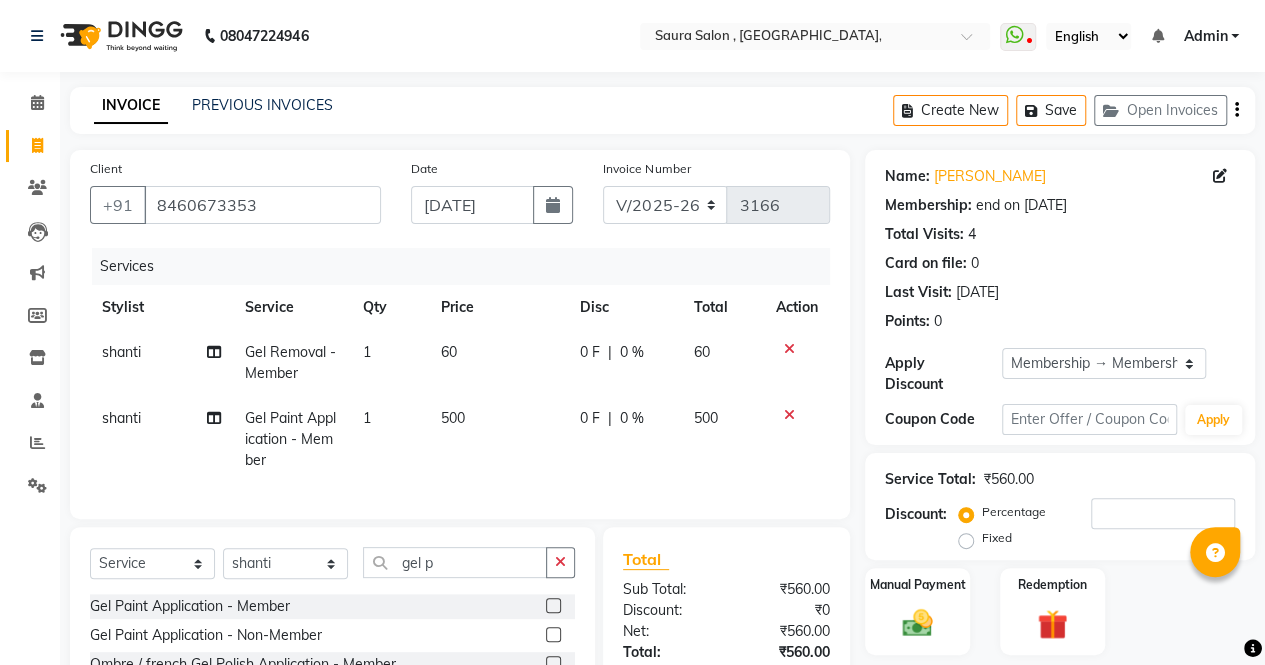 click on "500" 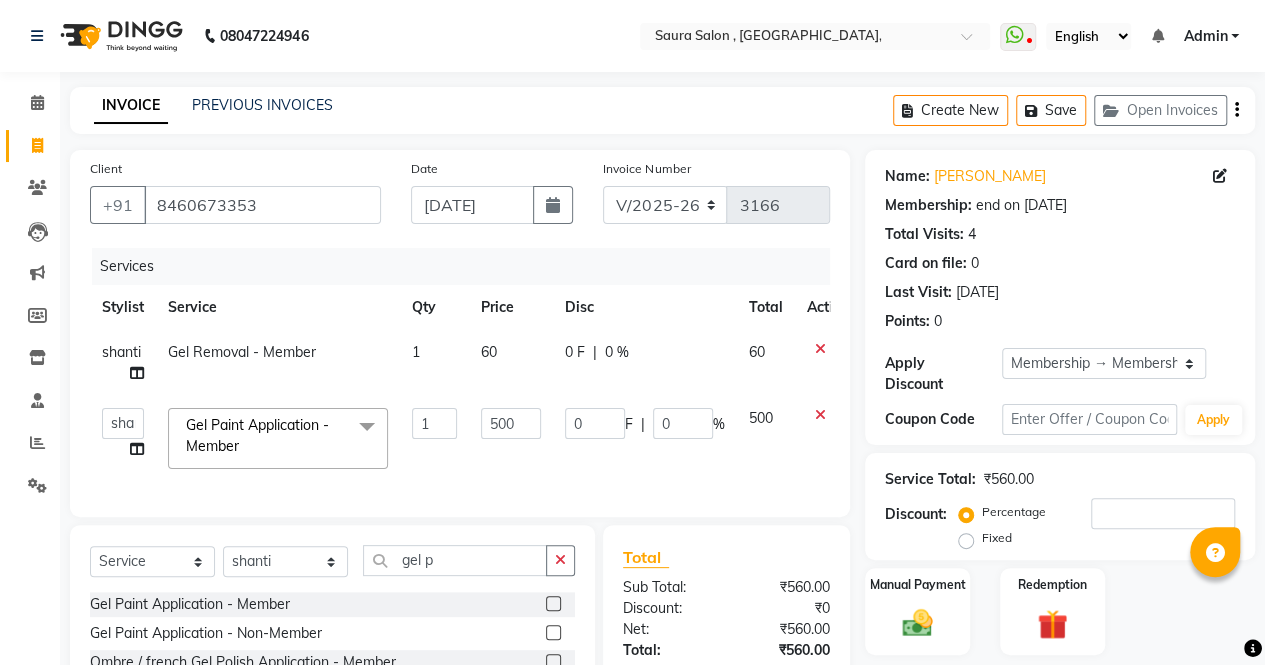 click on "500" 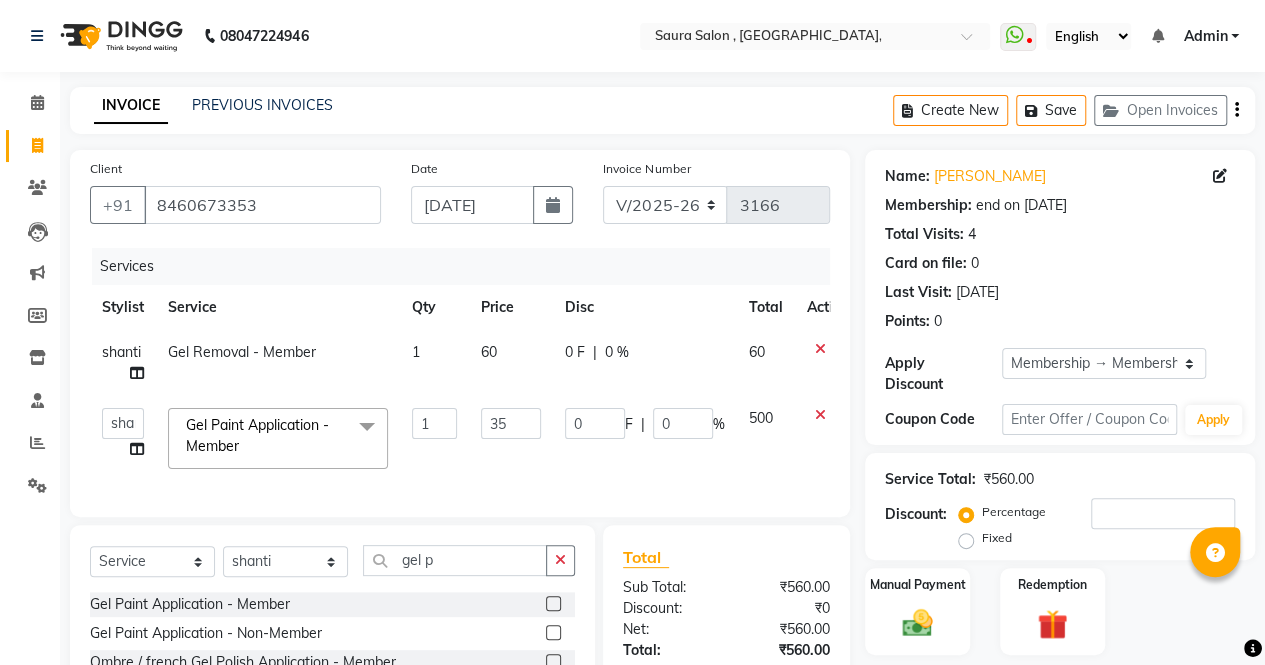 type on "350" 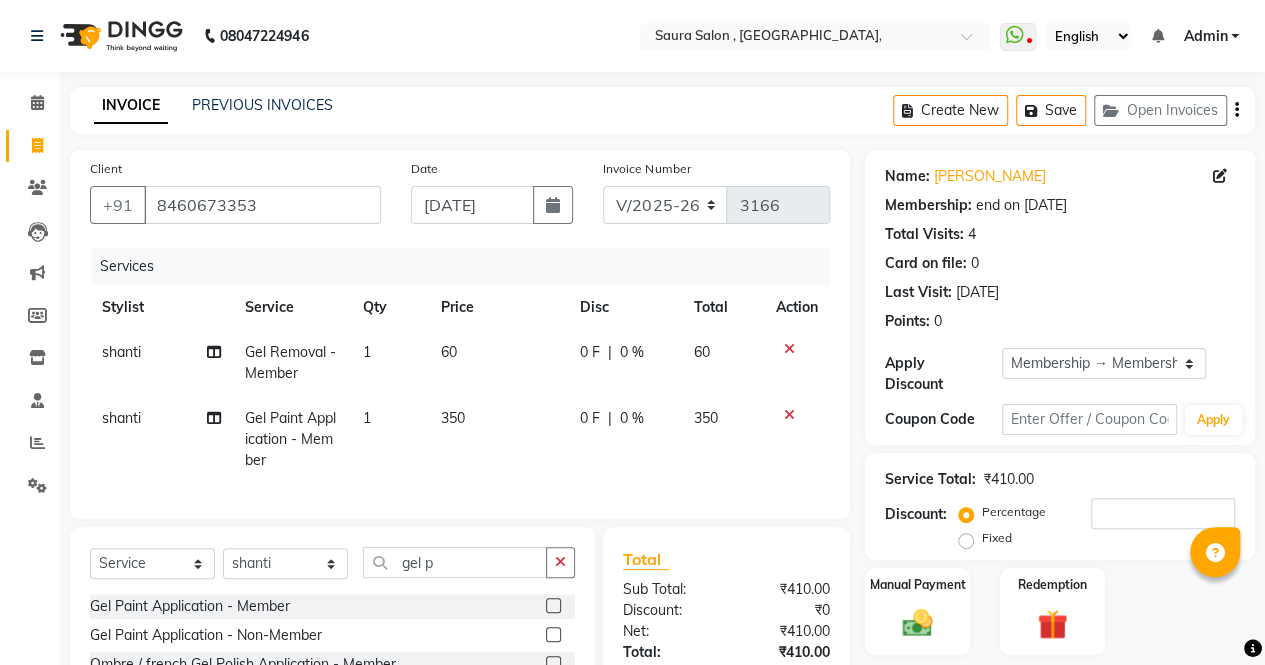 click on "Discount:  Percentage   Fixed" 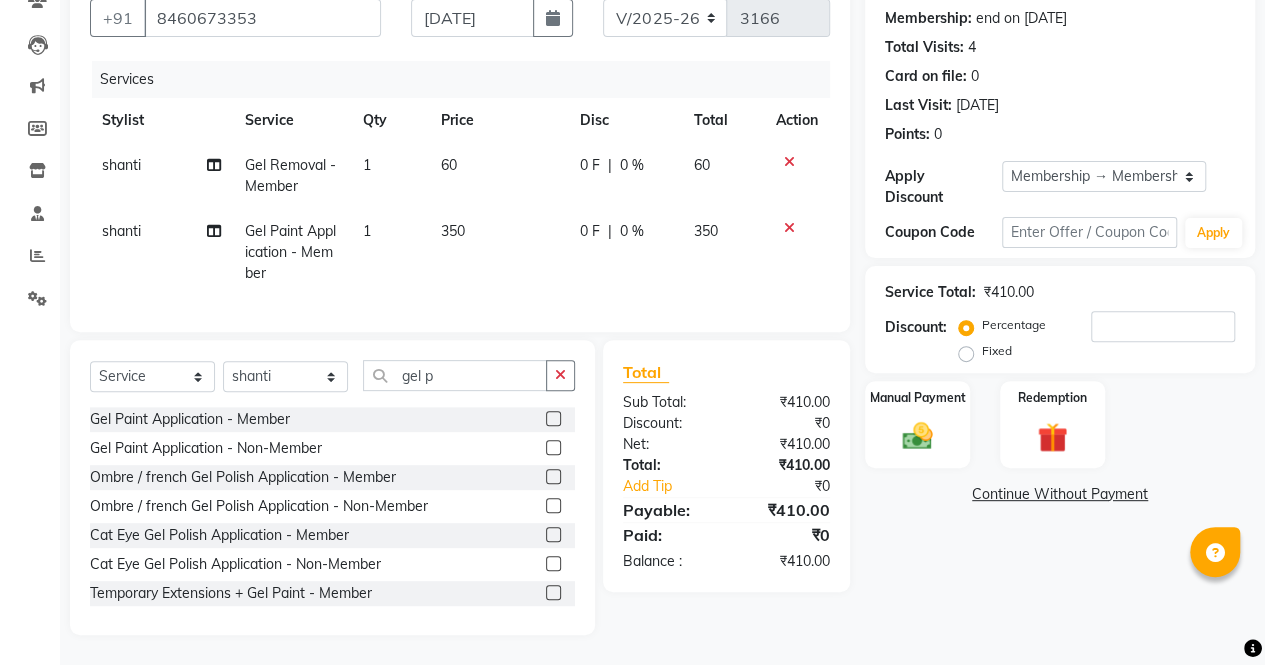 click on "Name: Vishwa Acharya Membership: end on 11-05-2026 Total Visits:  4 Card on file:  0 Last Visit:   23-05-2025 Points:   0  Apply Discount Select Membership → Membership Coupon Code Apply Service Total:  ₹410.00  Discount:  Percentage   Fixed  Manual Payment Redemption  Continue Without Payment" 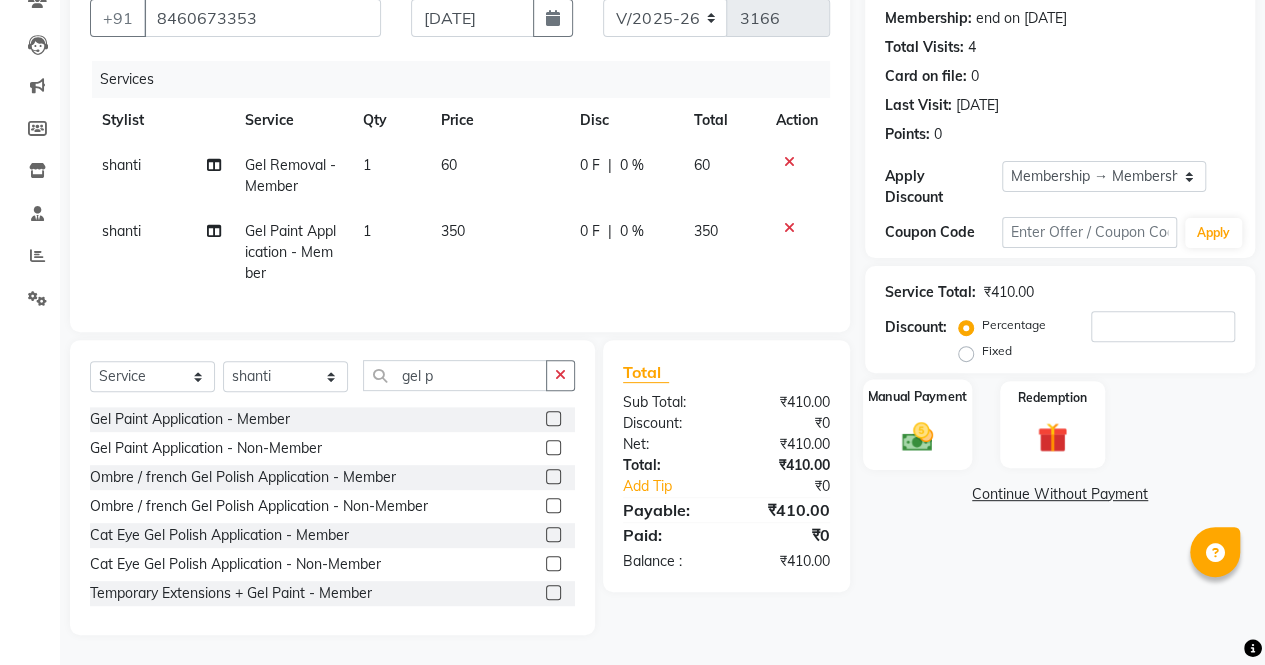 click 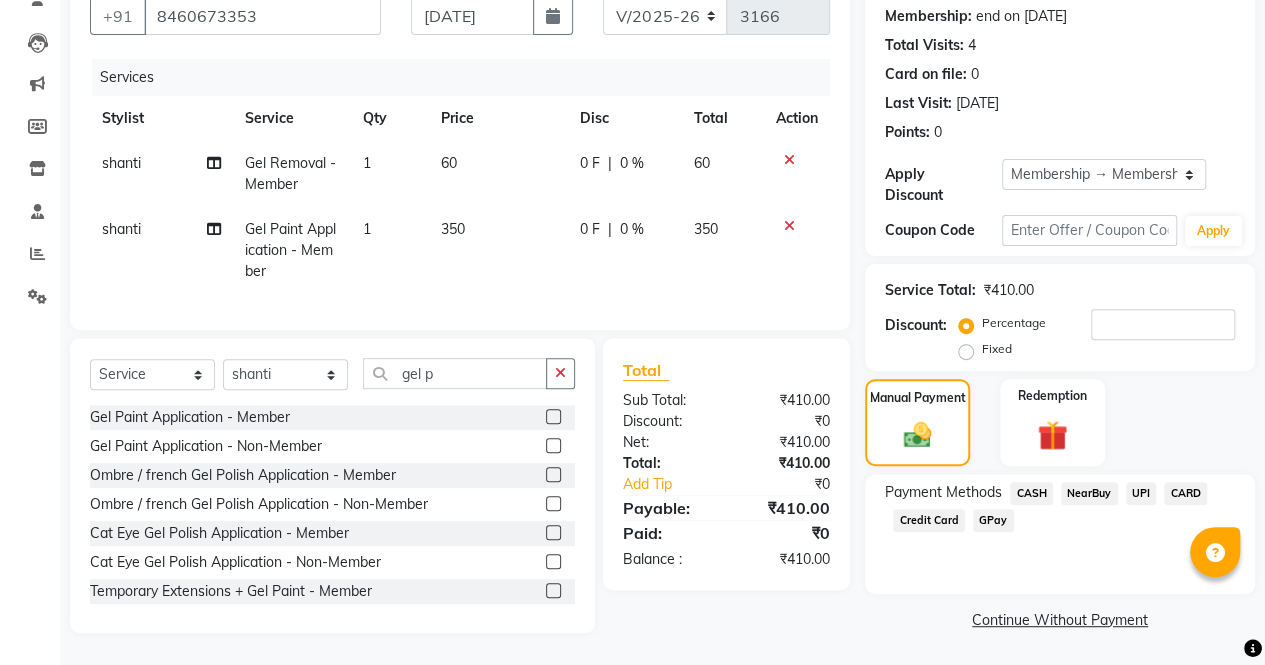 click on "UPI" 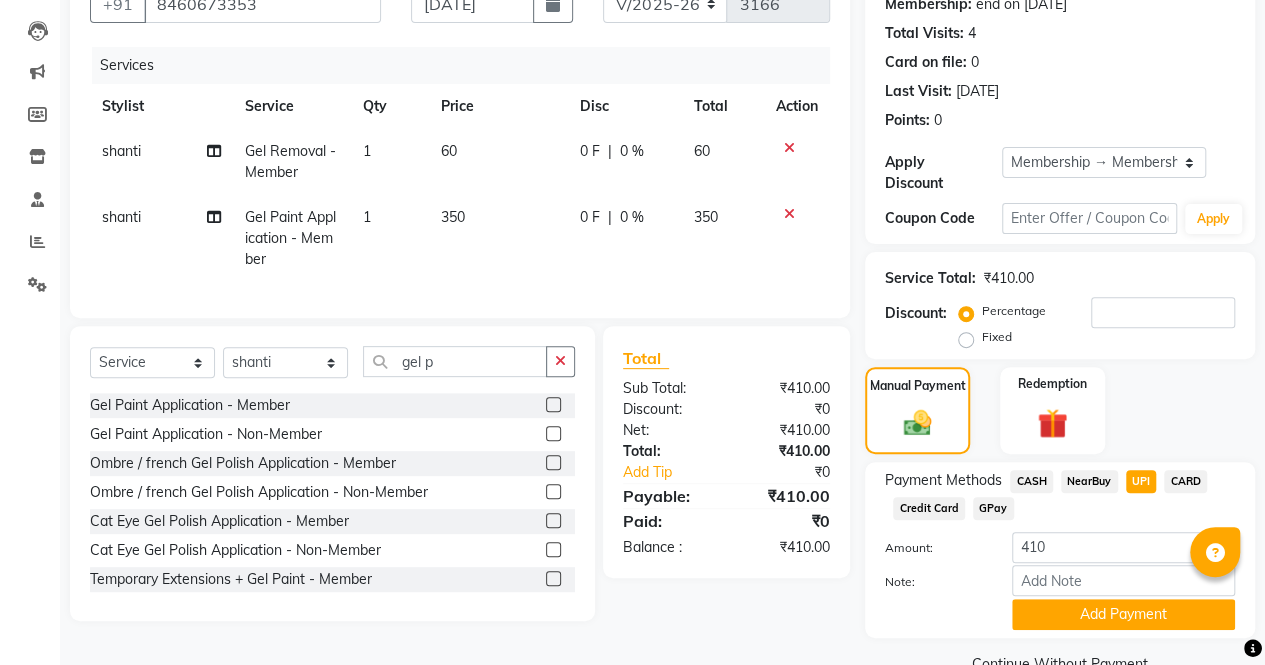 scroll, scrollTop: 244, scrollLeft: 0, axis: vertical 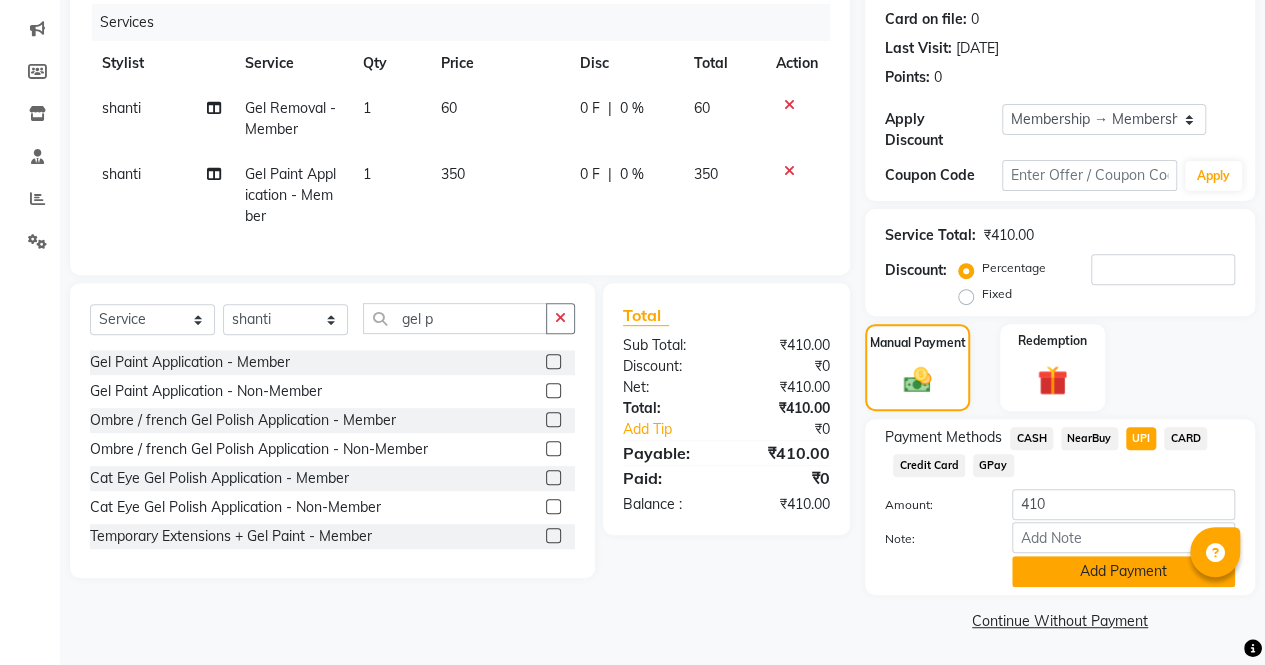 click on "Add Payment" 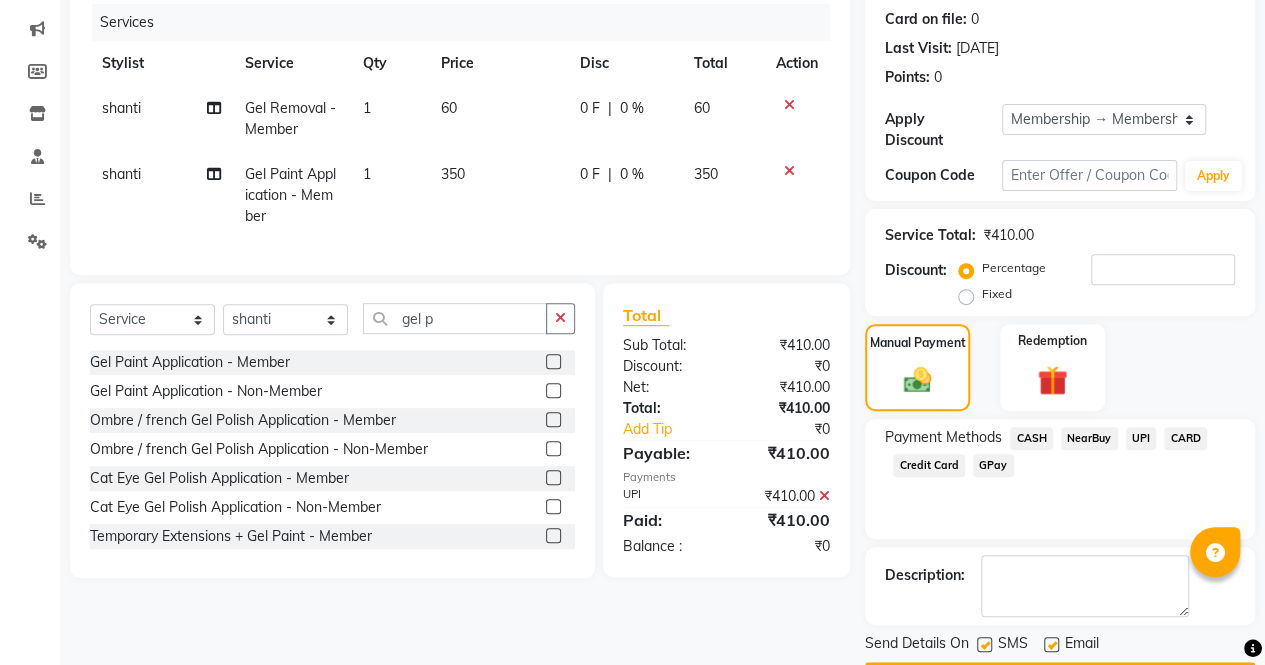scroll, scrollTop: 300, scrollLeft: 0, axis: vertical 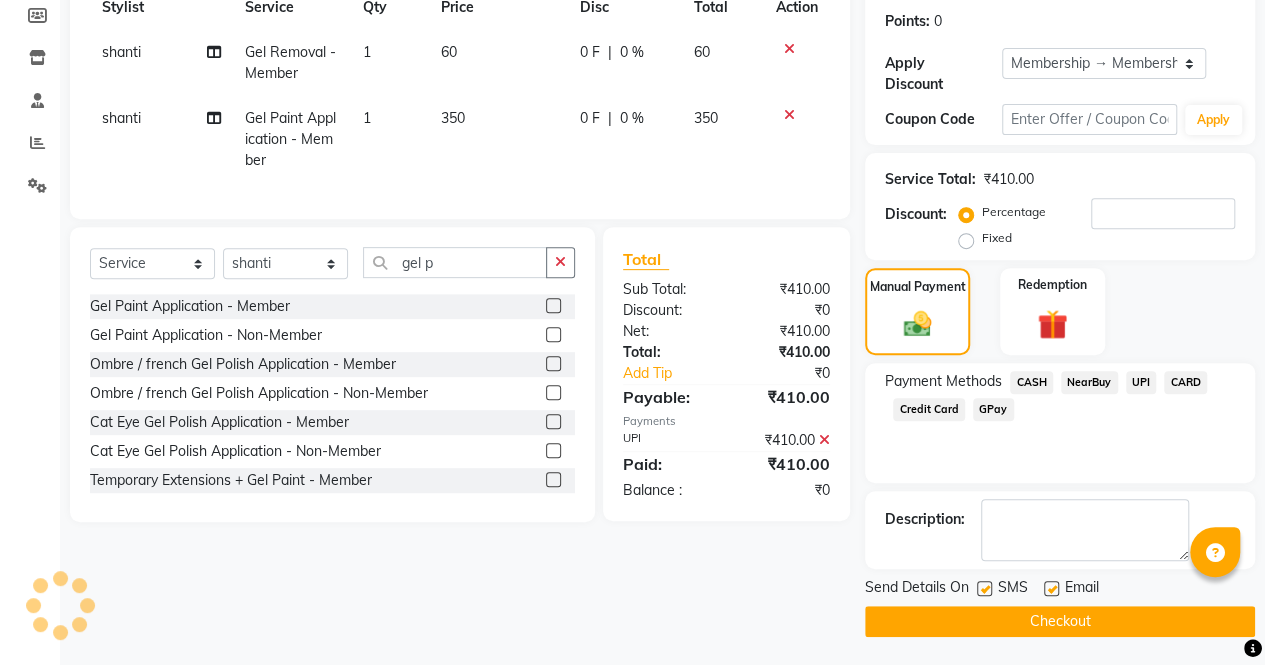 click on "Checkout" 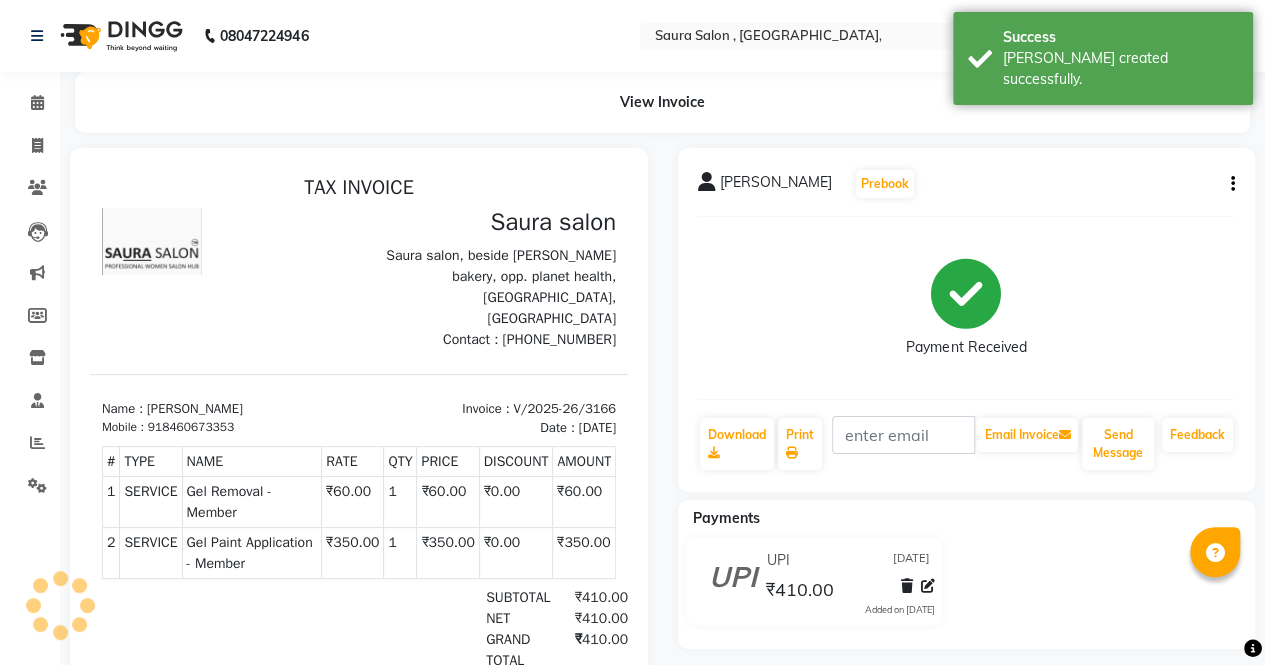 scroll, scrollTop: 0, scrollLeft: 0, axis: both 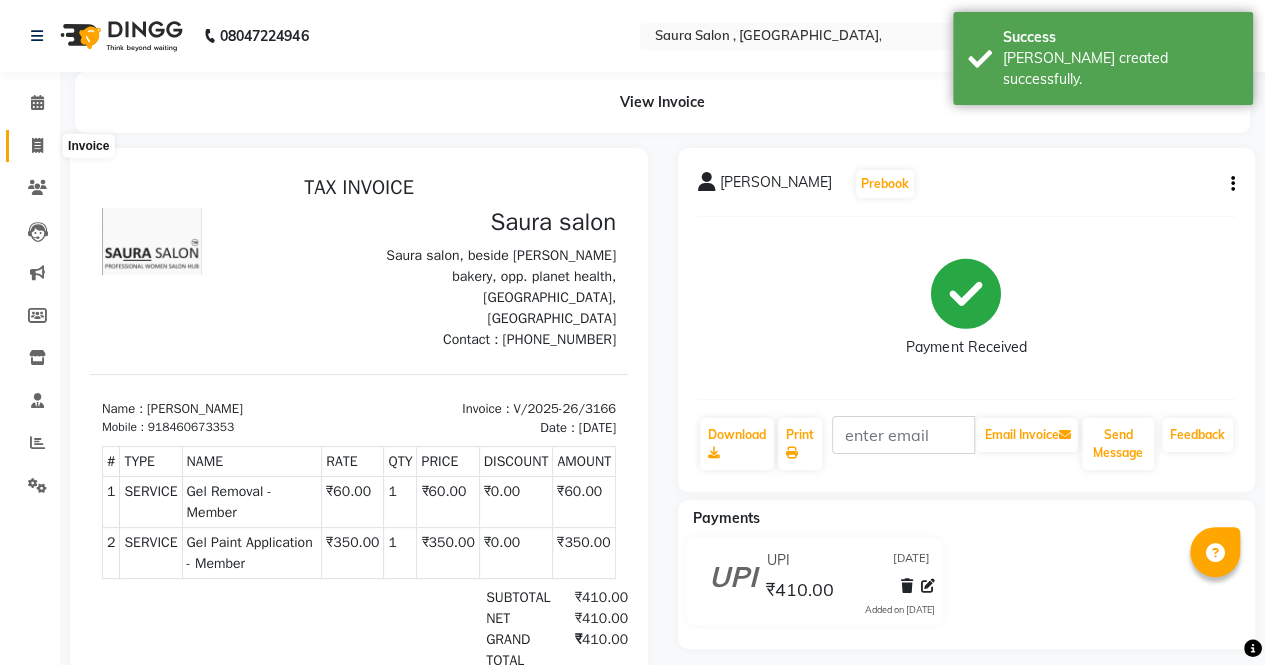 click 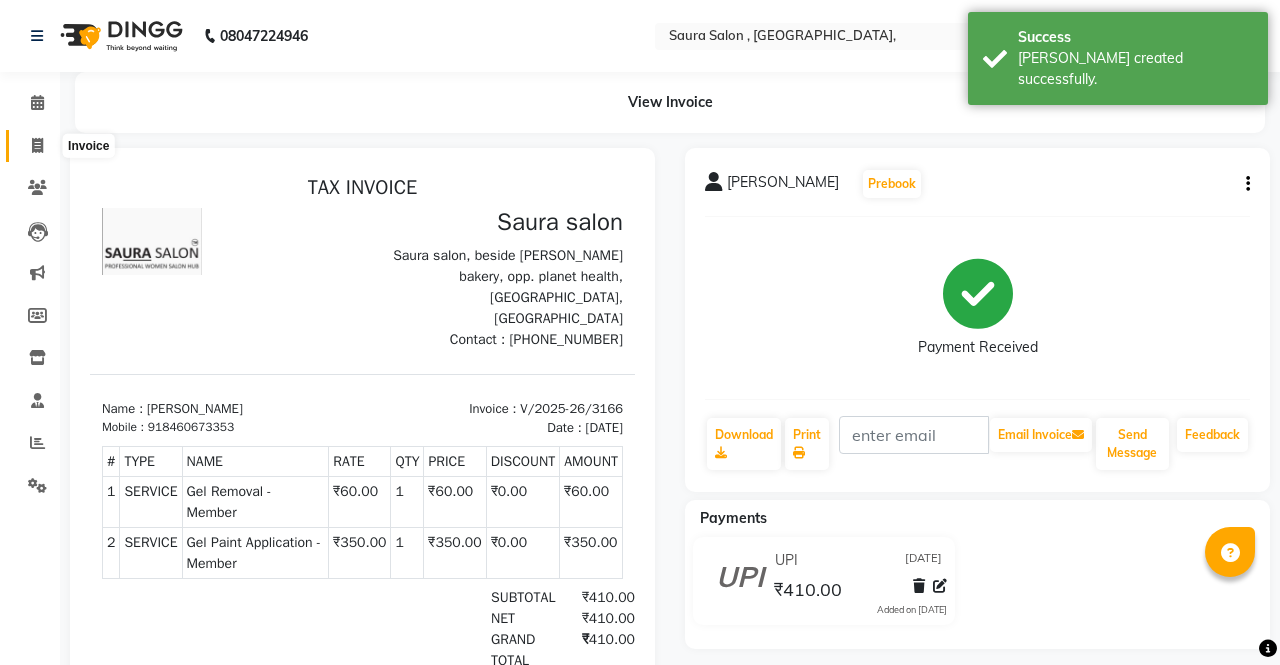 select on "6963" 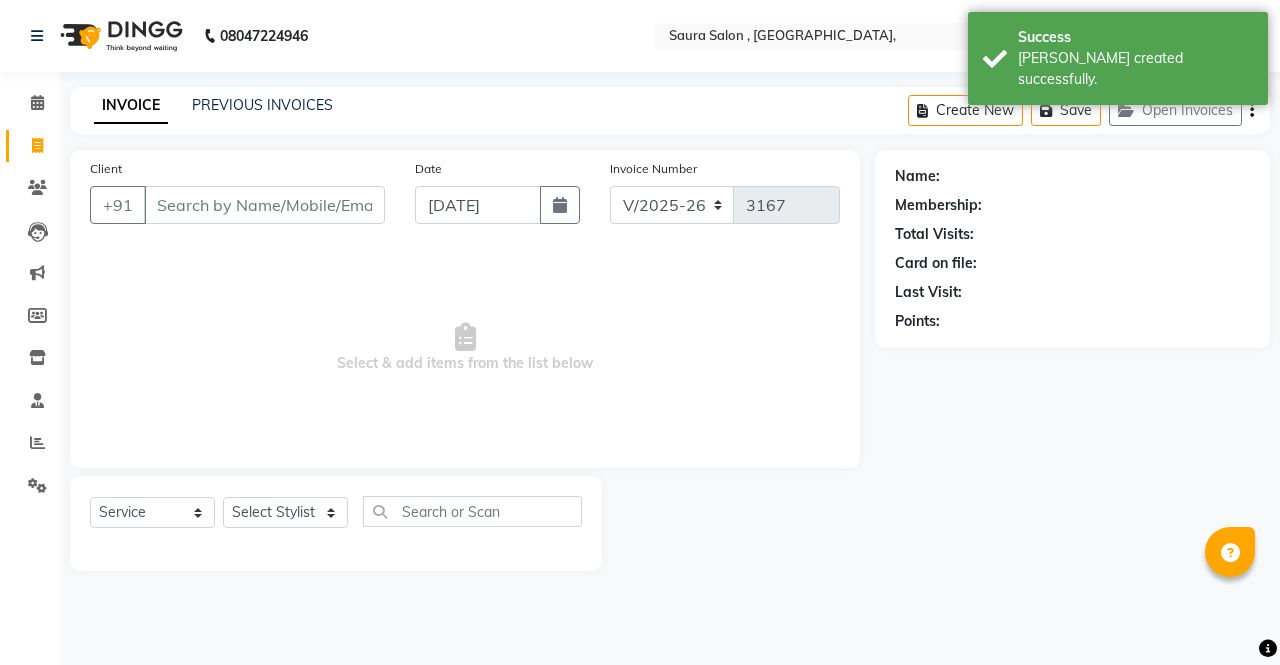 select on "57428" 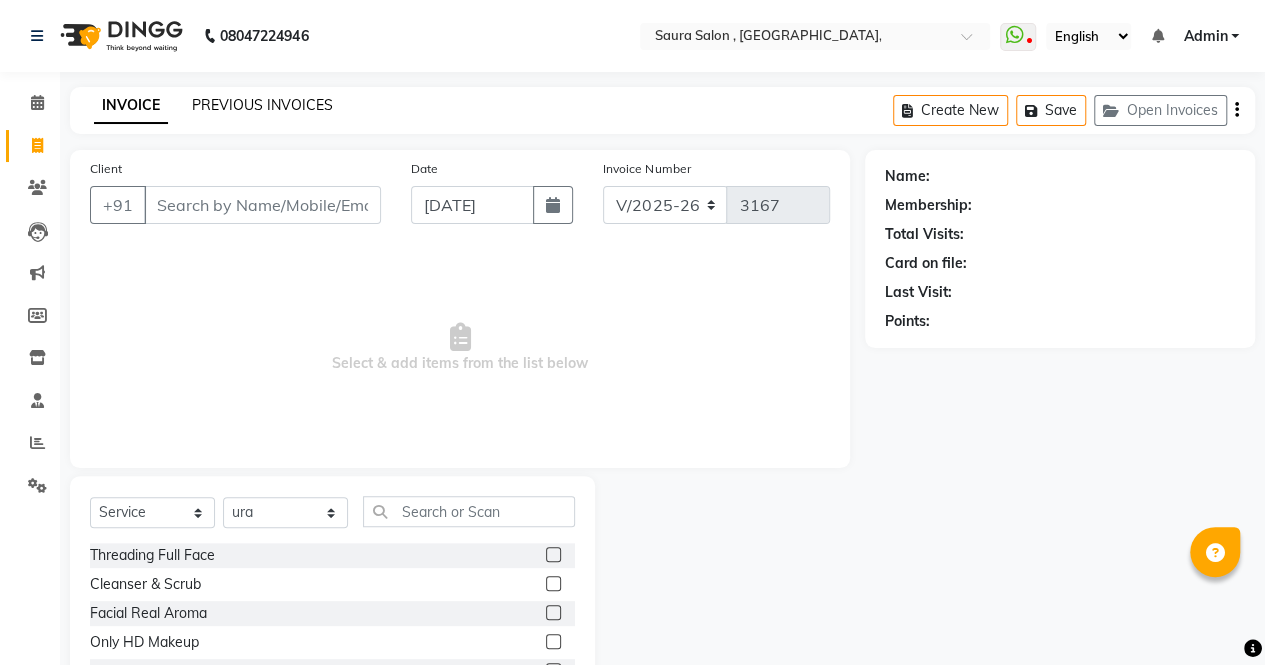 click on "PREVIOUS INVOICES" 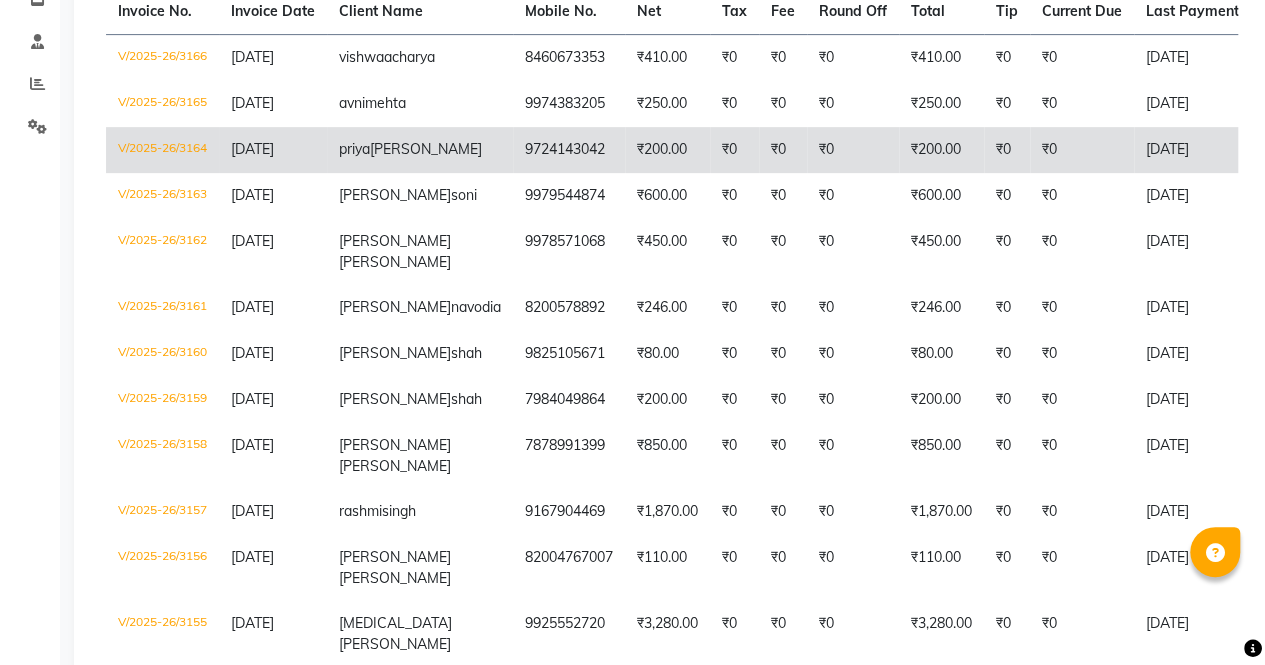scroll, scrollTop: 360, scrollLeft: 0, axis: vertical 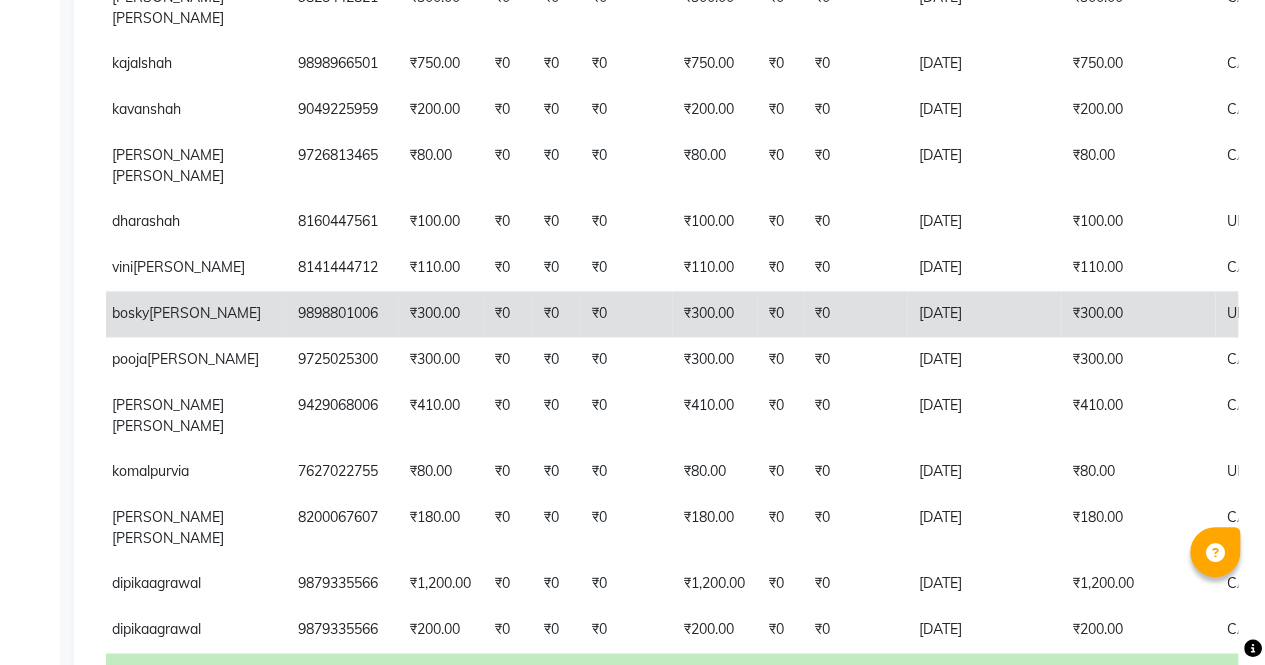 click on "₹0" 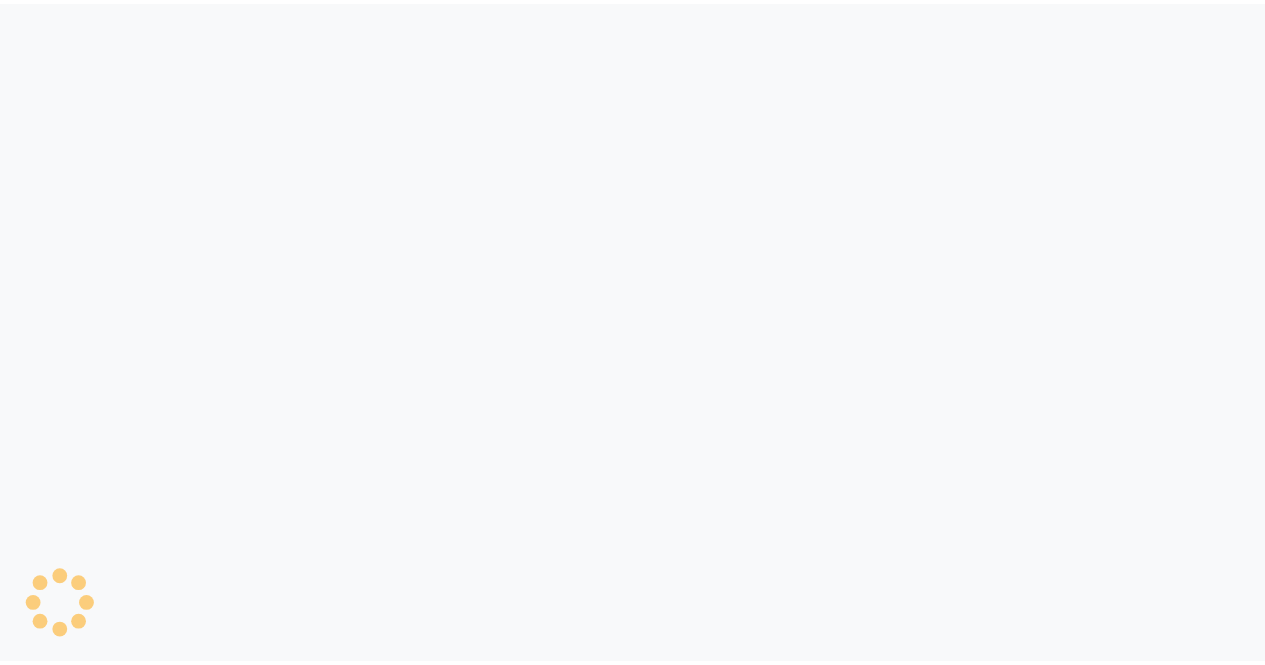 scroll, scrollTop: 0, scrollLeft: 0, axis: both 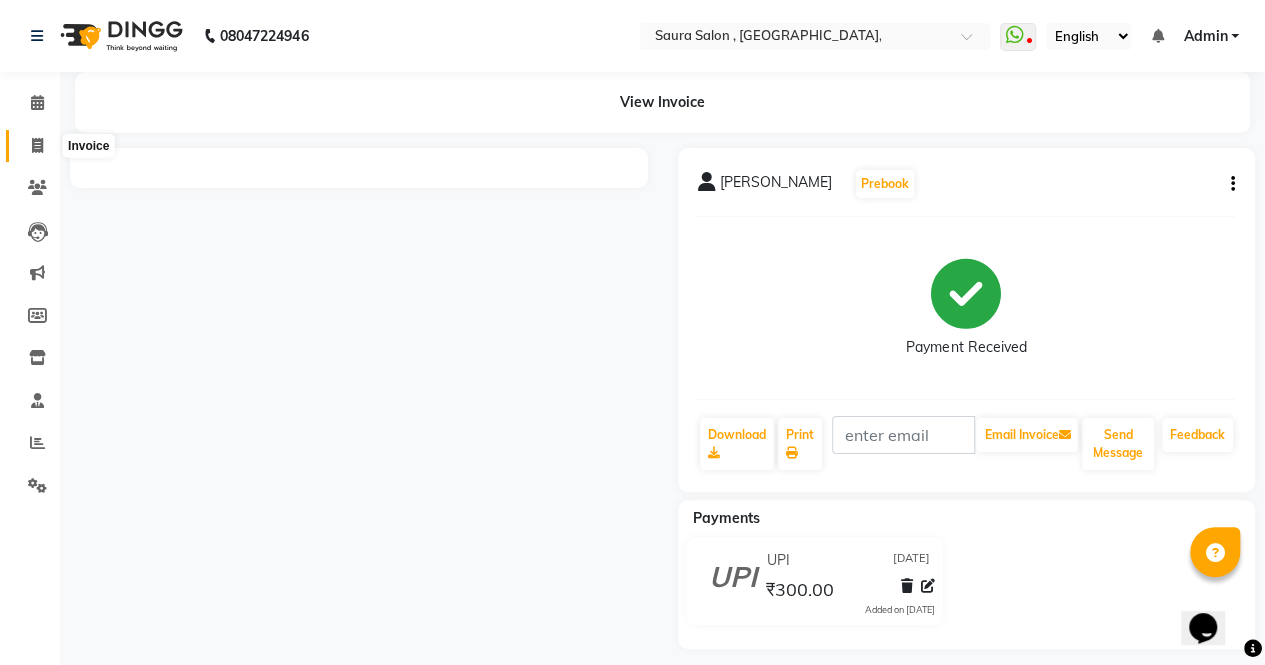 click 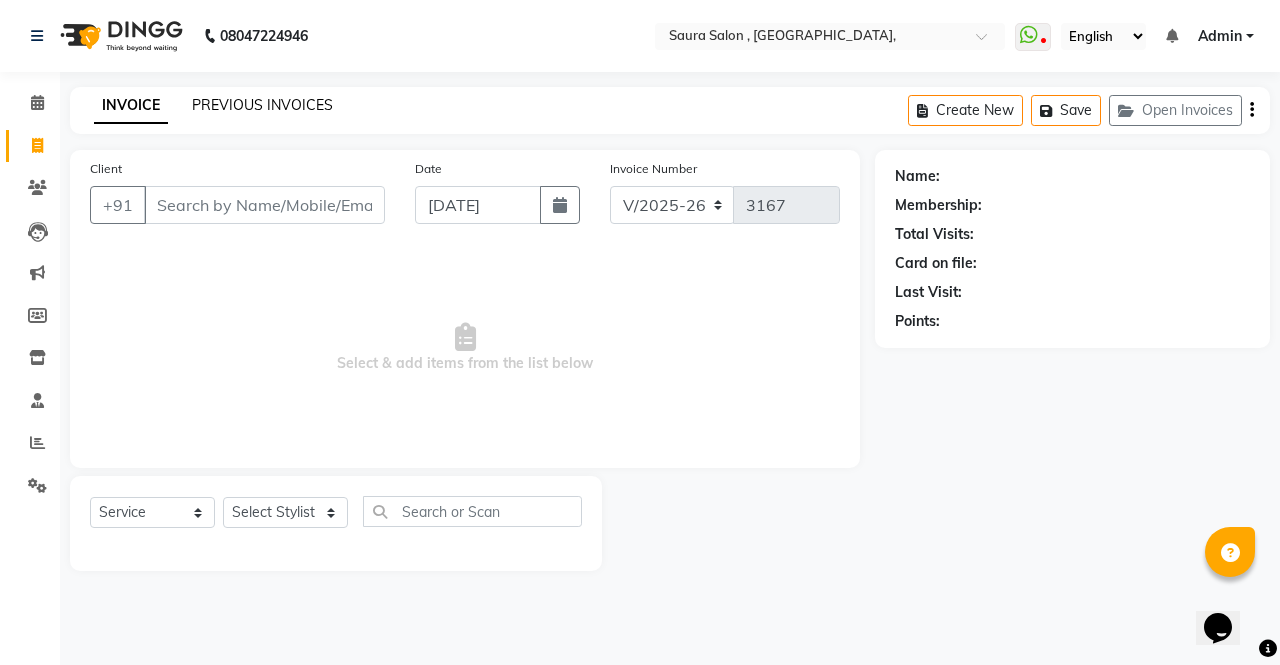 select on "57428" 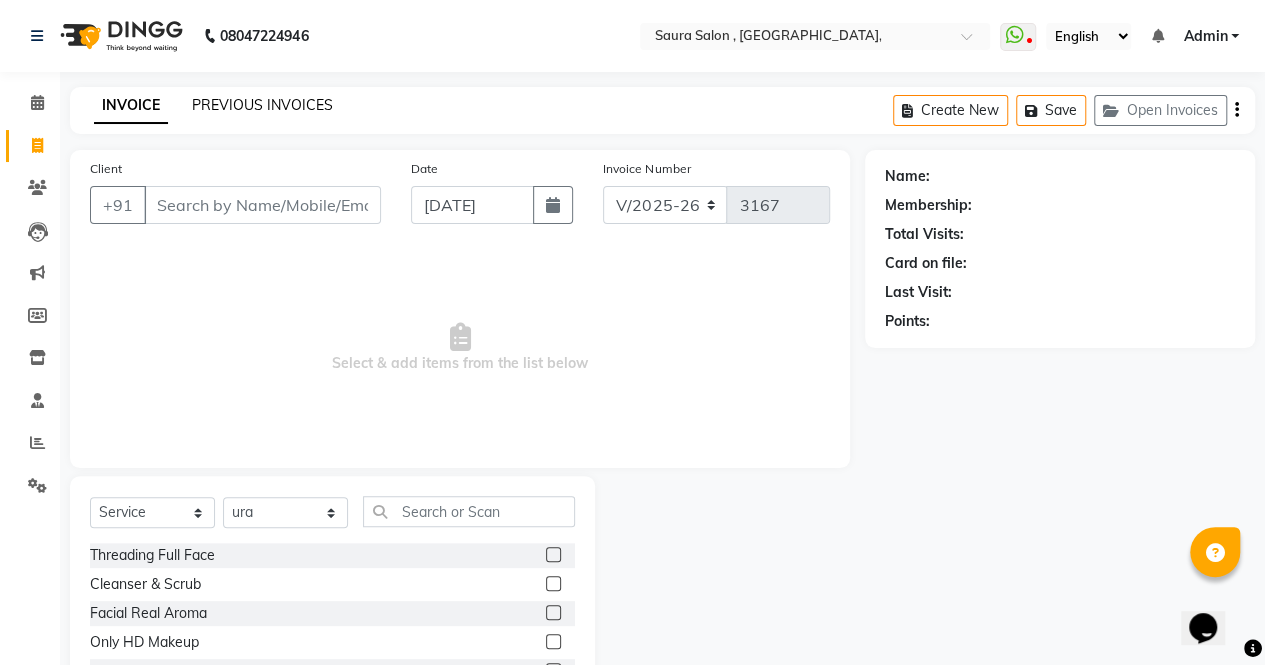click on "PREVIOUS INVOICES" 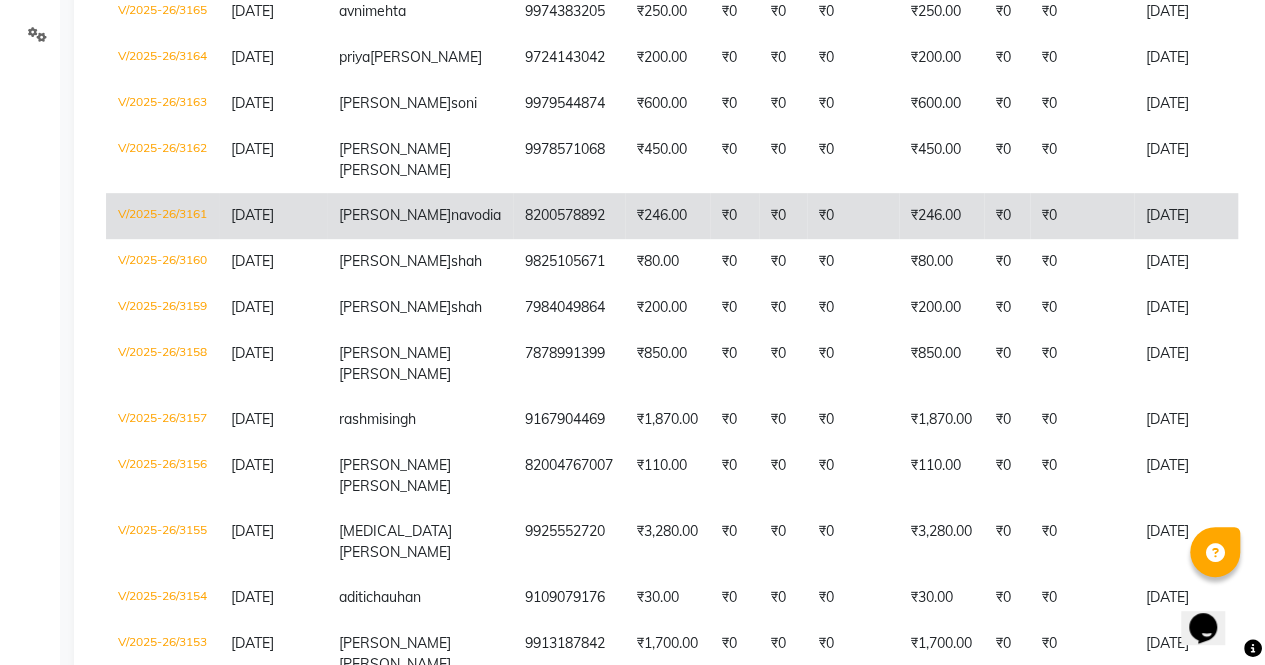 scroll, scrollTop: 452, scrollLeft: 0, axis: vertical 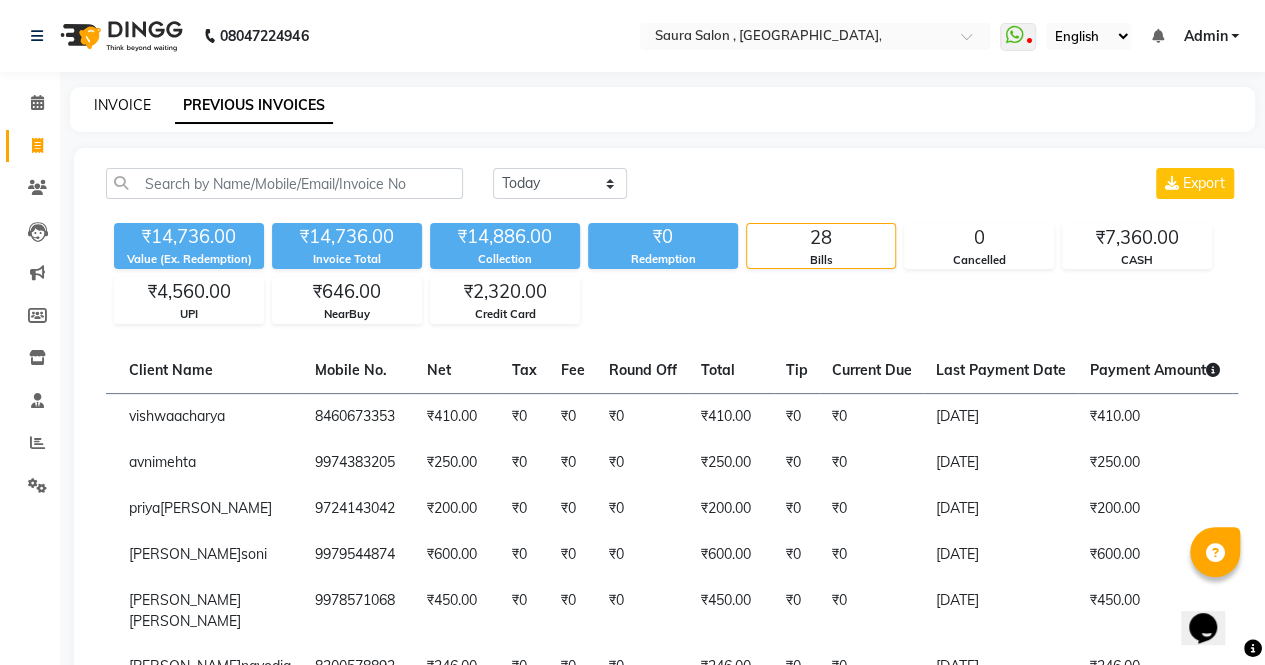 click on "INVOICE" 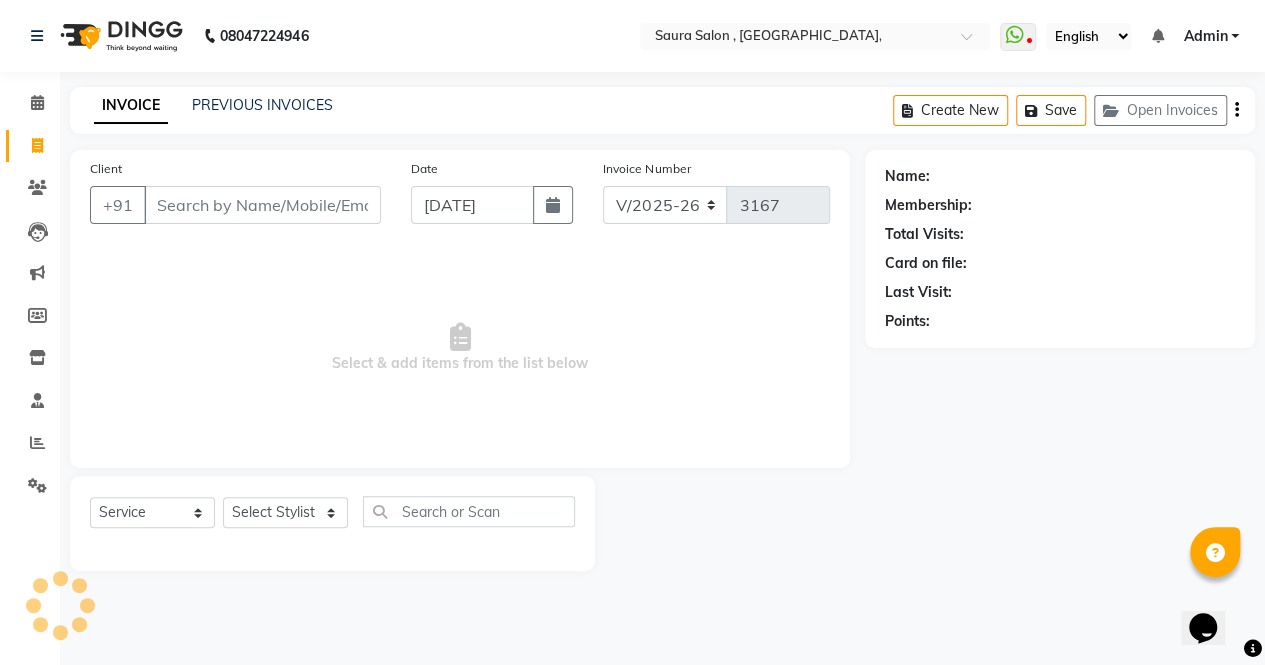 select on "57428" 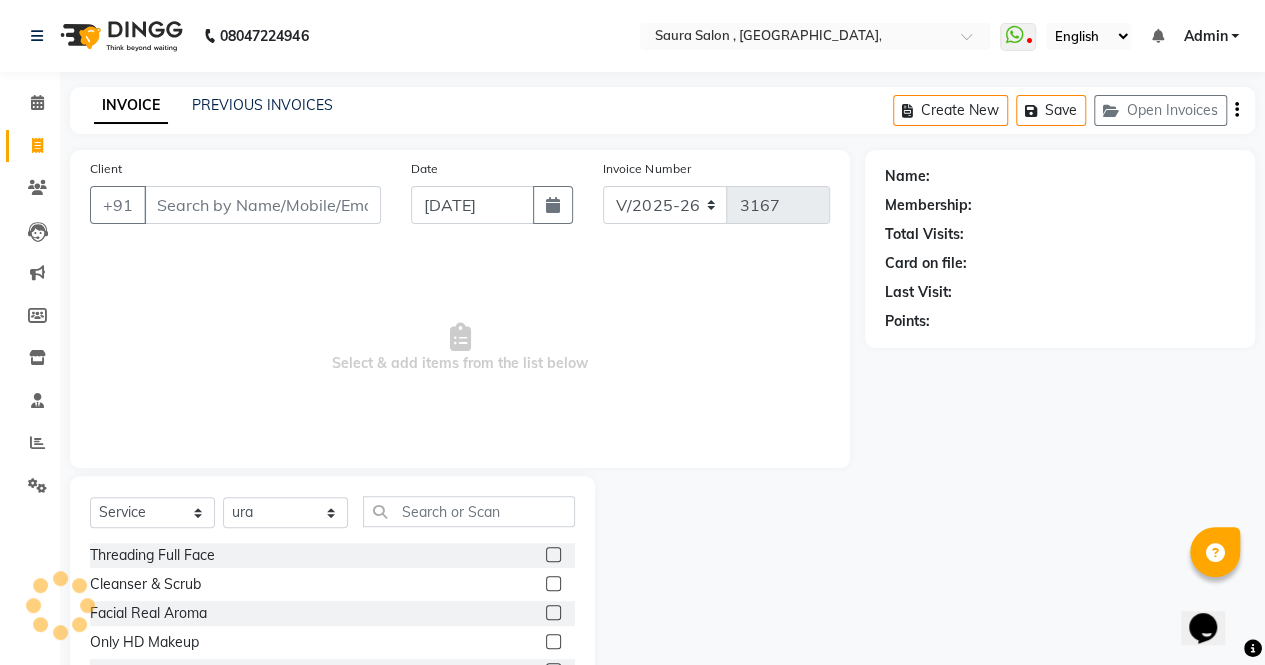 click on "Client" at bounding box center (262, 205) 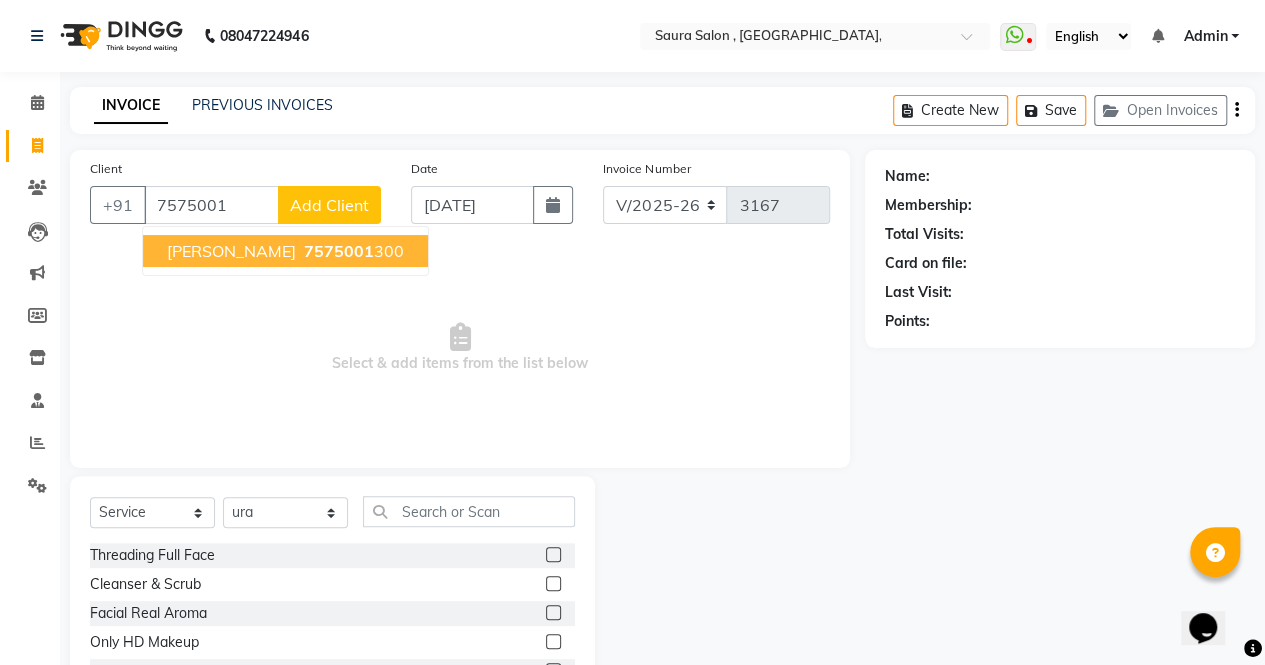 click on "[PERSON_NAME]" at bounding box center (231, 251) 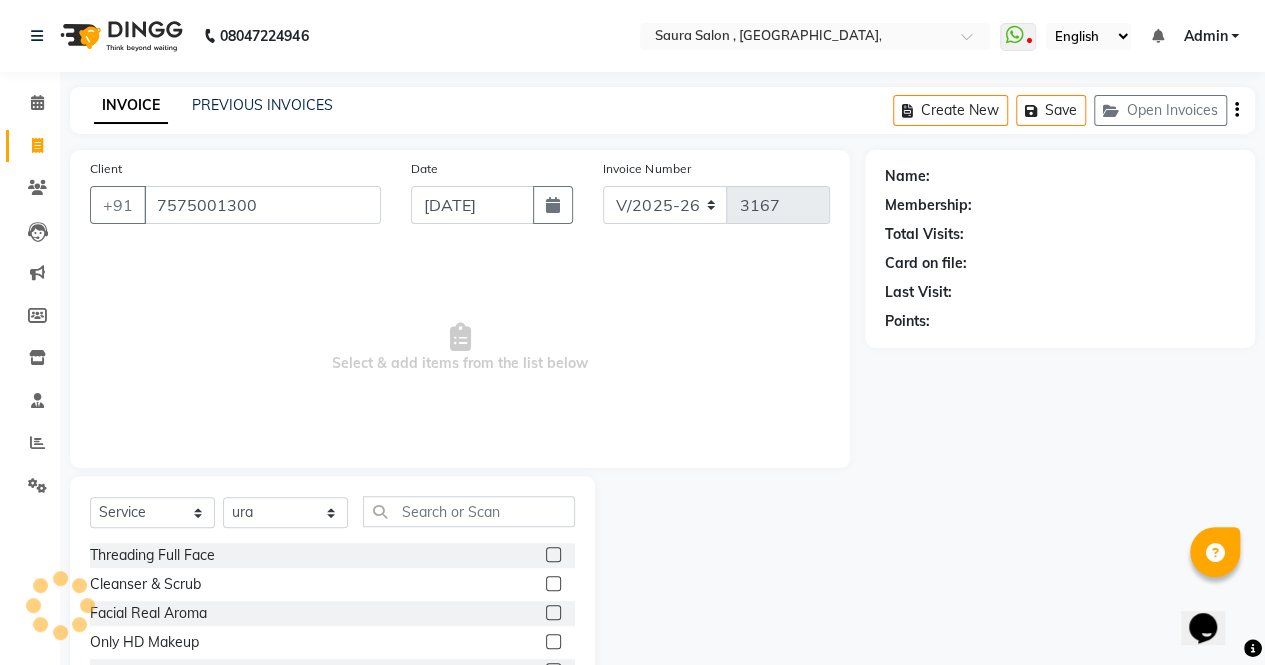type on "7575001300" 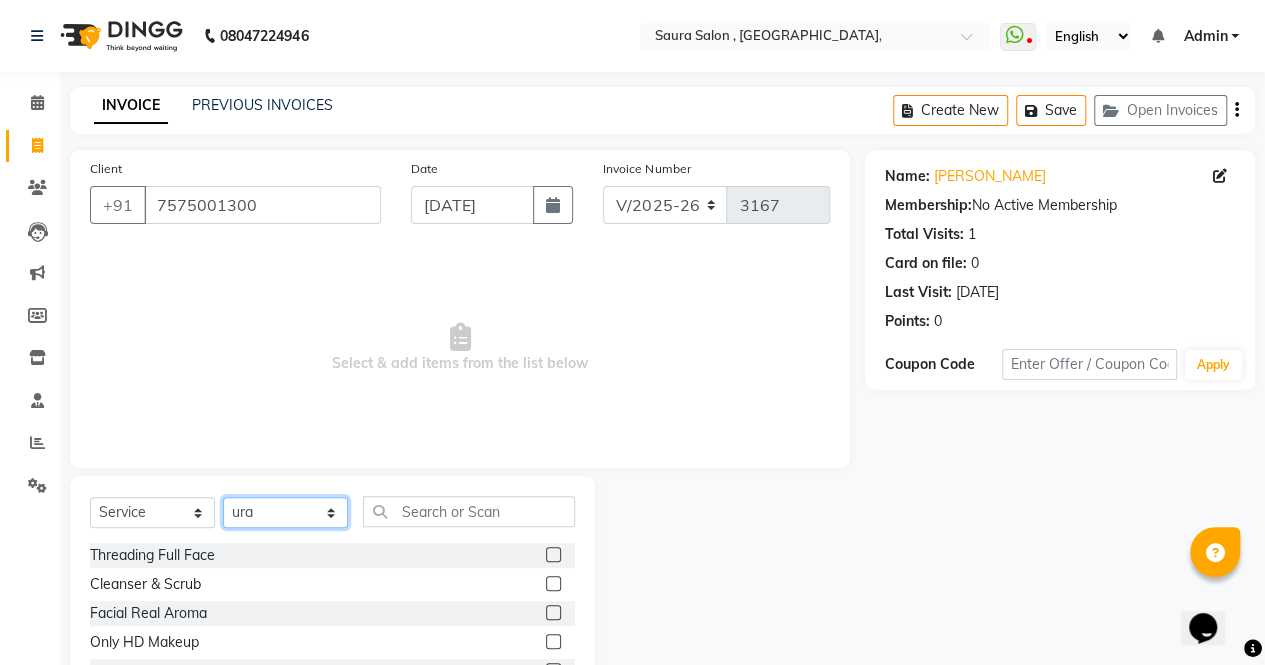 click on "Select Stylist archana  asha  [PERSON_NAME]  deepika [PERSON_NAME] [PERSON_NAME] [PERSON_NAME] khandala shanti  sona  ura usha di [PERSON_NAME]  [PERSON_NAME]" 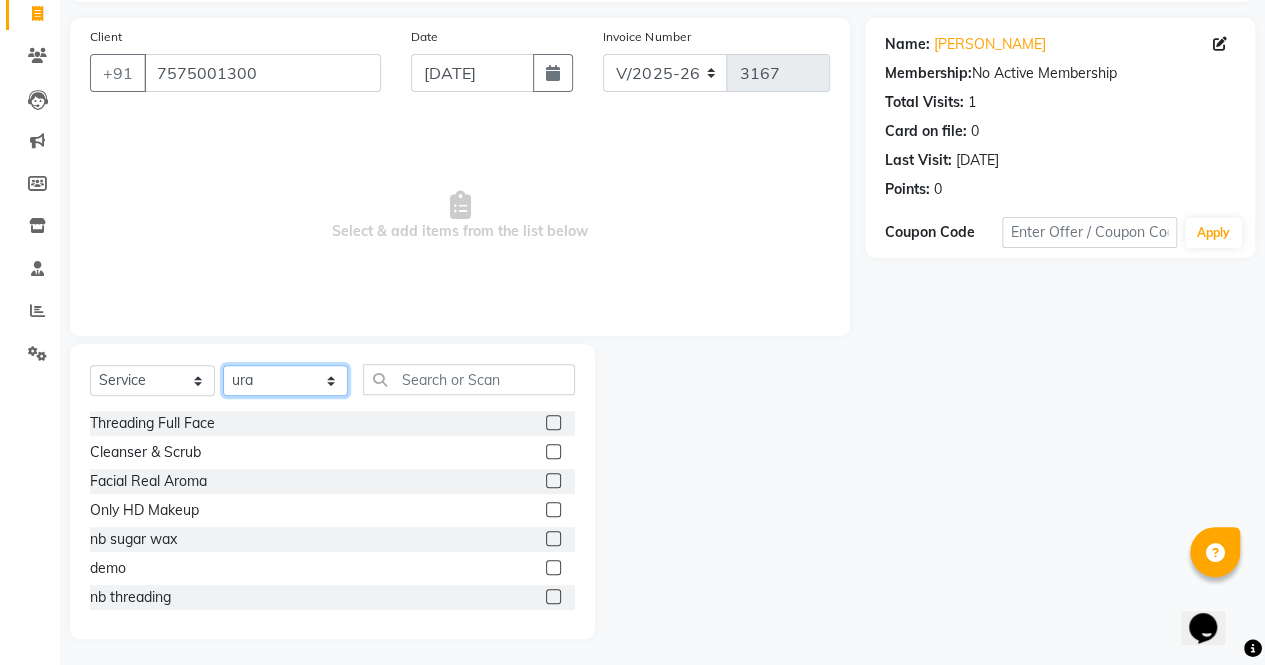 scroll, scrollTop: 20, scrollLeft: 0, axis: vertical 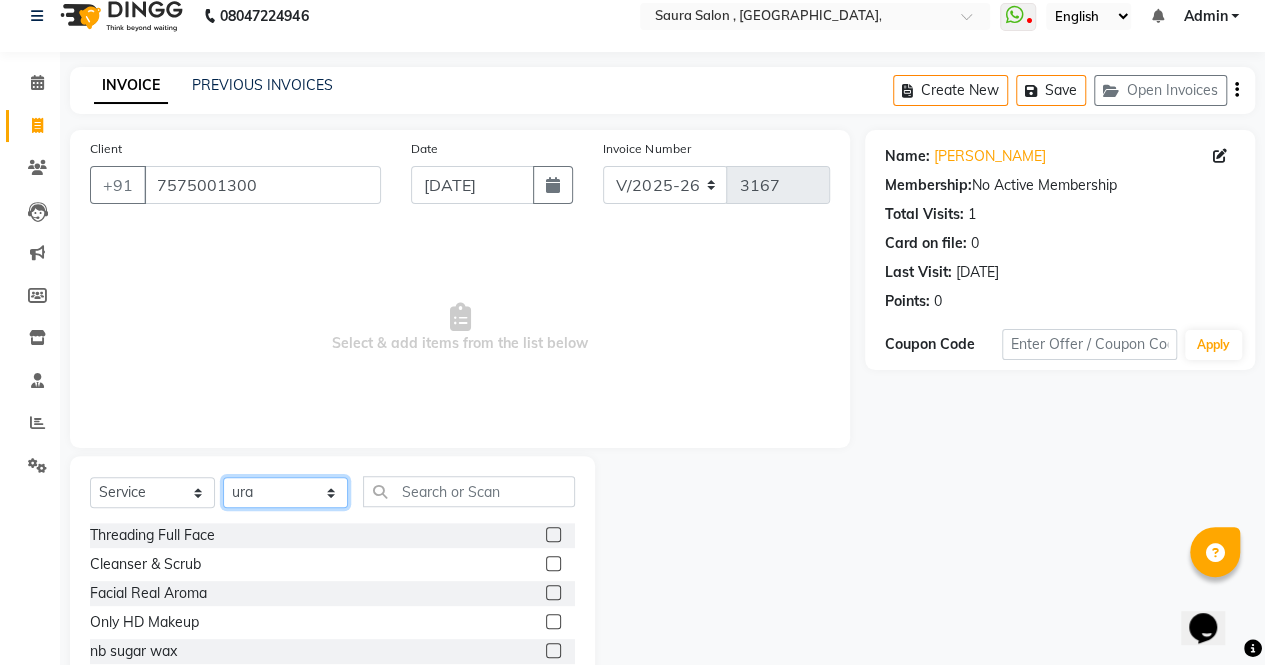 click on "Select Stylist archana  asha  [PERSON_NAME]  deepika [PERSON_NAME] [PERSON_NAME] [PERSON_NAME] khandala shanti  sona  ura usha di [PERSON_NAME]  [PERSON_NAME]" 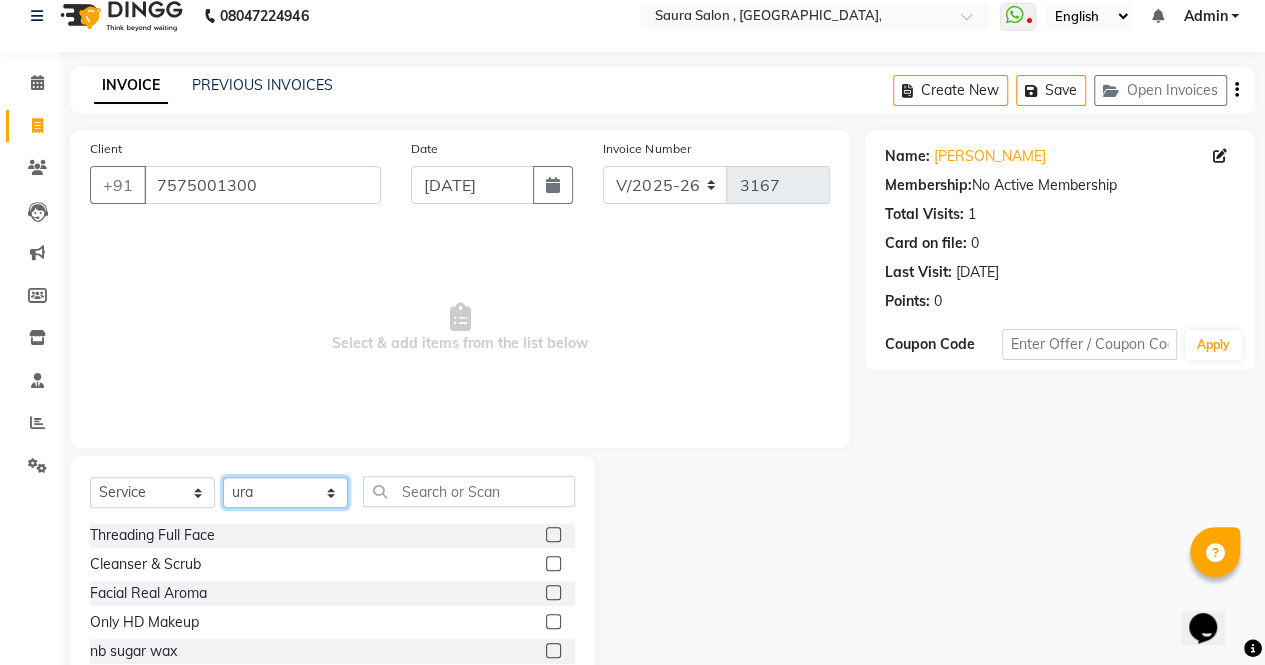 select on "82271" 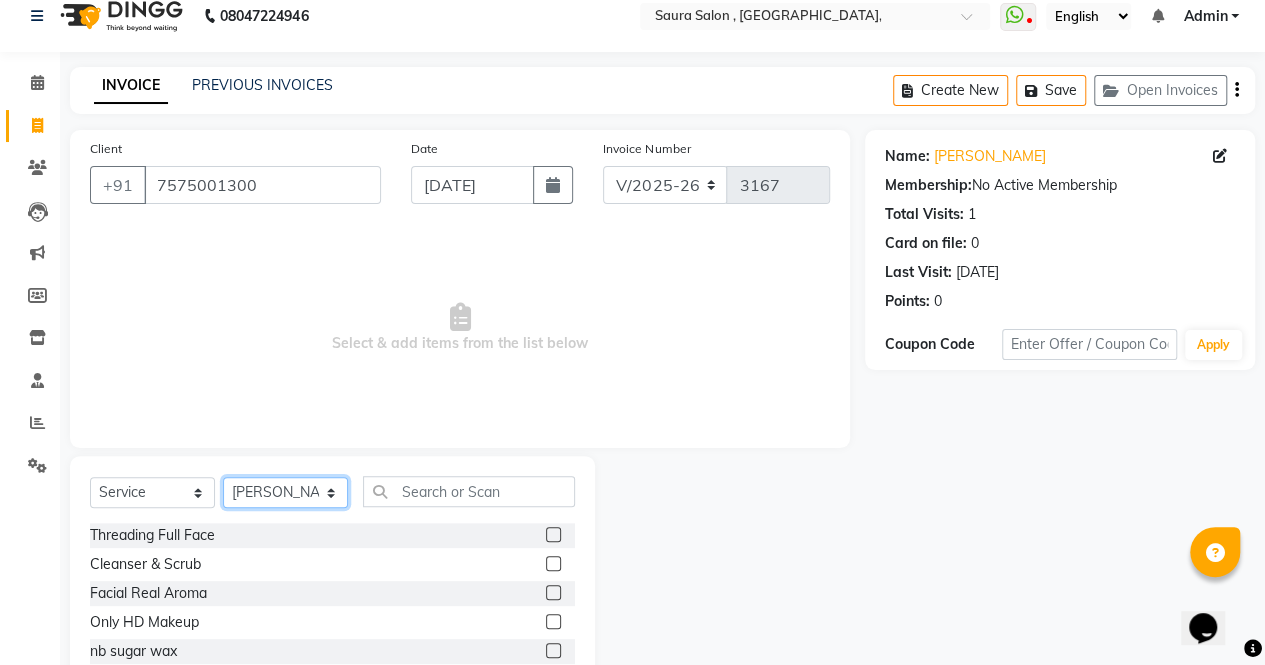 click on "Select Stylist archana  asha  [PERSON_NAME]  deepika [PERSON_NAME] [PERSON_NAME] [PERSON_NAME] khandala shanti  sona  ura usha di [PERSON_NAME]  [PERSON_NAME]" 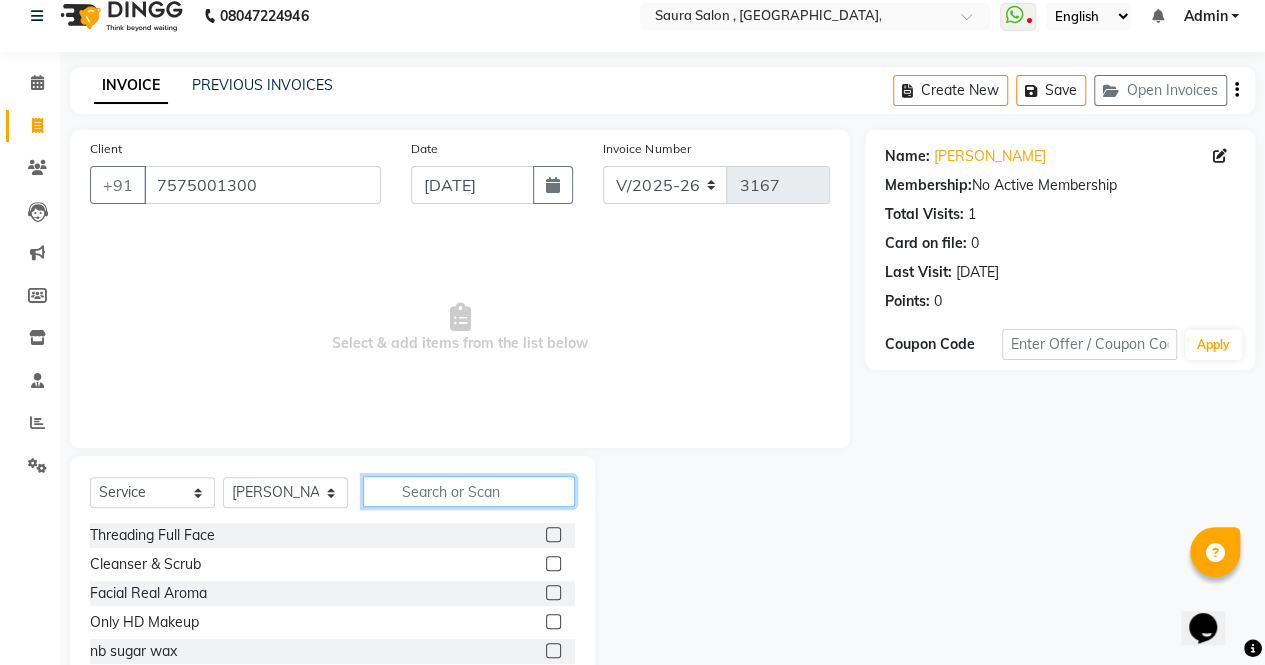 click 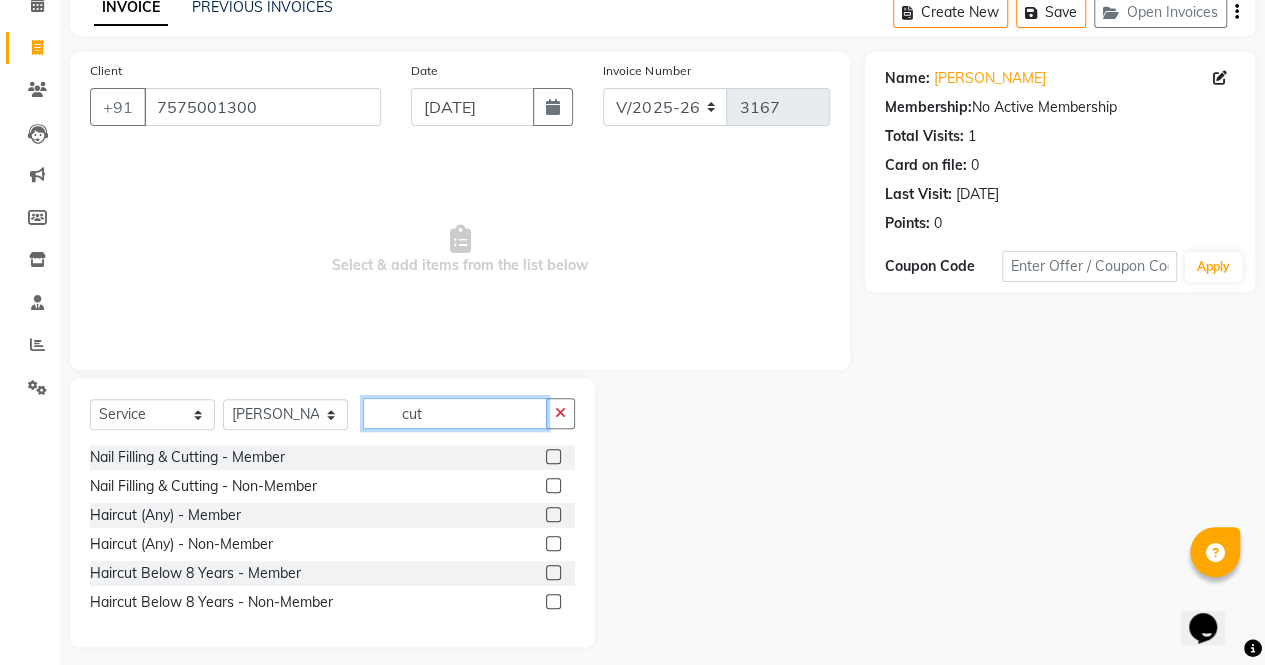 scroll, scrollTop: 109, scrollLeft: 0, axis: vertical 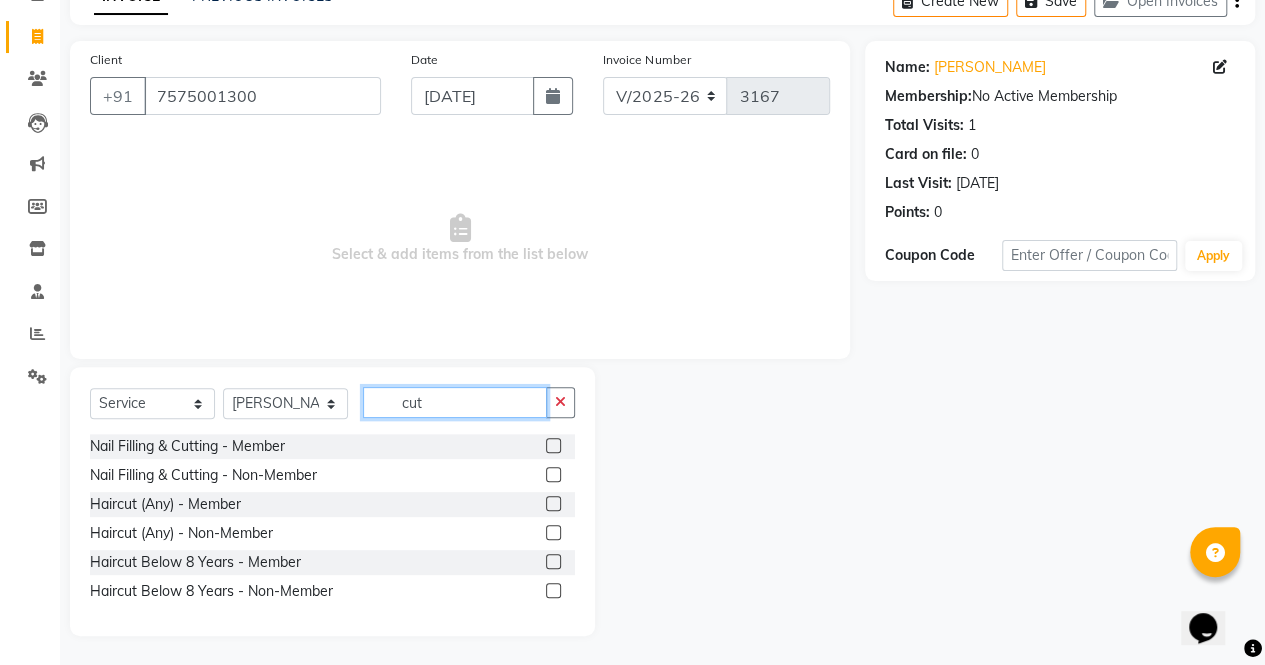 type on "cut" 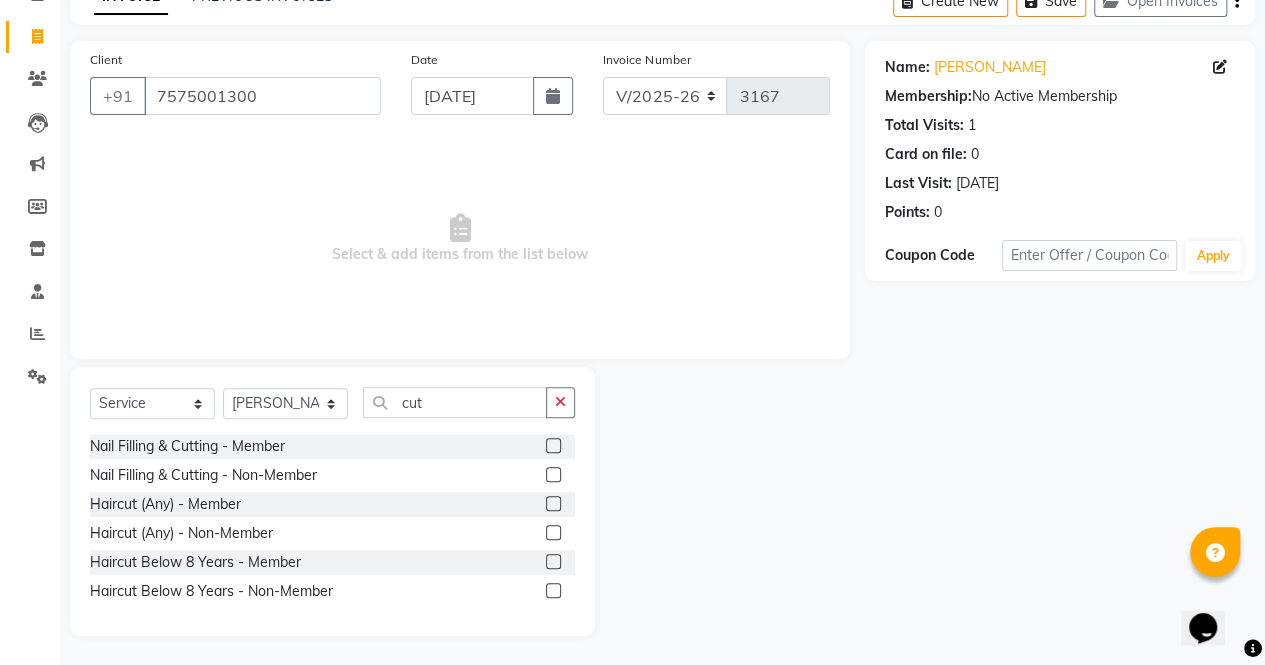 click 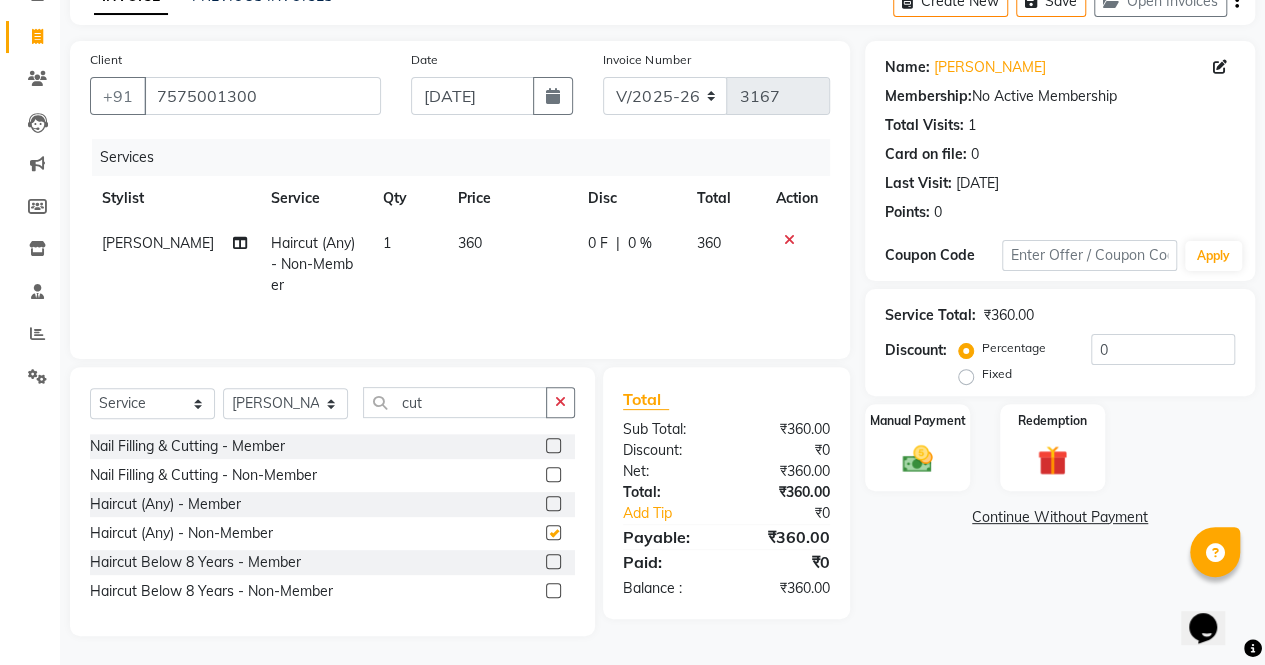 checkbox on "false" 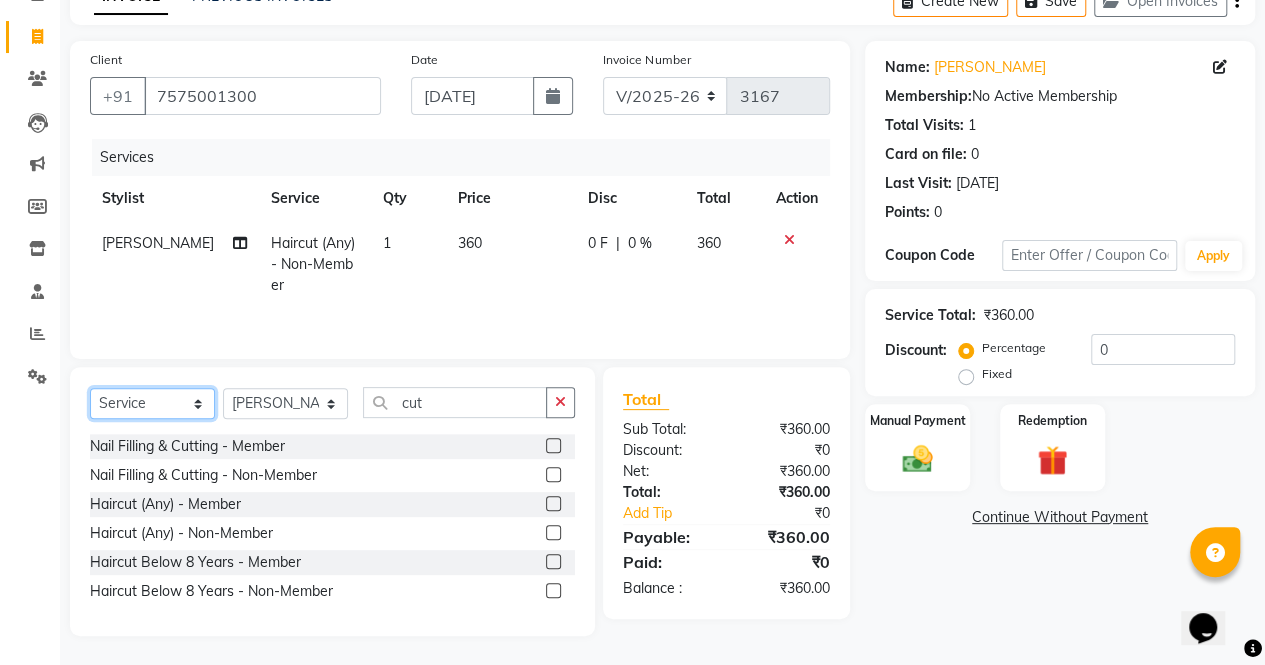 click on "Select  Service  Product  Membership  Package Voucher Prepaid Gift Card" 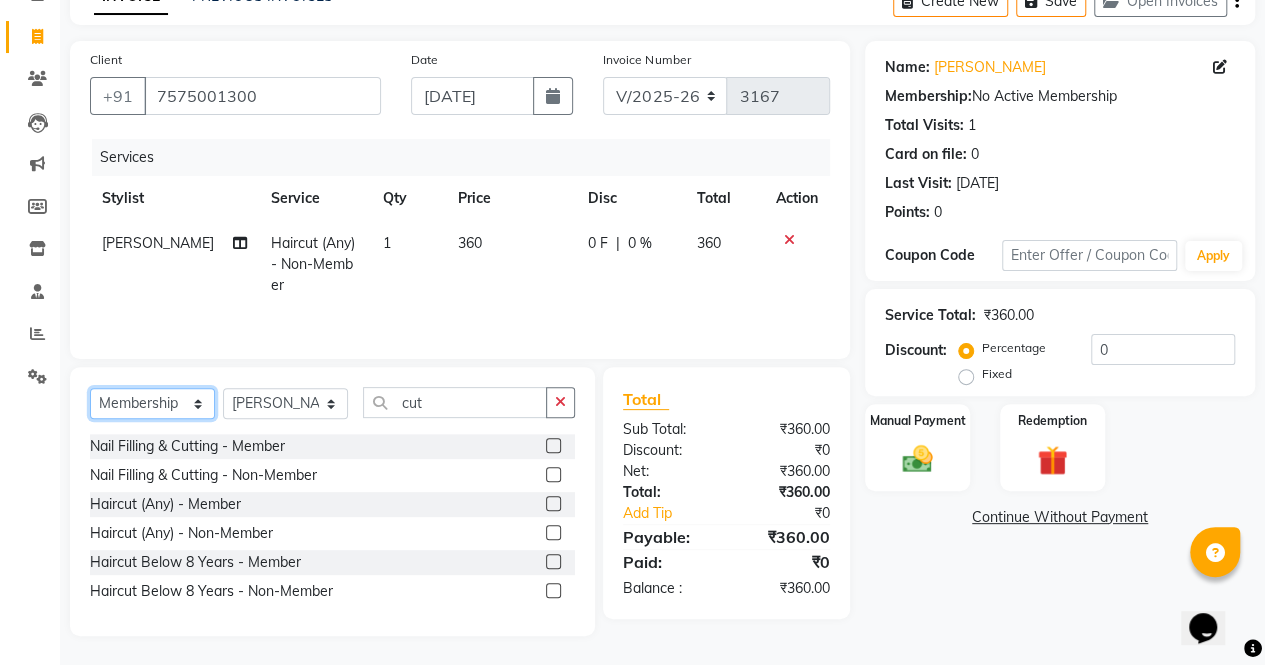click on "Select  Service  Product  Membership  Package Voucher Prepaid Gift Card" 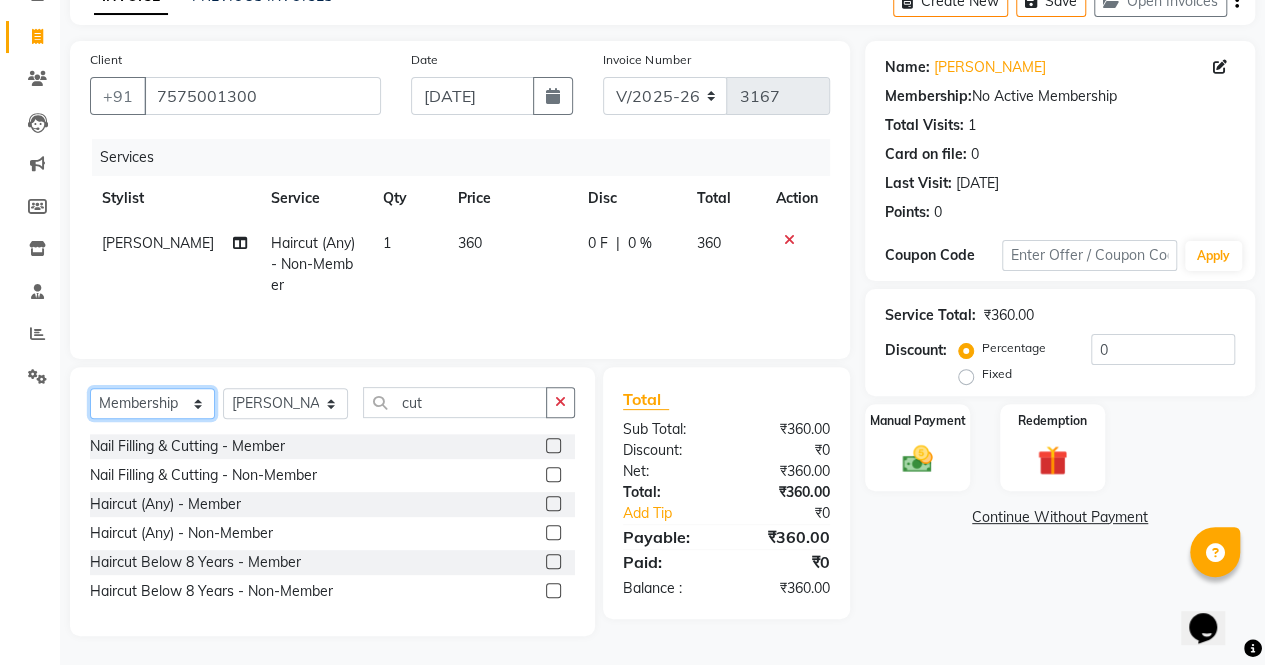 scroll, scrollTop: 92, scrollLeft: 0, axis: vertical 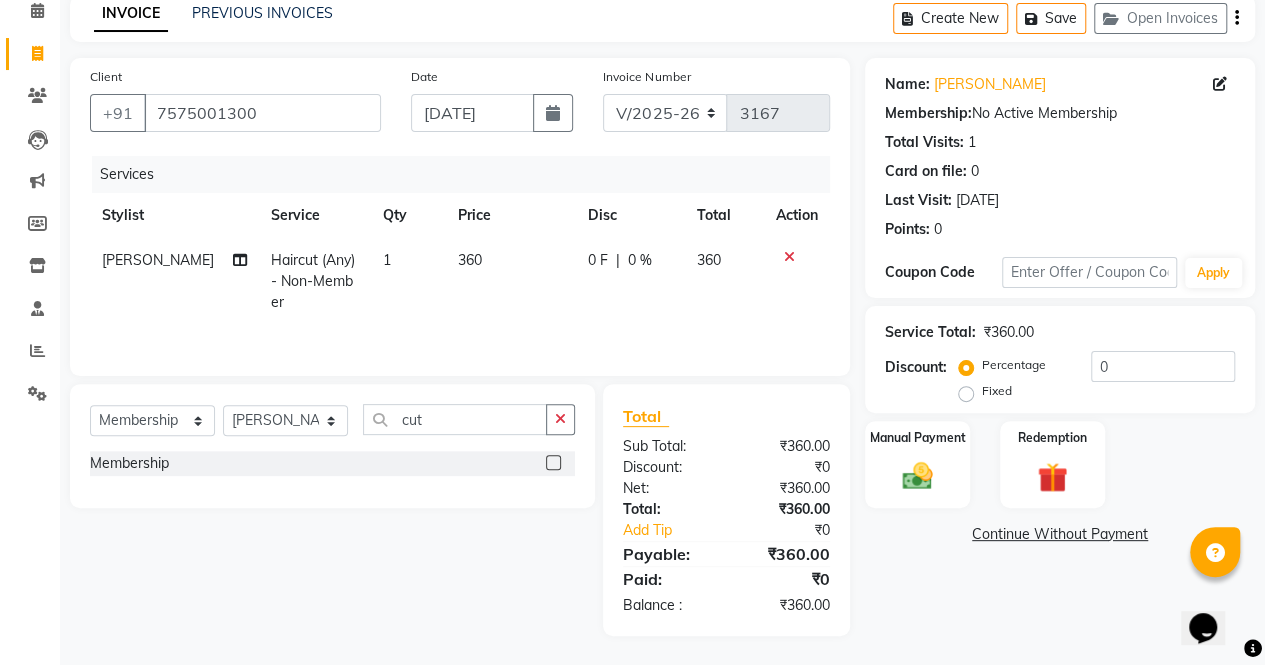 click 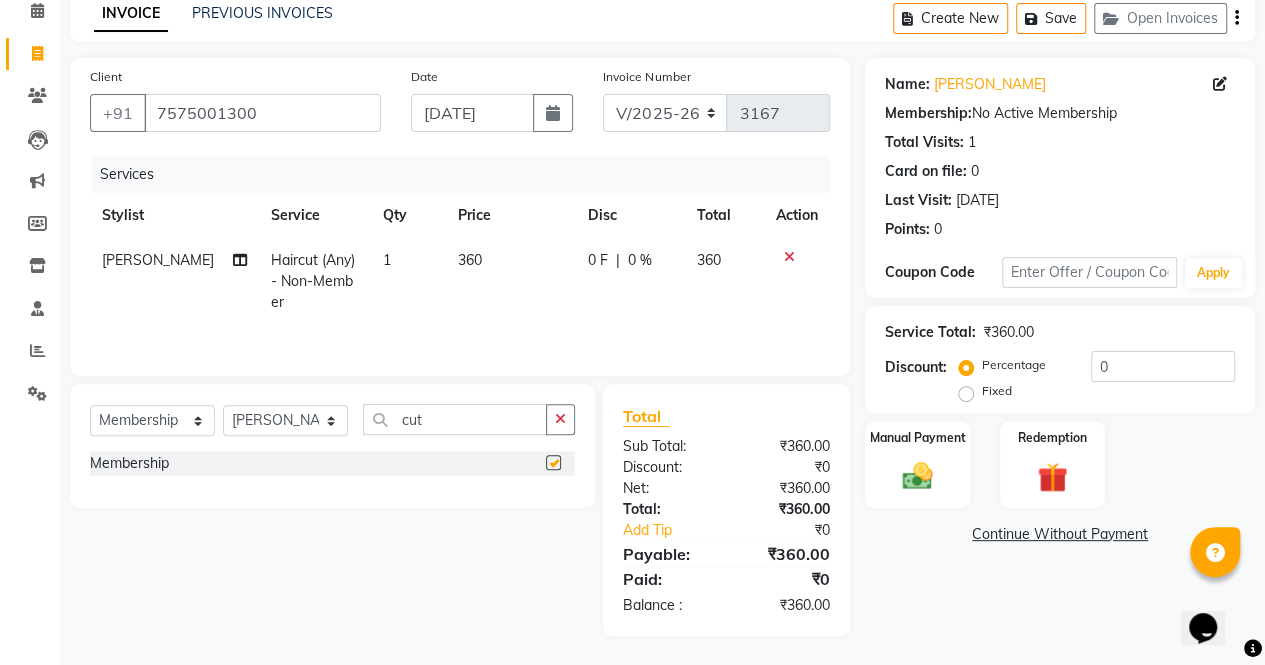 select on "select" 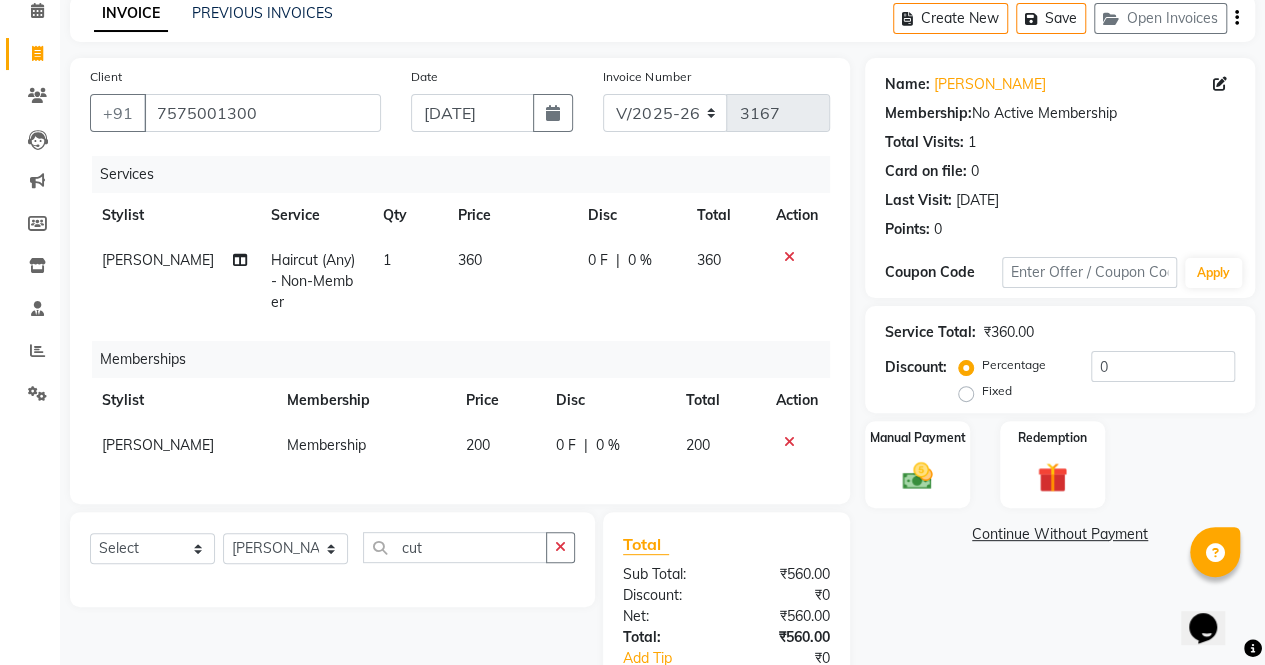 scroll, scrollTop: 0, scrollLeft: 14, axis: horizontal 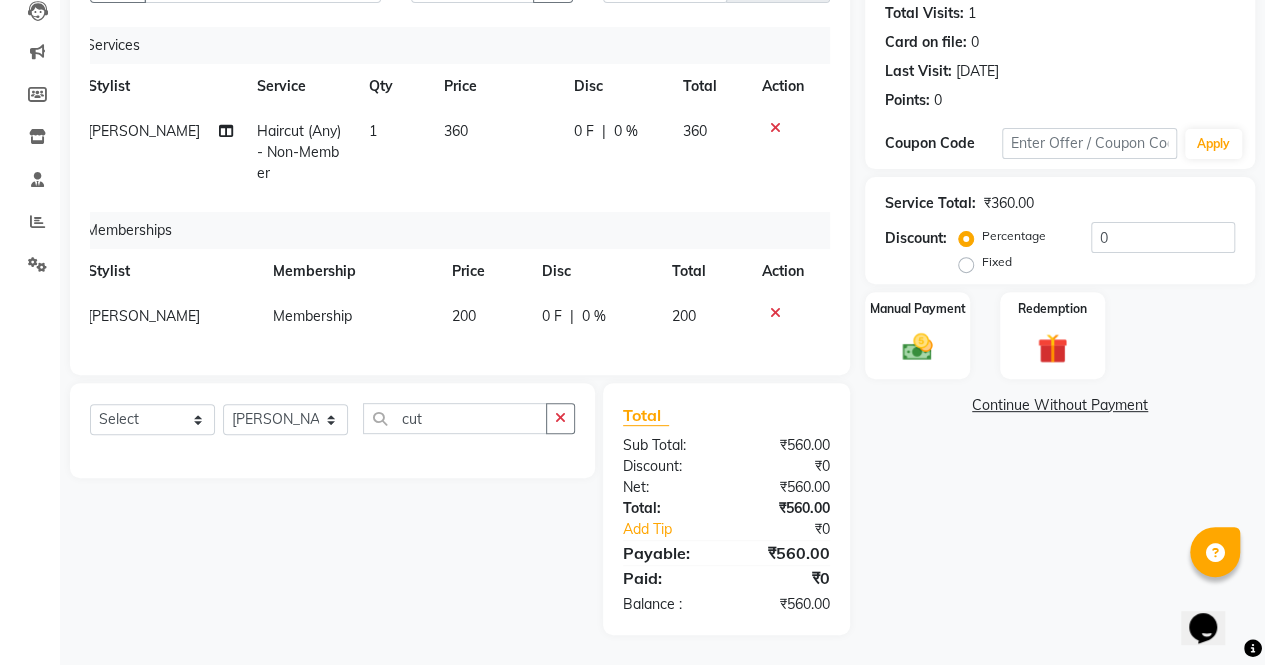 click on "Name: [PERSON_NAME] Membership:  No Active Membership  Total Visits:  1 Card on file:  0 Last Visit:   [DATE] Points:   0  Coupon Code Apply Service Total:  ₹360.00  Discount:  Percentage   Fixed  0 Manual Payment Redemption  Continue Without Payment" 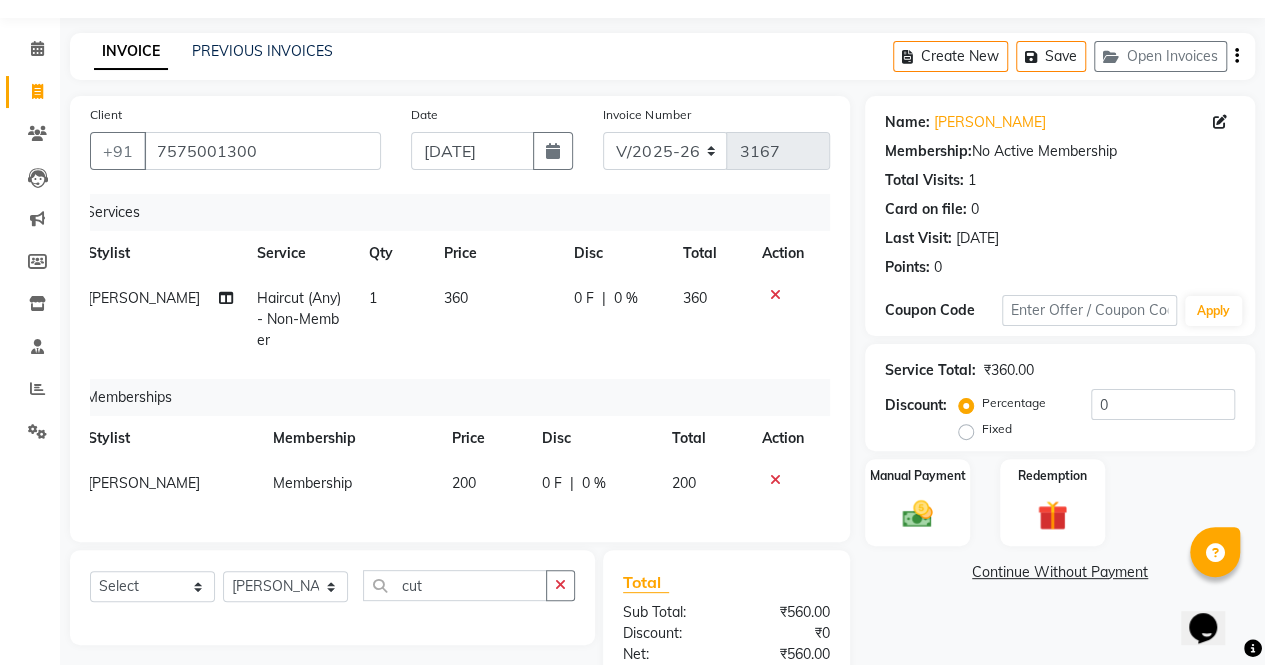 scroll, scrollTop: 234, scrollLeft: 0, axis: vertical 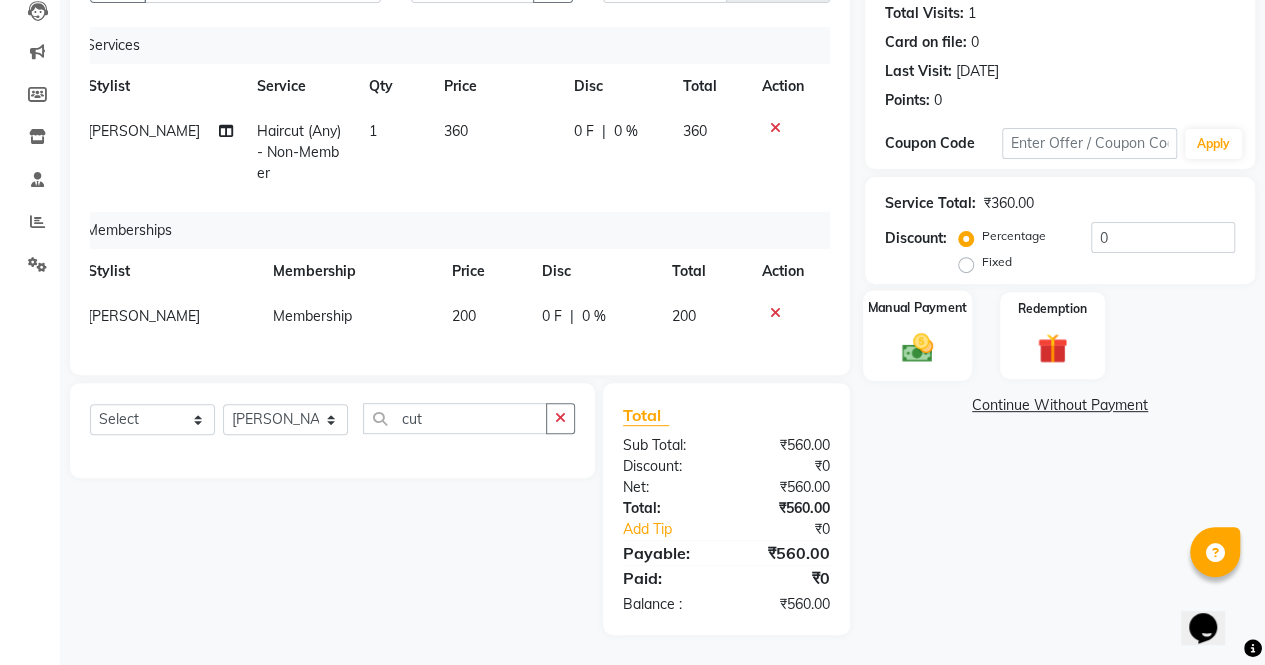 click on "Manual Payment" 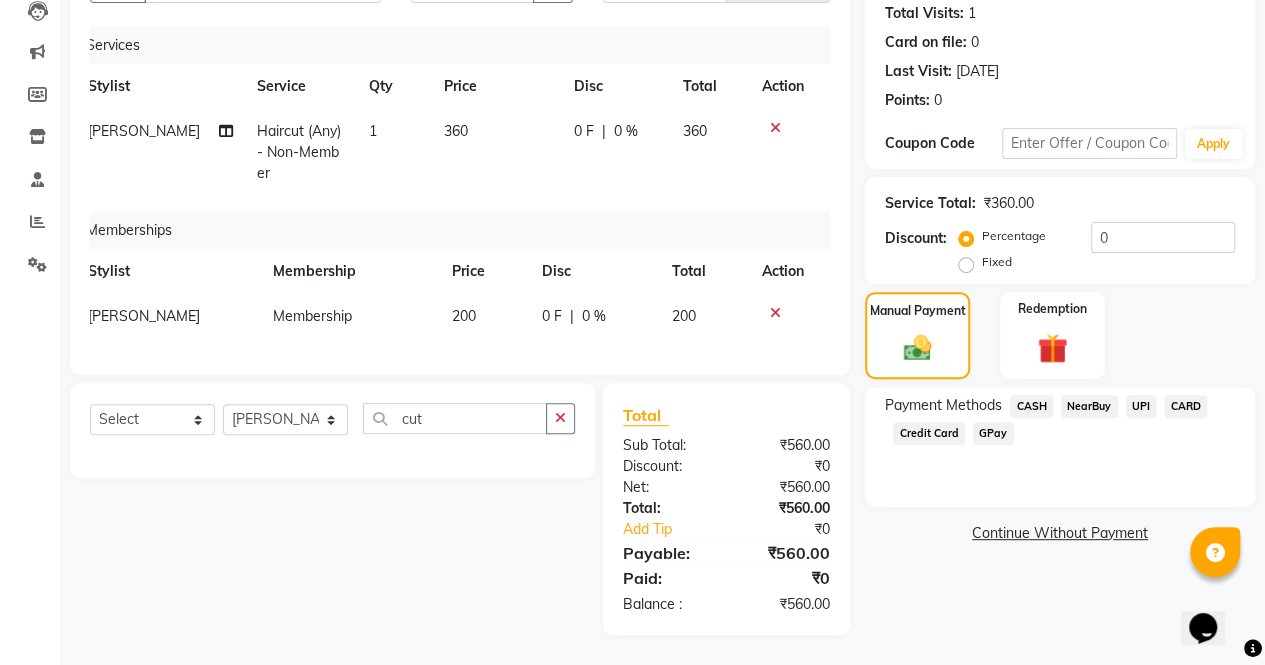 click on "UPI" 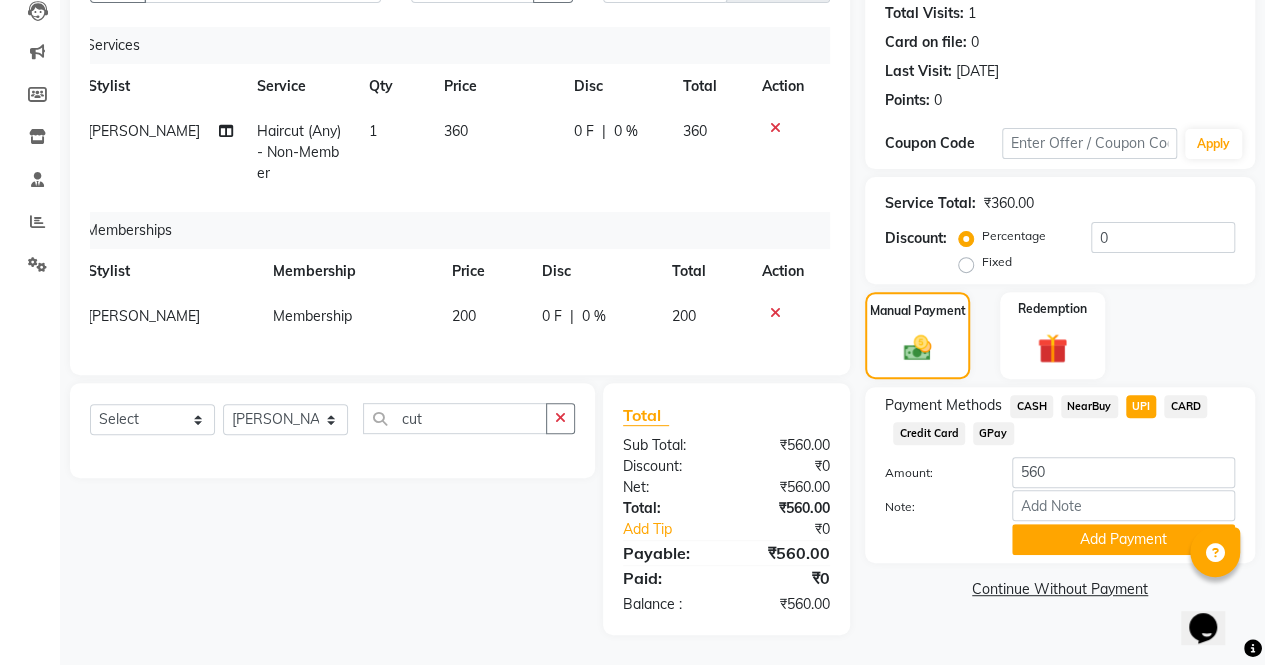 scroll, scrollTop: 234, scrollLeft: 0, axis: vertical 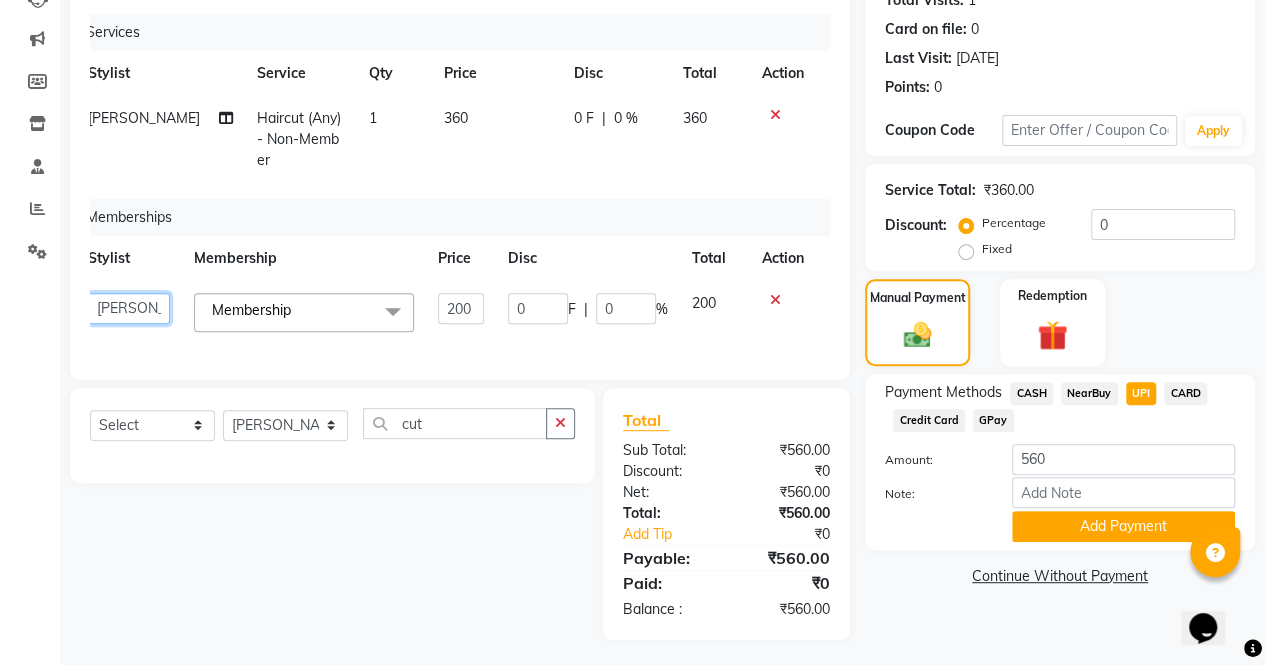 click on "archana    asha    [PERSON_NAME]    deepika [PERSON_NAME]   [PERSON_NAME]   [PERSON_NAME] khandala   shanti    sona    ura   usha di   [PERSON_NAME]    [PERSON_NAME]" 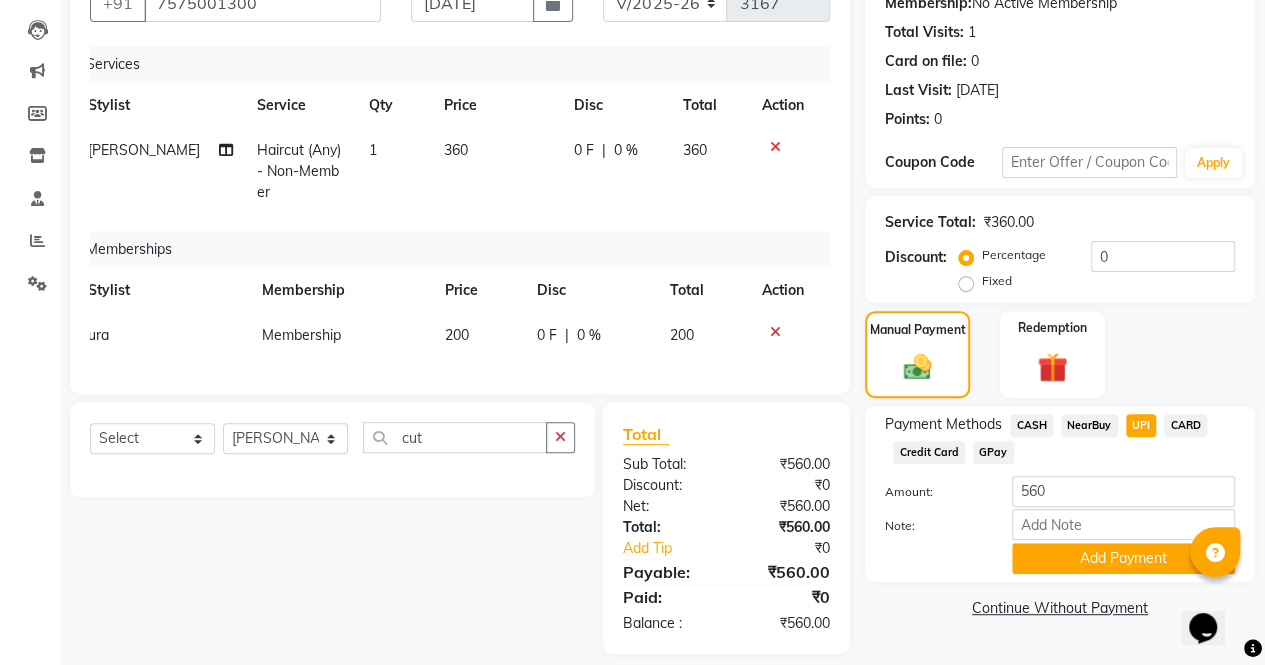 scroll, scrollTop: 198, scrollLeft: 0, axis: vertical 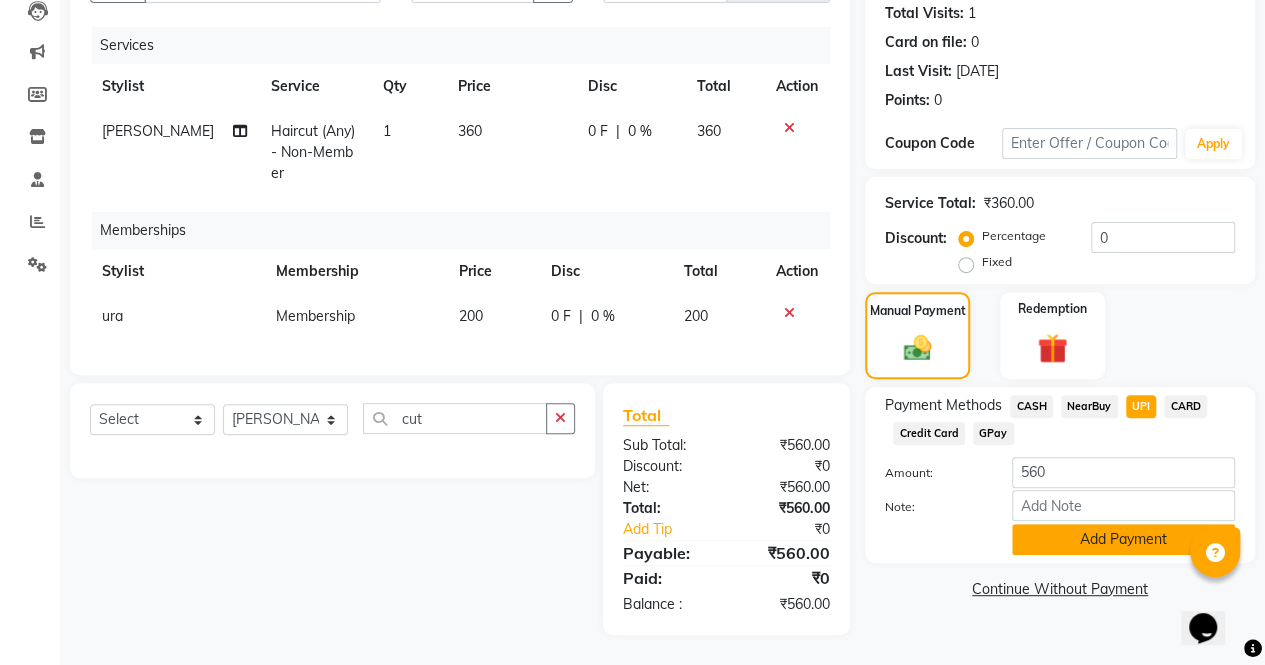 click on "Add Payment" 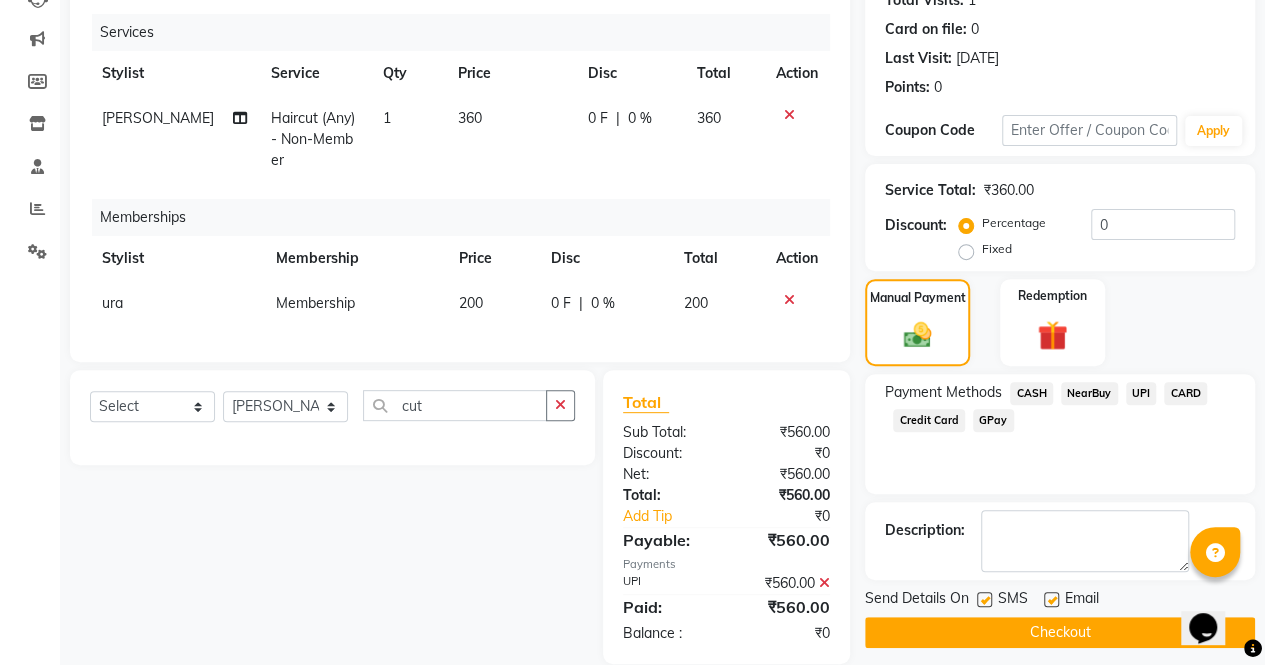 scroll, scrollTop: 276, scrollLeft: 0, axis: vertical 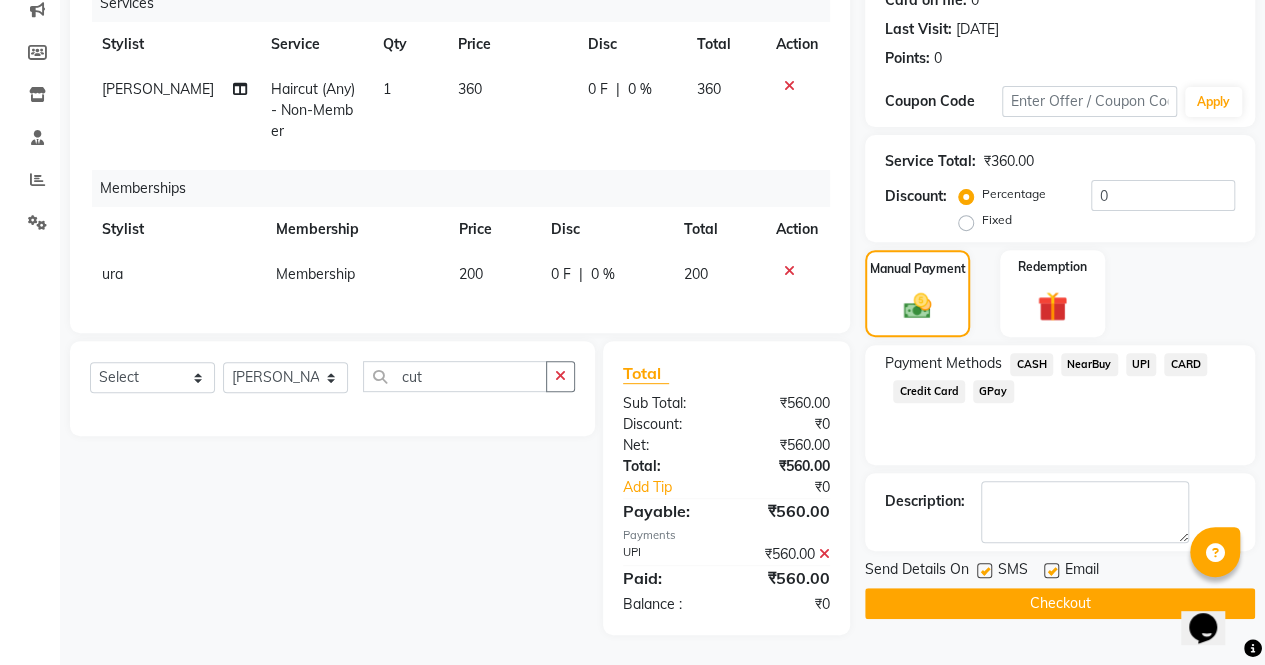 click on "Checkout" 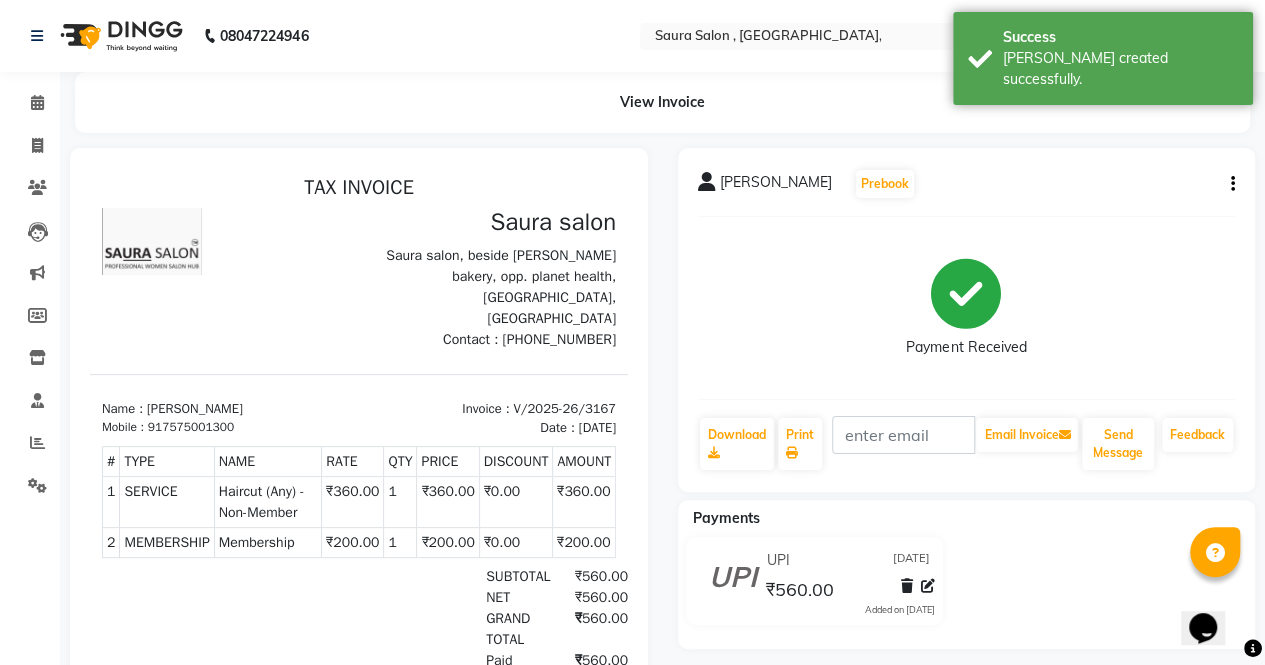 scroll, scrollTop: 0, scrollLeft: 0, axis: both 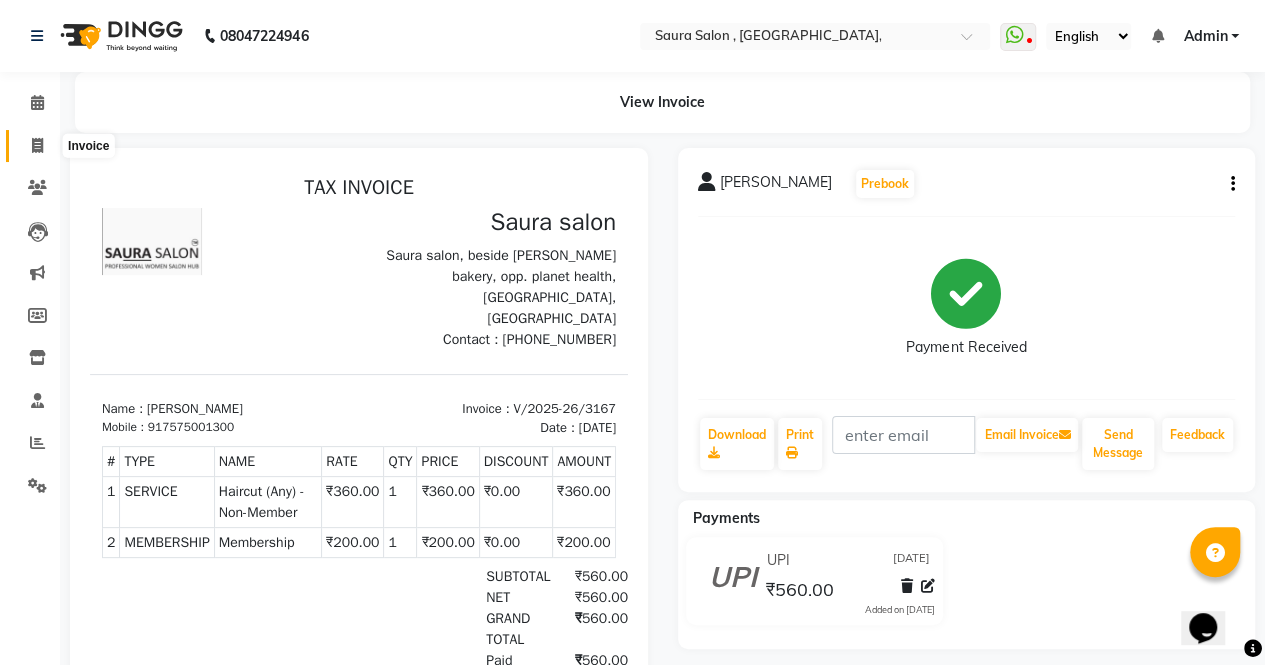click 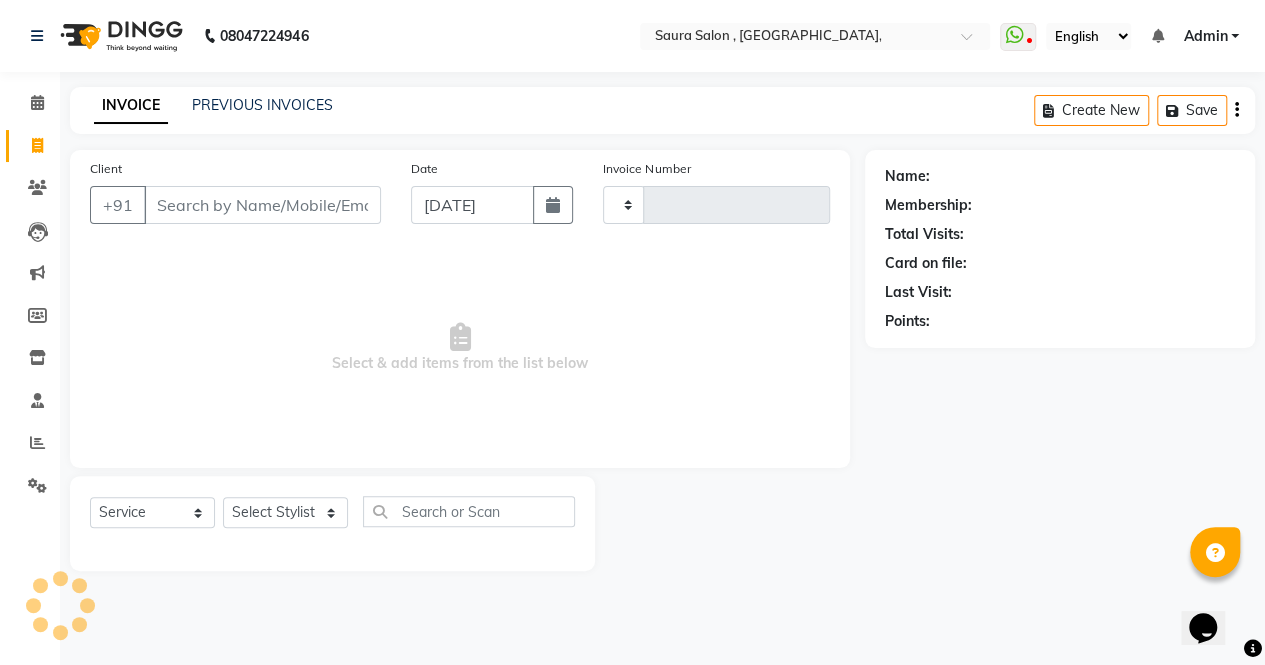 type on "3168" 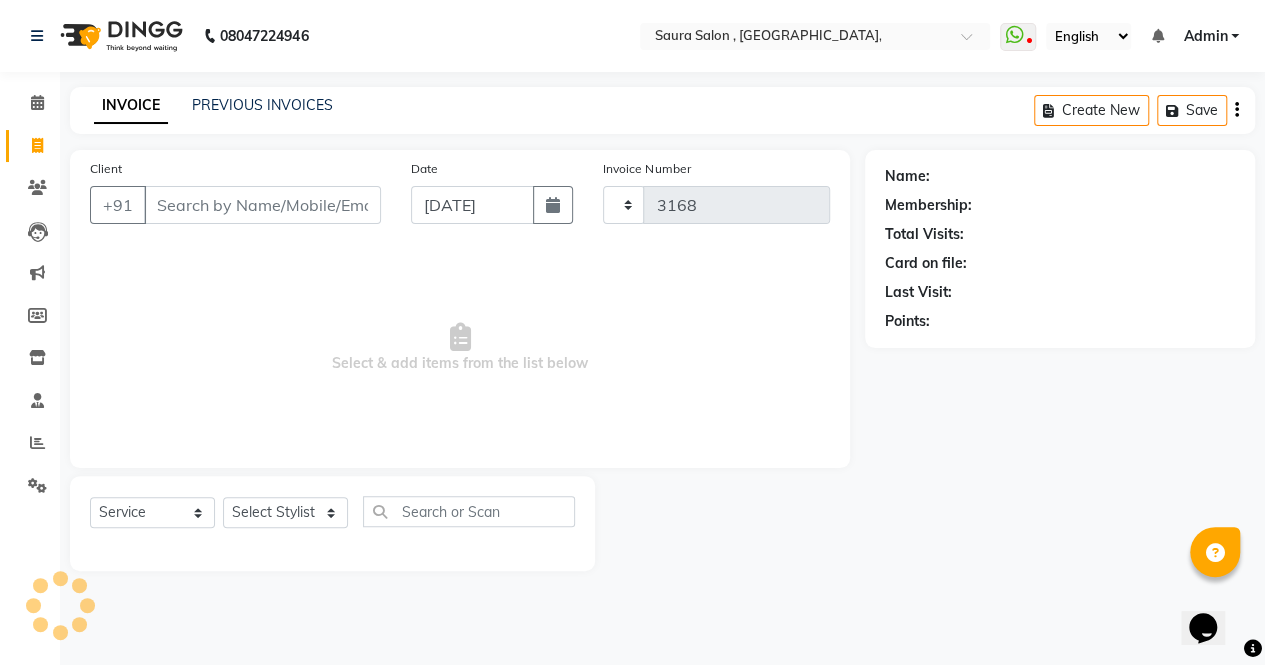 select on "6963" 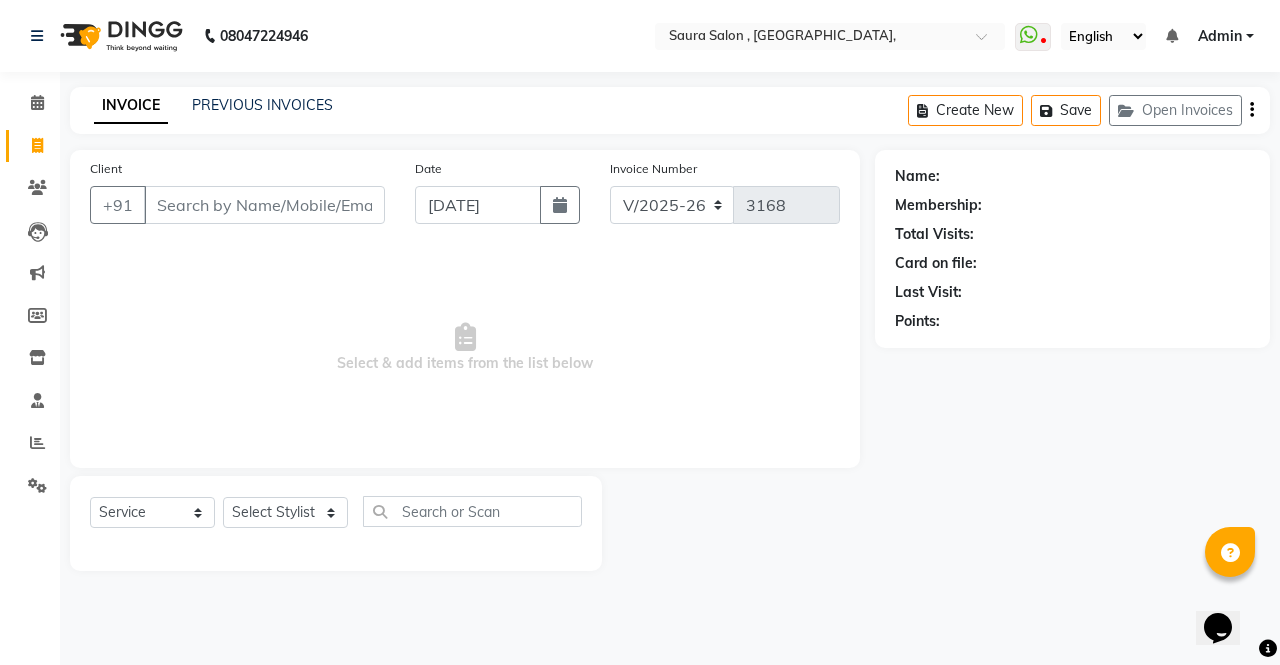 select on "57428" 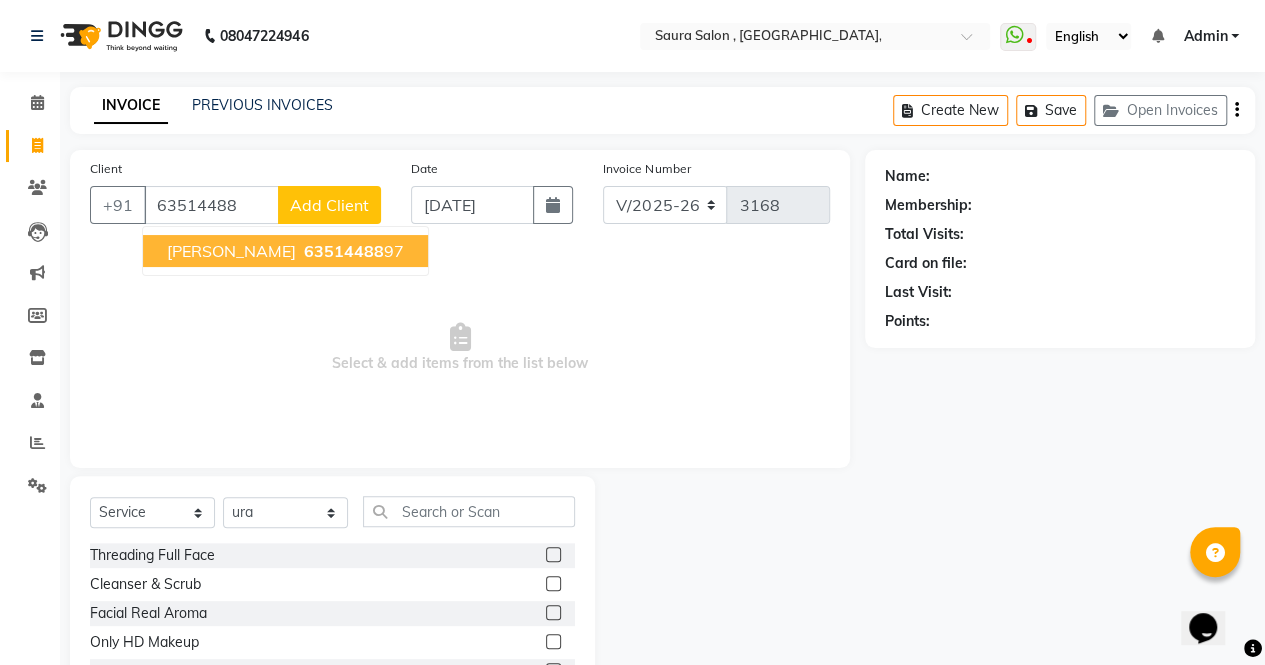 click on "[PERSON_NAME]" at bounding box center [231, 251] 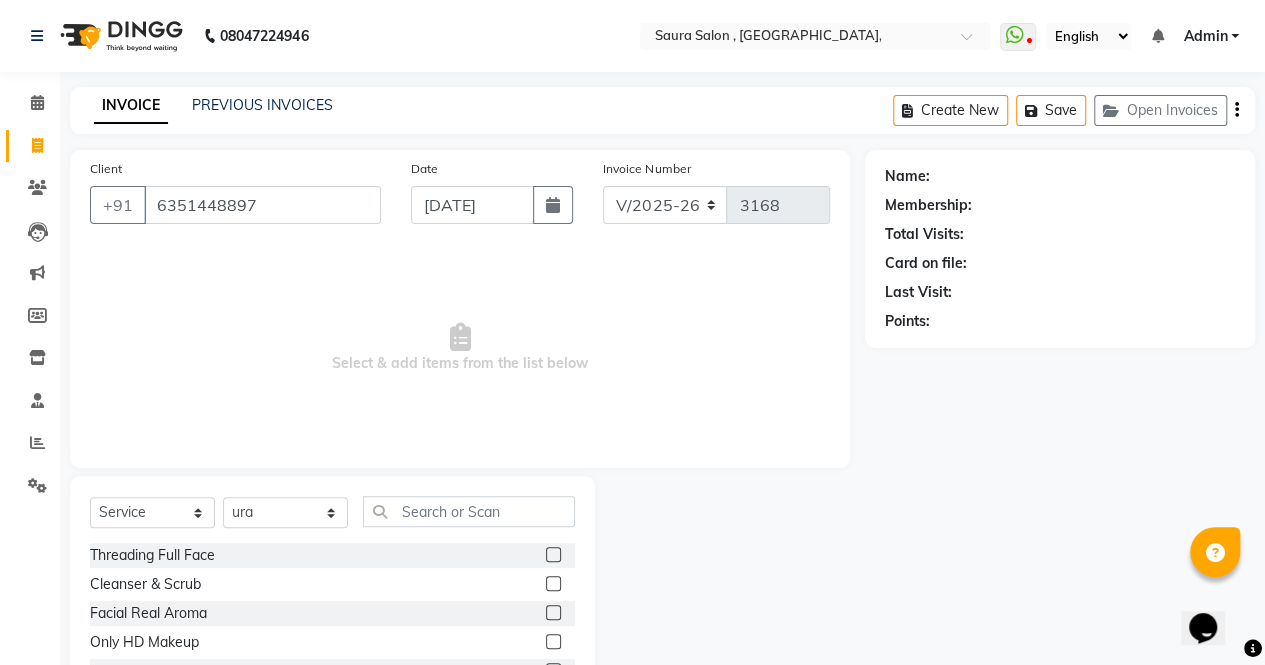 type on "6351448897" 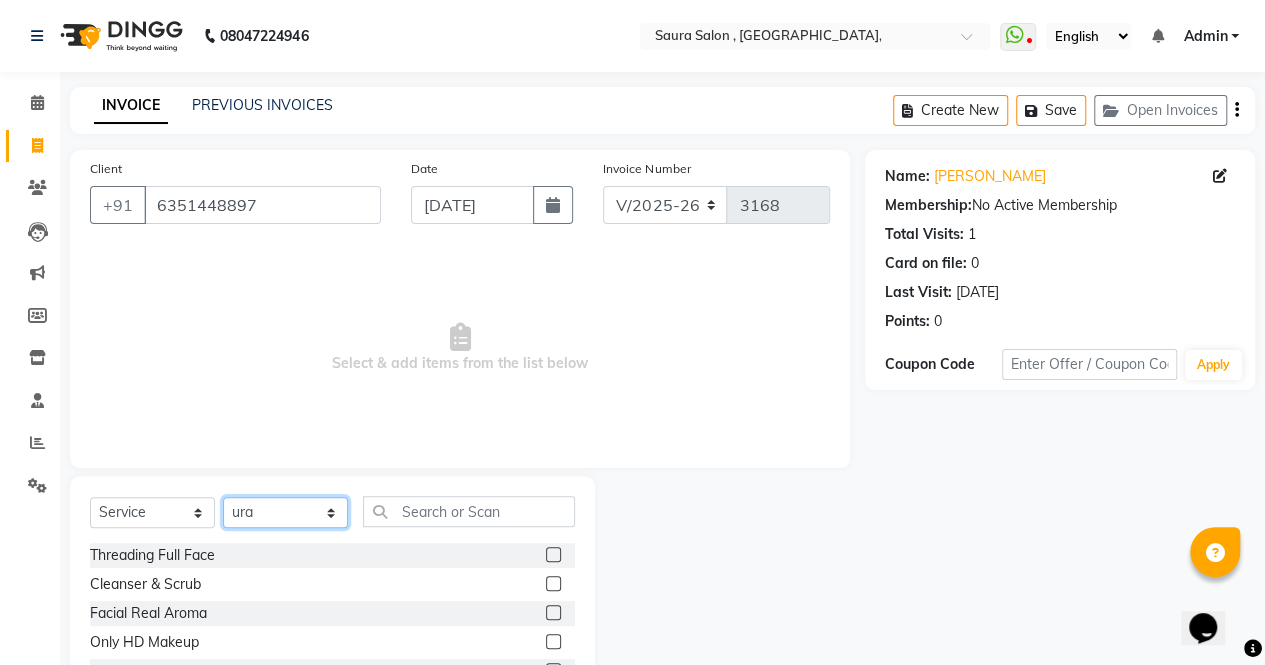 click on "Select Stylist archana  asha  [PERSON_NAME]  deepika [PERSON_NAME] [PERSON_NAME] [PERSON_NAME] khandala shanti  sona  ura usha di [PERSON_NAME]  [PERSON_NAME]" 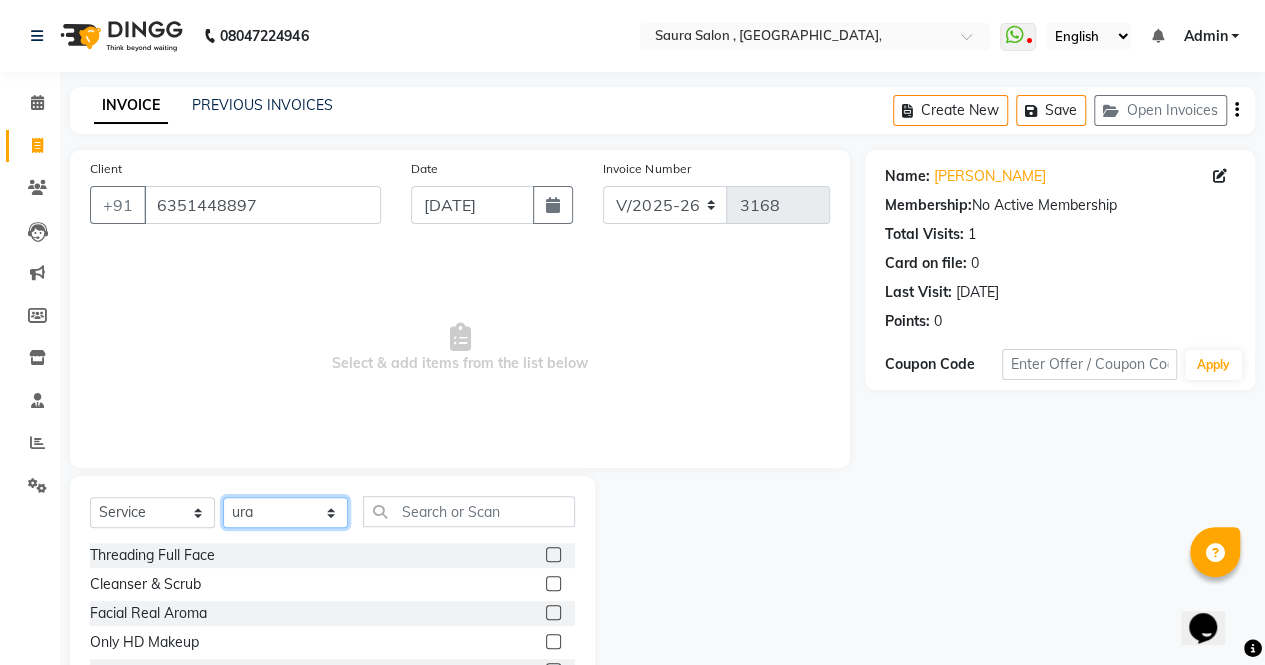 select on "76377" 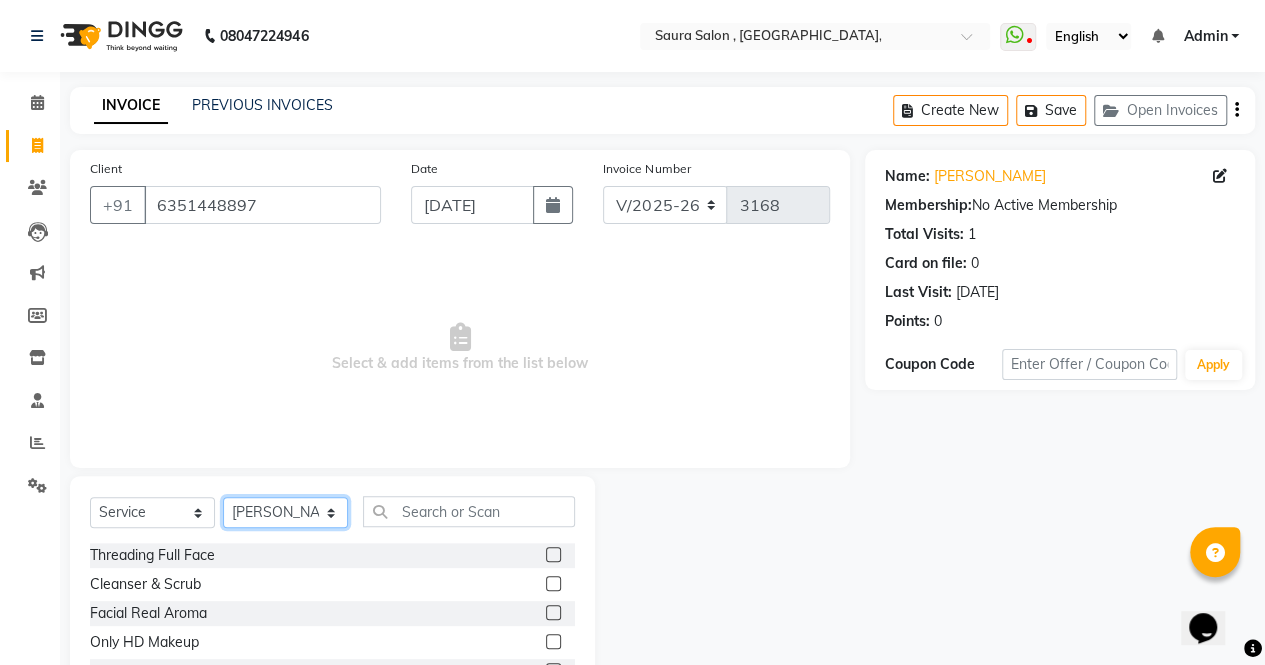 click on "Select Stylist archana  asha  [PERSON_NAME]  deepika [PERSON_NAME] [PERSON_NAME] [PERSON_NAME] khandala shanti  sona  ura usha di [PERSON_NAME]  [PERSON_NAME]" 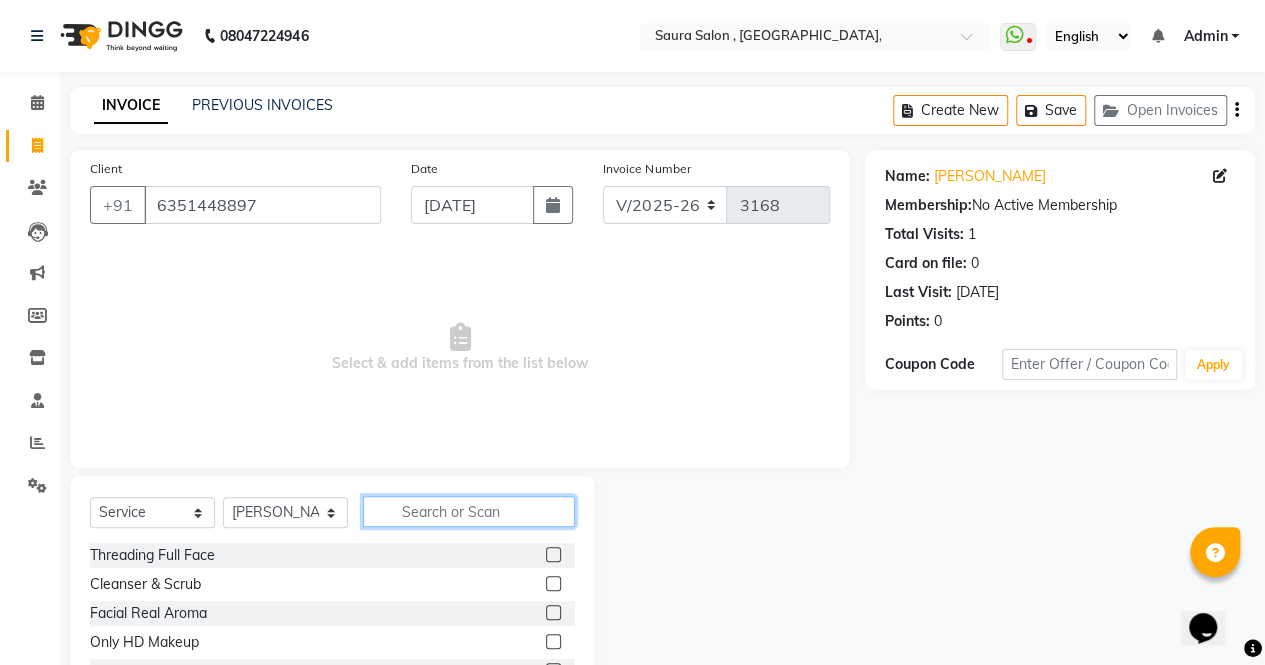 click 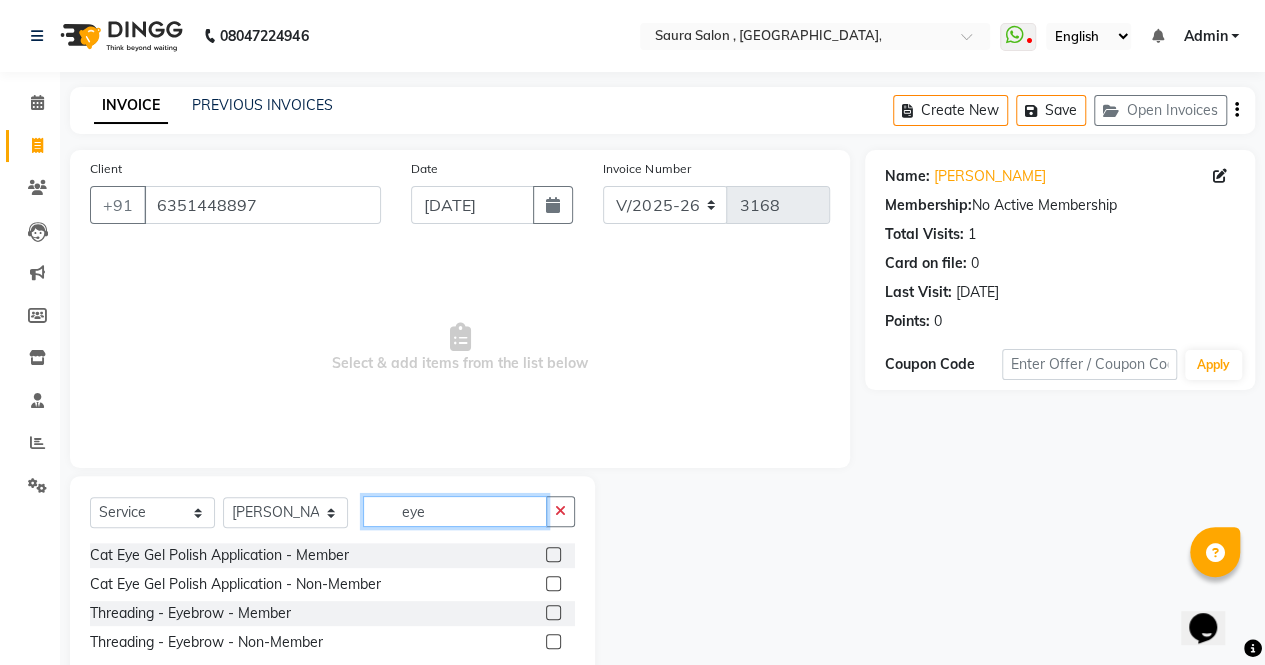type on "eye" 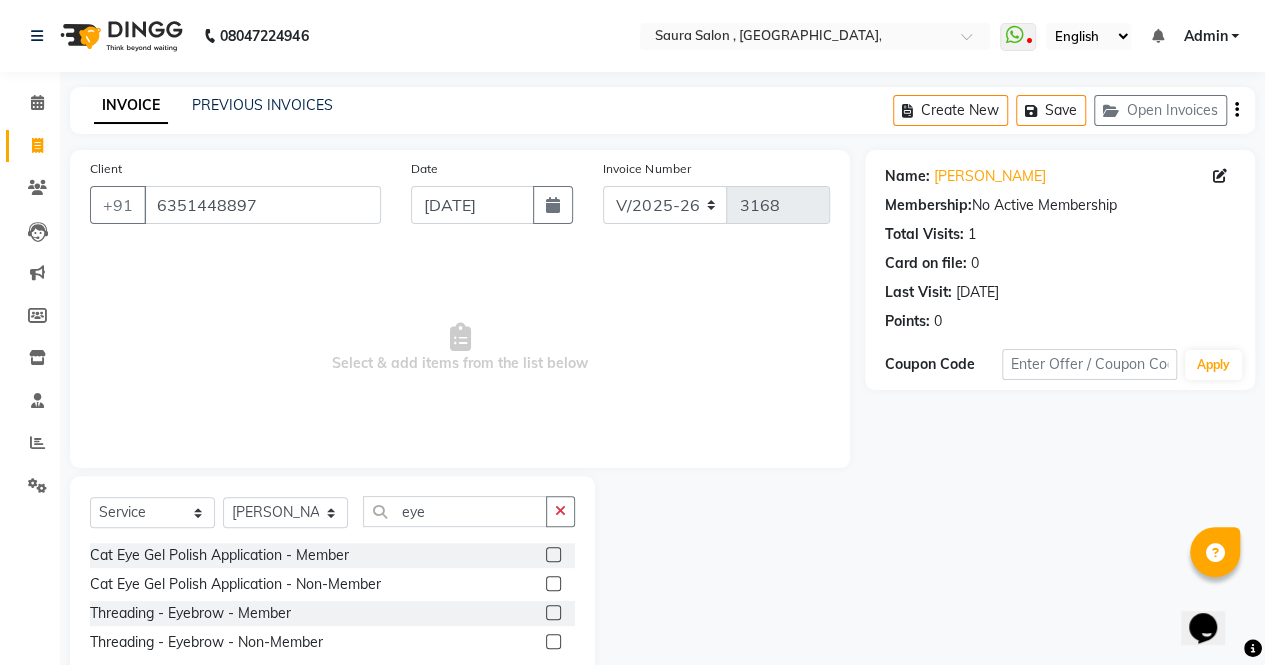 click 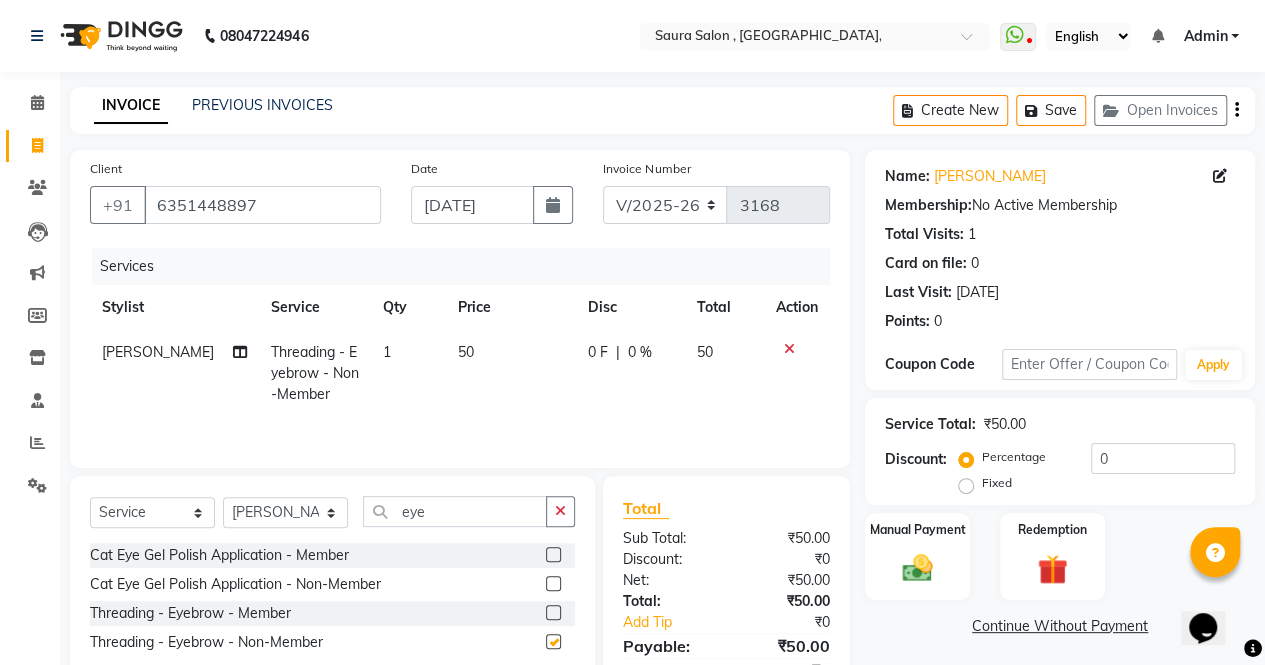 checkbox on "false" 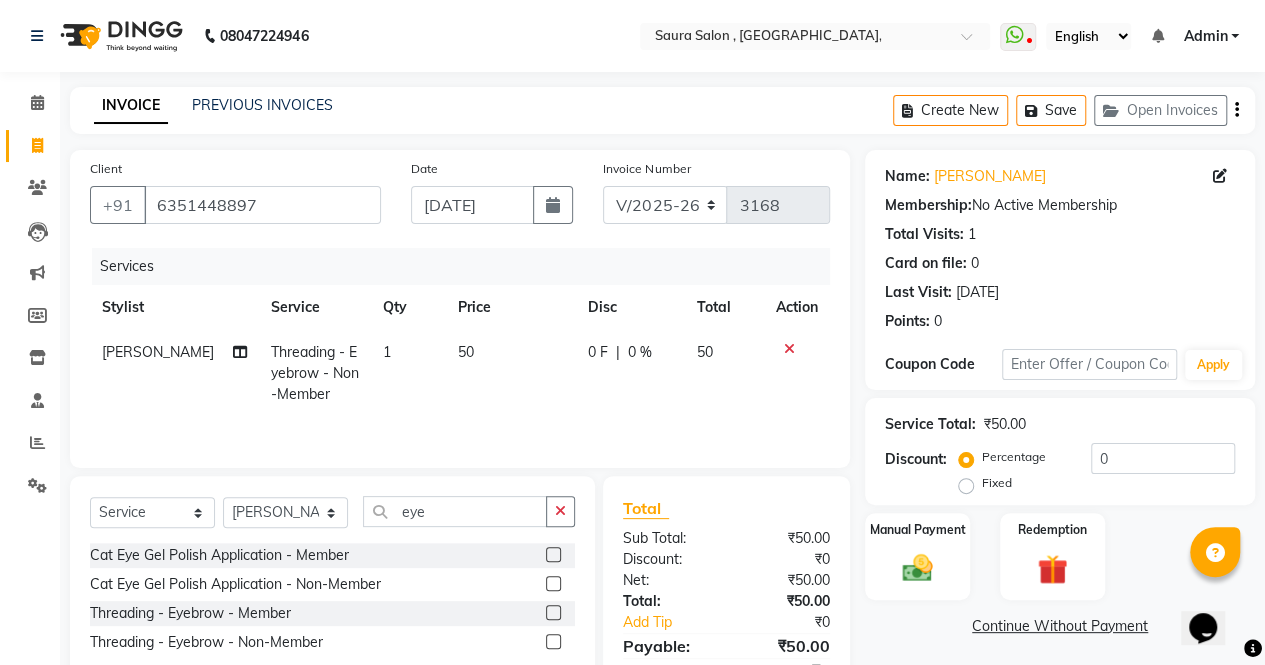 scroll, scrollTop: 0, scrollLeft: 14, axis: horizontal 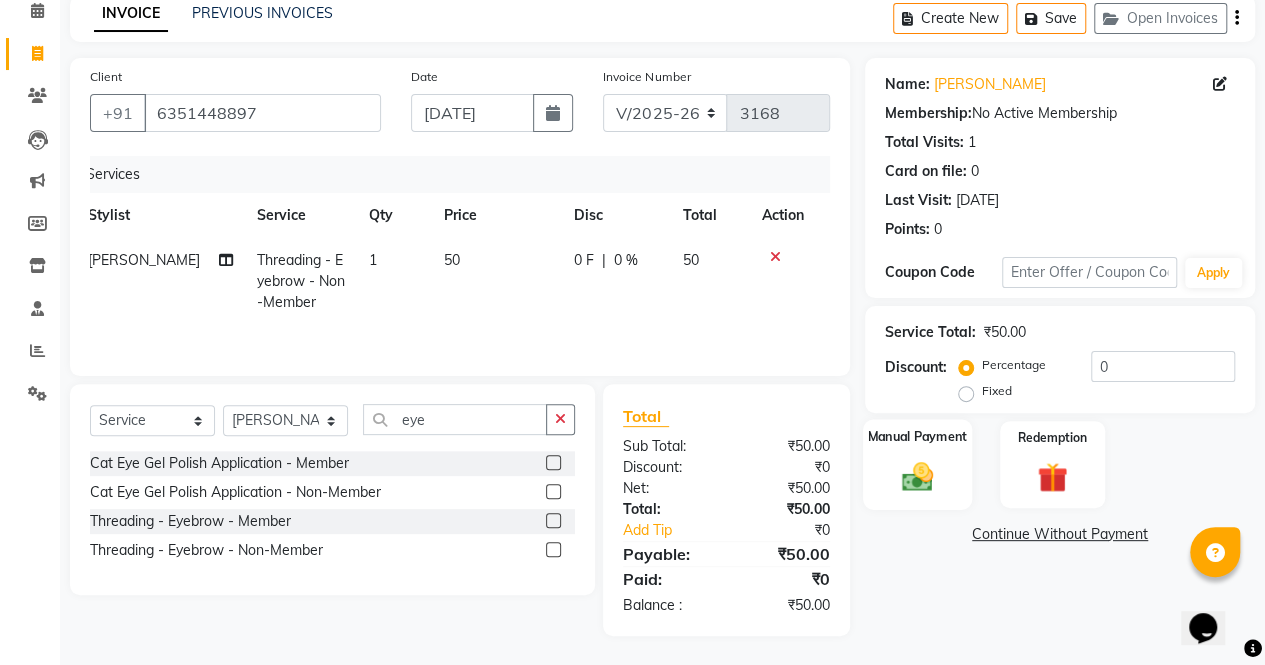 click 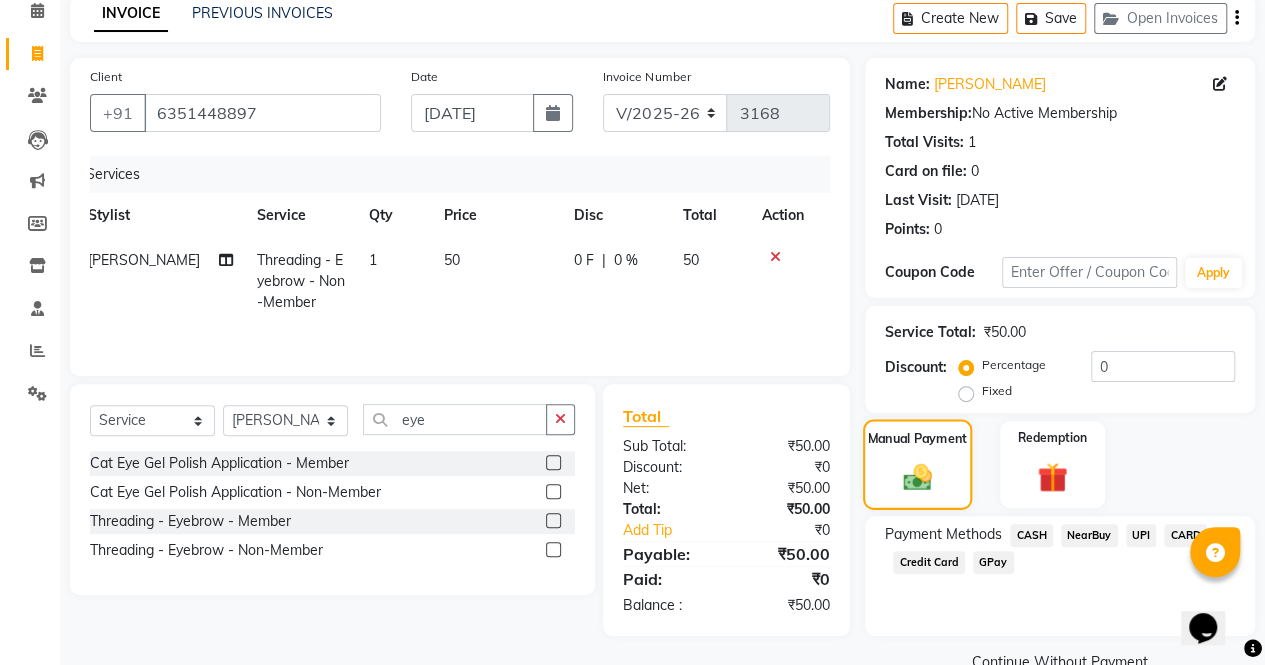 scroll, scrollTop: 133, scrollLeft: 0, axis: vertical 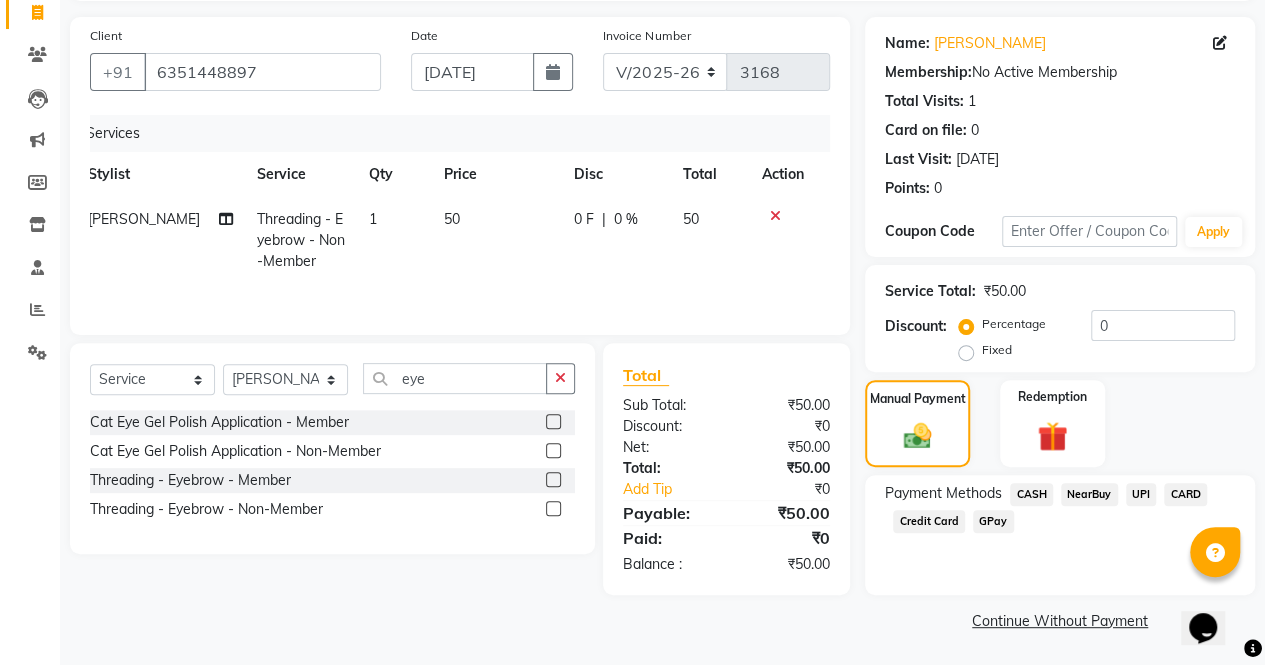click on "UPI" 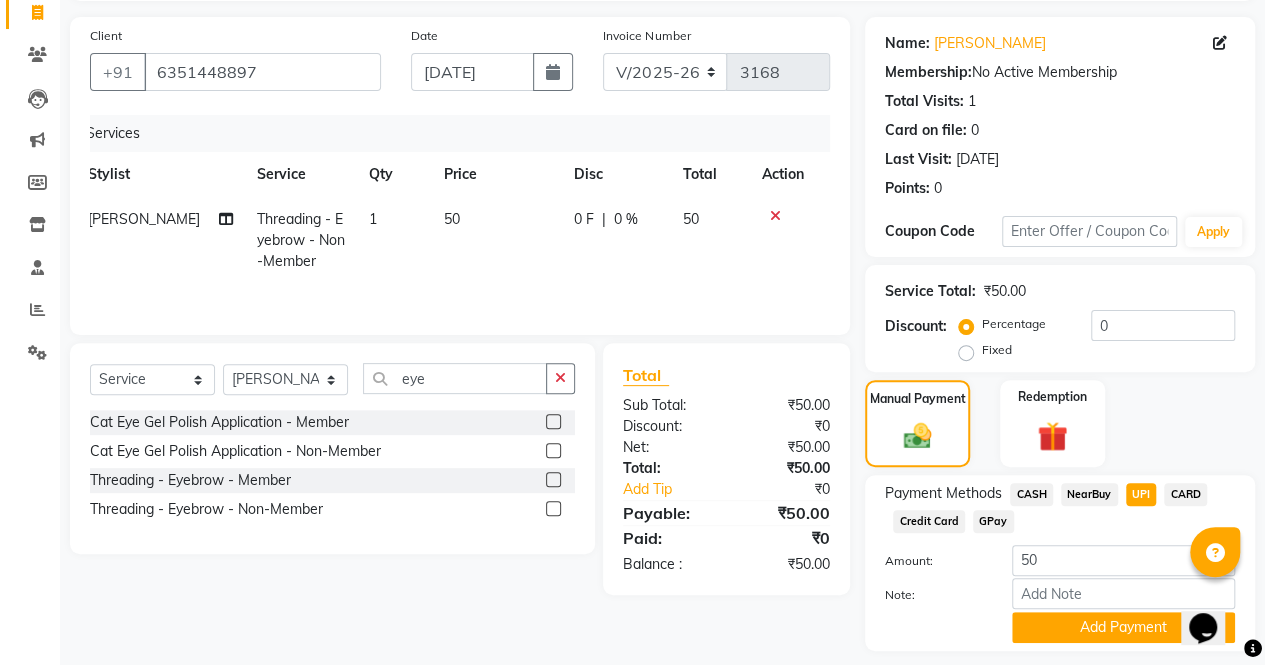 scroll, scrollTop: 188, scrollLeft: 0, axis: vertical 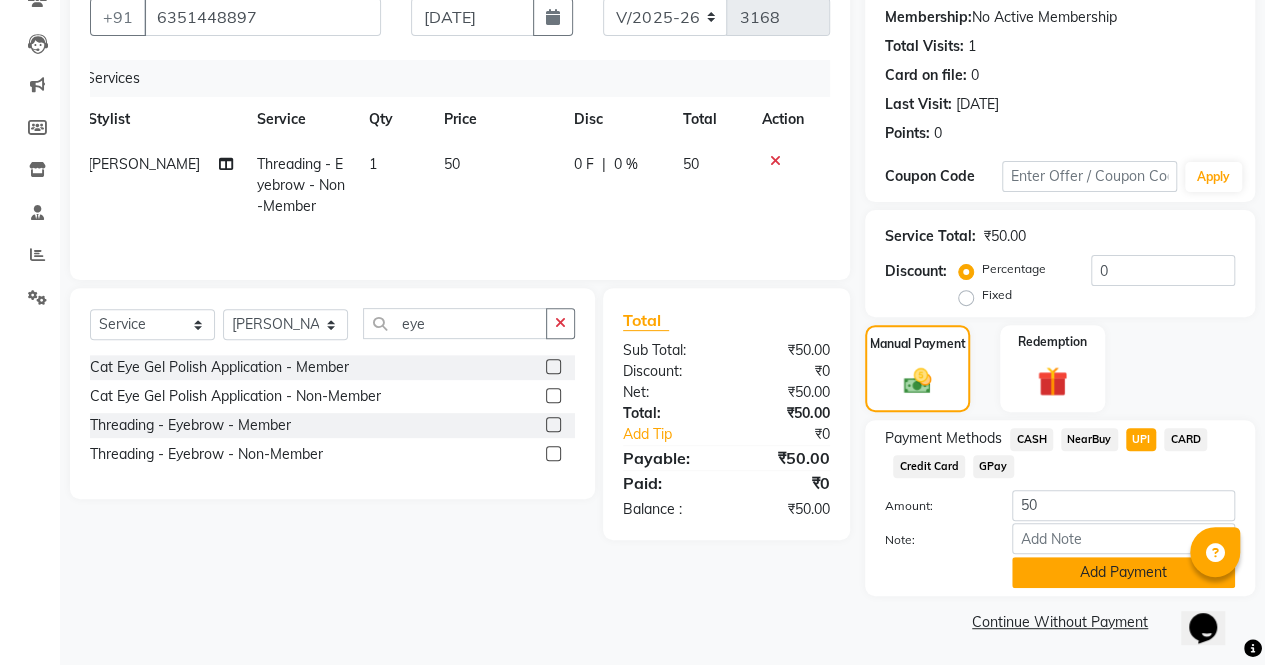 click on "Add Payment" 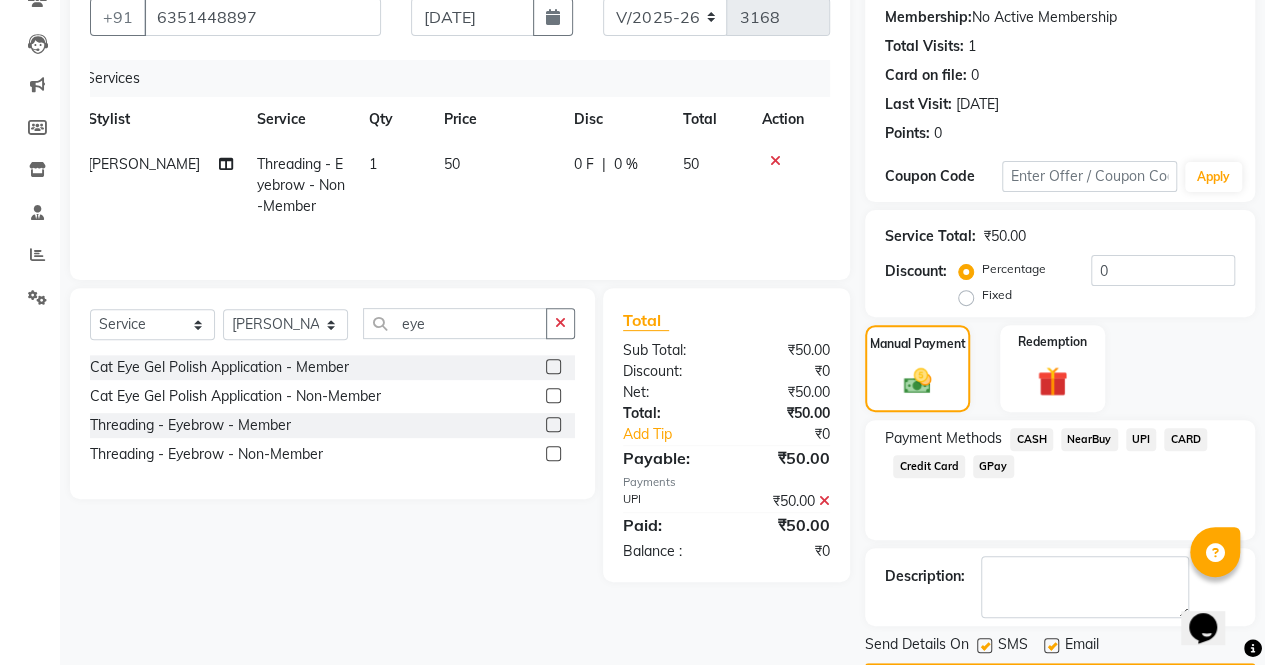 scroll, scrollTop: 244, scrollLeft: 0, axis: vertical 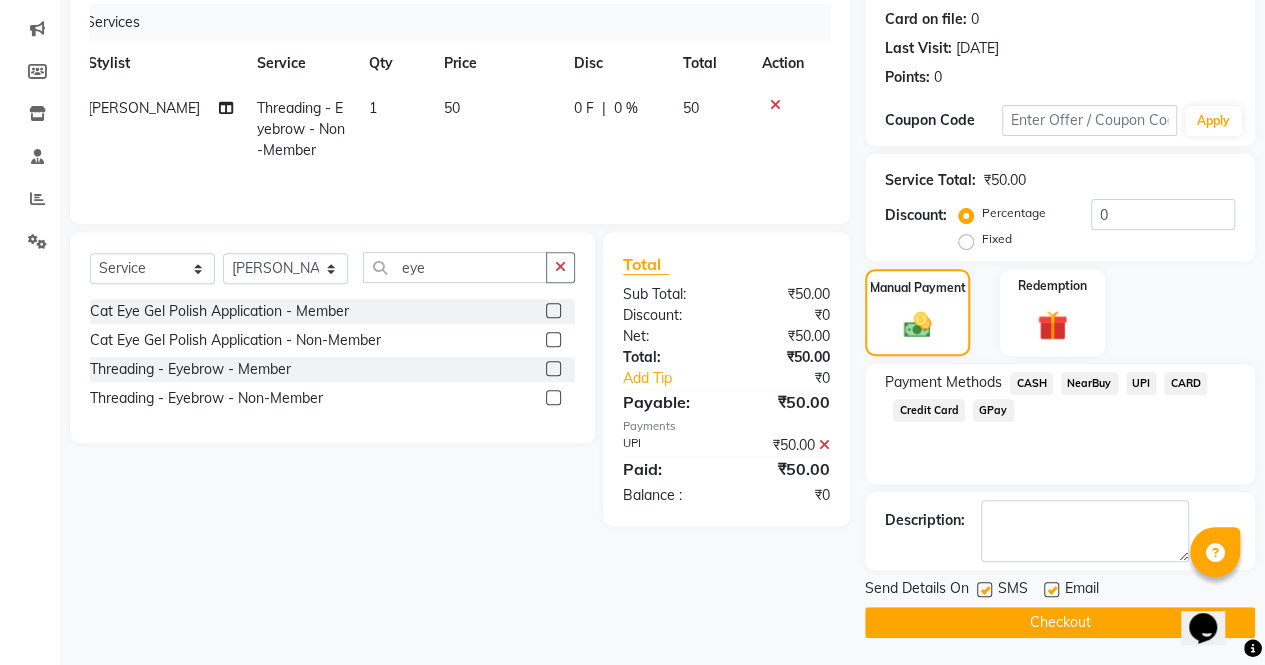 click on "Checkout" 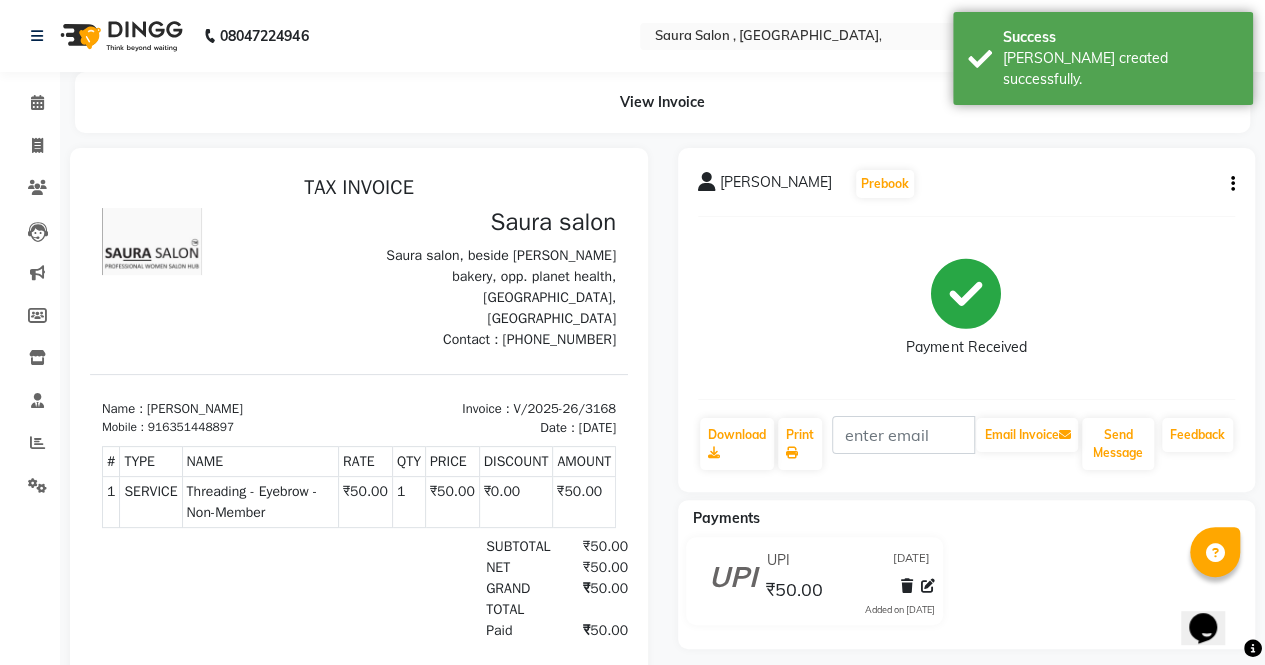 scroll, scrollTop: 0, scrollLeft: 0, axis: both 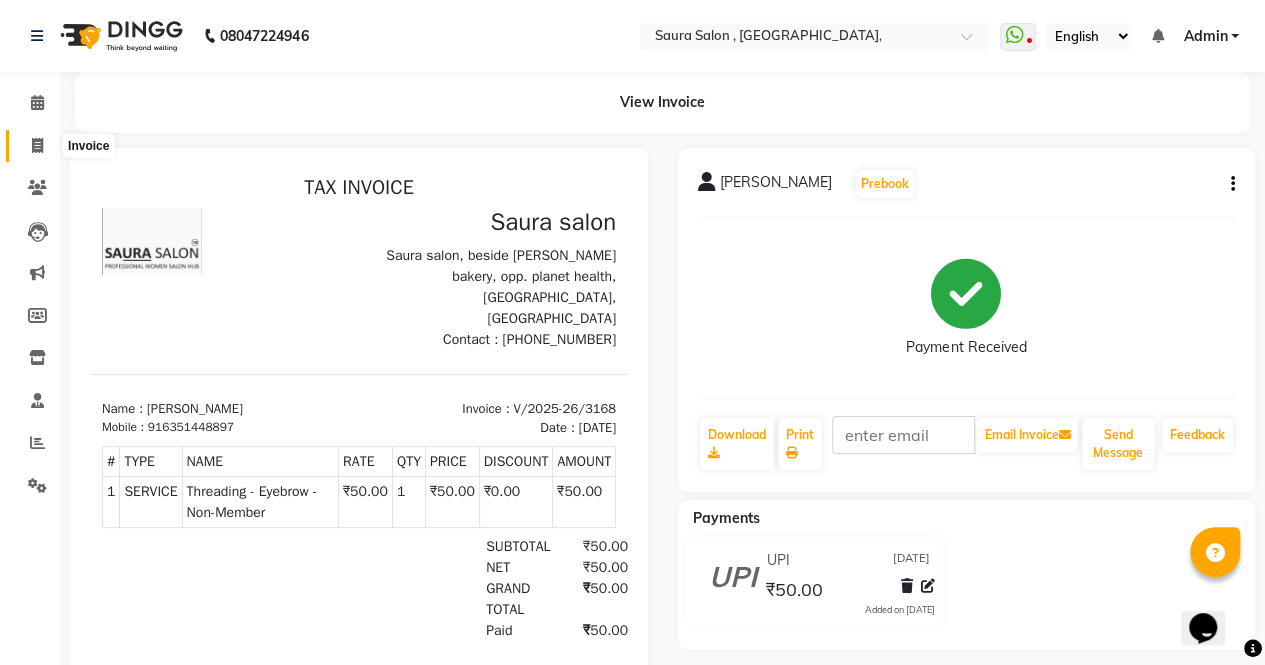 click 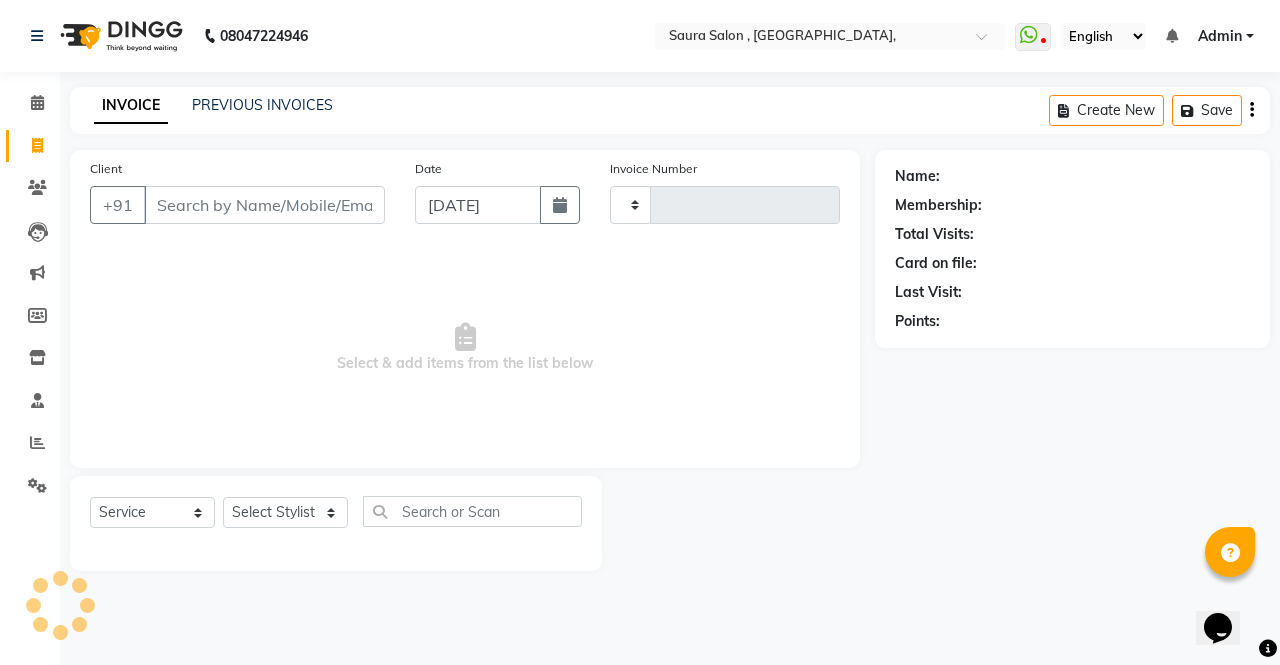 type on "3169" 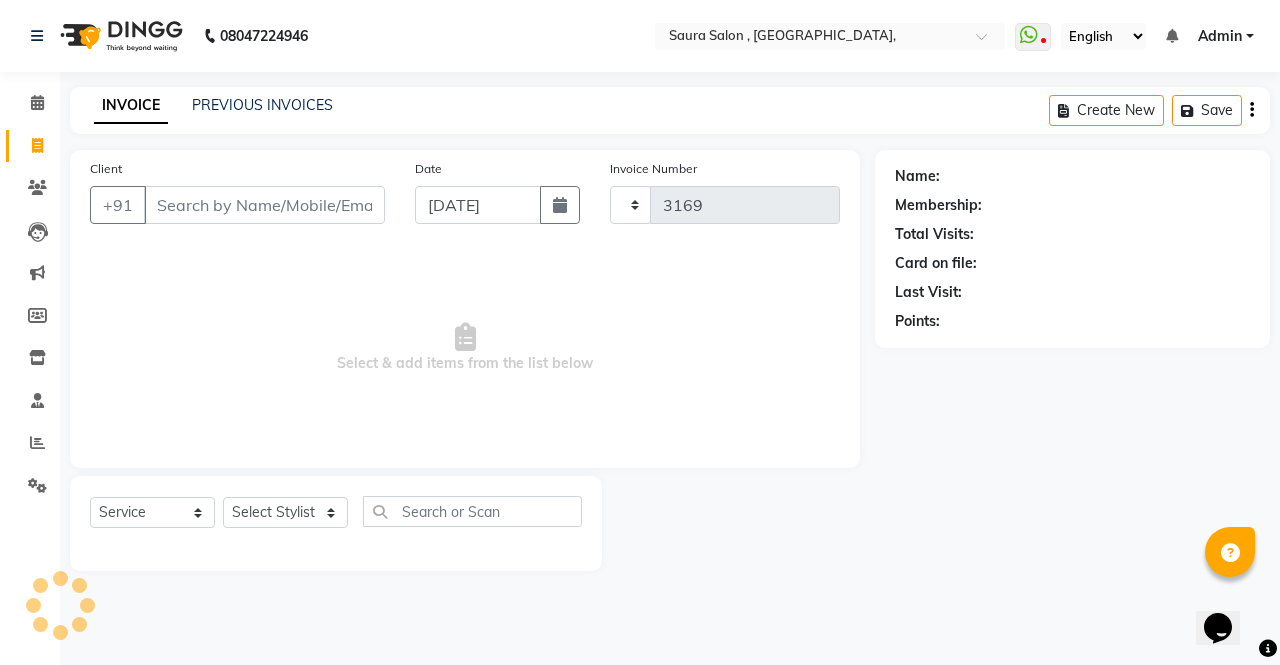 select on "6963" 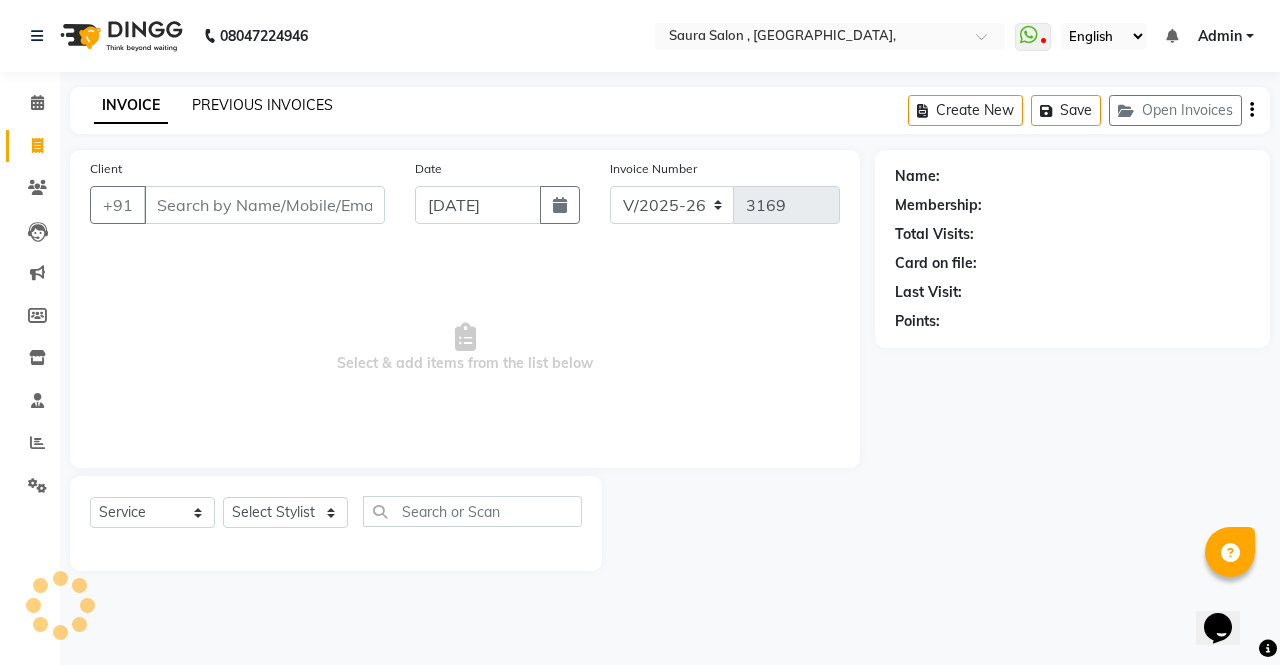 click on "PREVIOUS INVOICES" 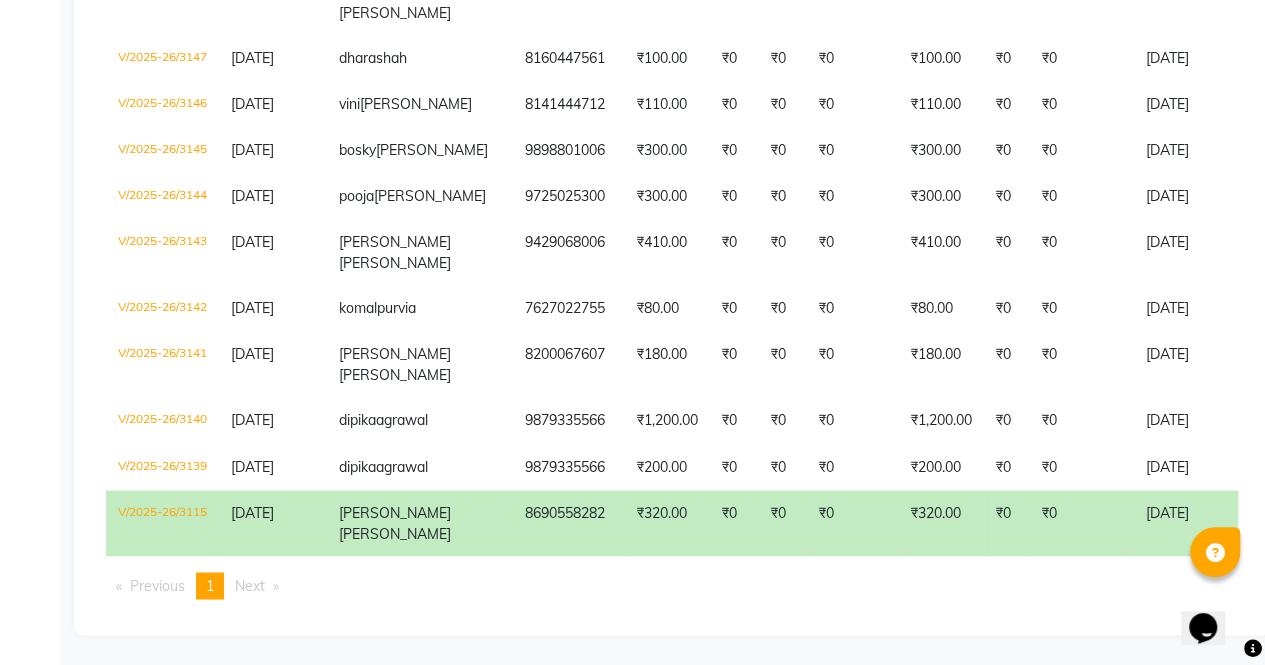 scroll, scrollTop: 1632, scrollLeft: 0, axis: vertical 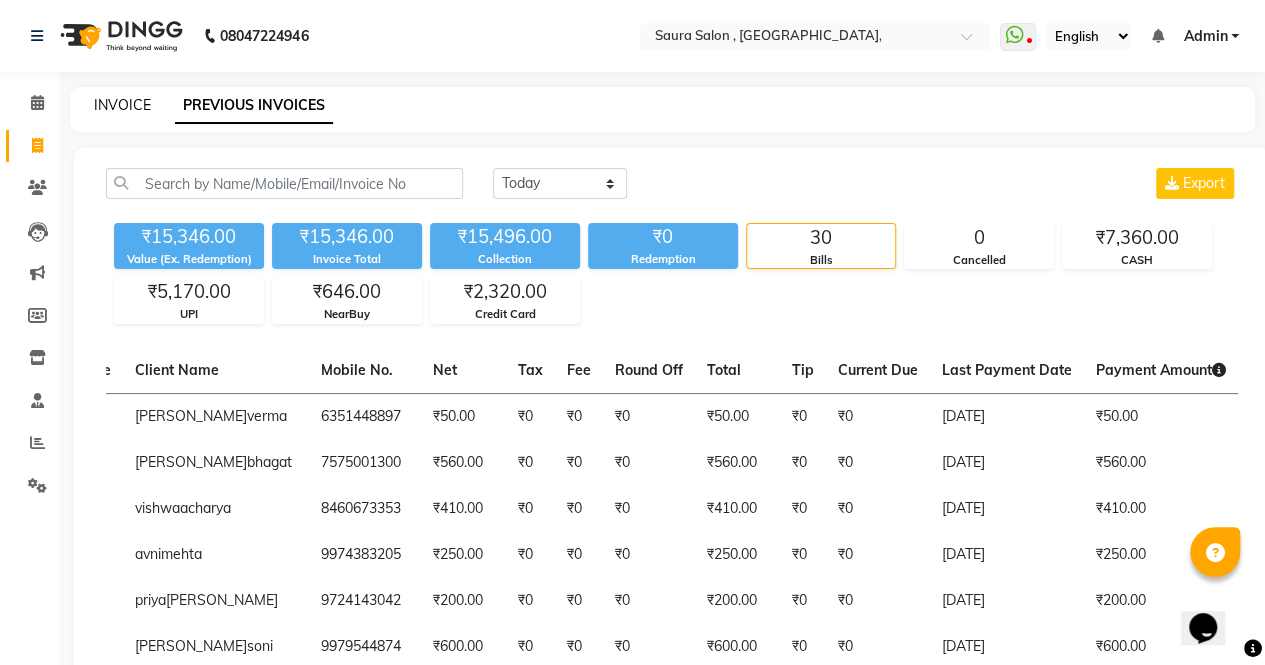 click on "INVOICE" 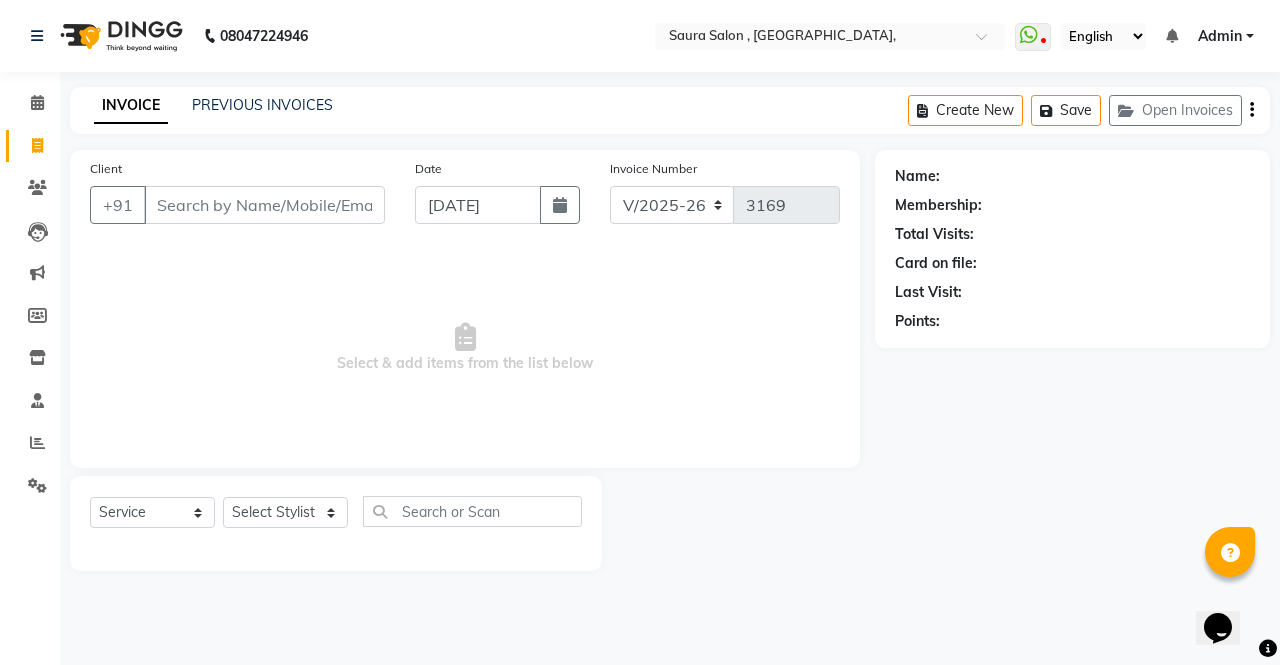 click on "Client" at bounding box center (264, 205) 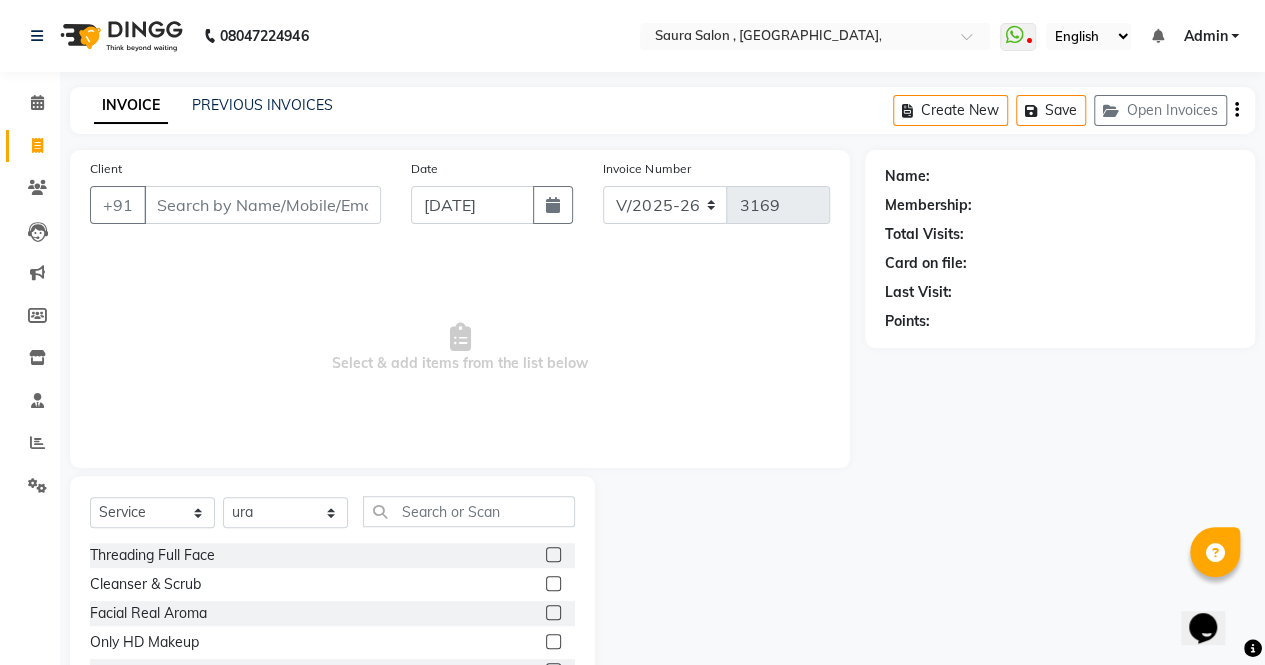 click on "Client" at bounding box center (262, 205) 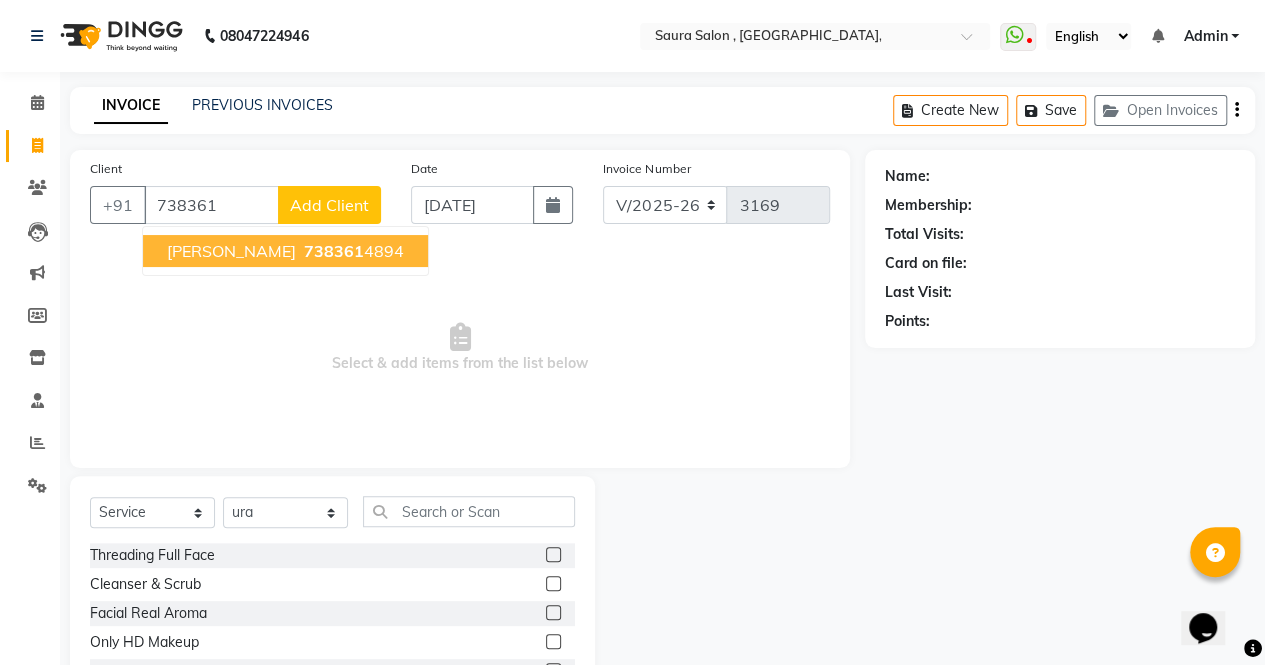 click on "[PERSON_NAME]" at bounding box center [231, 251] 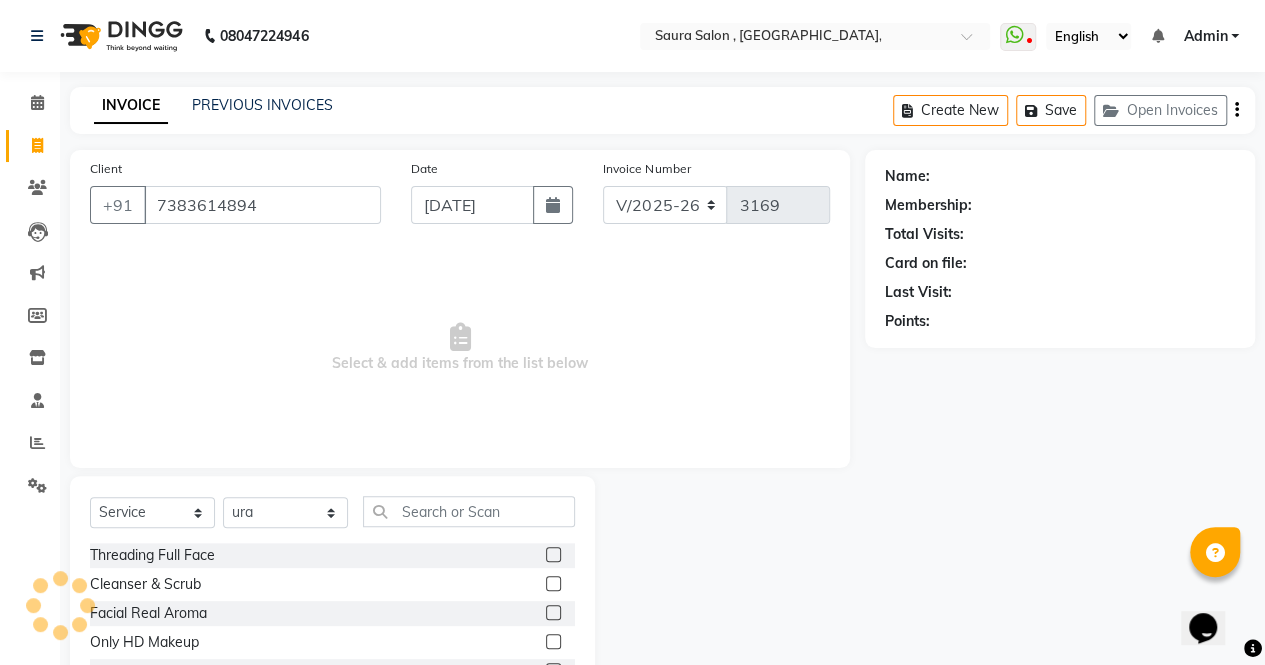 type on "7383614894" 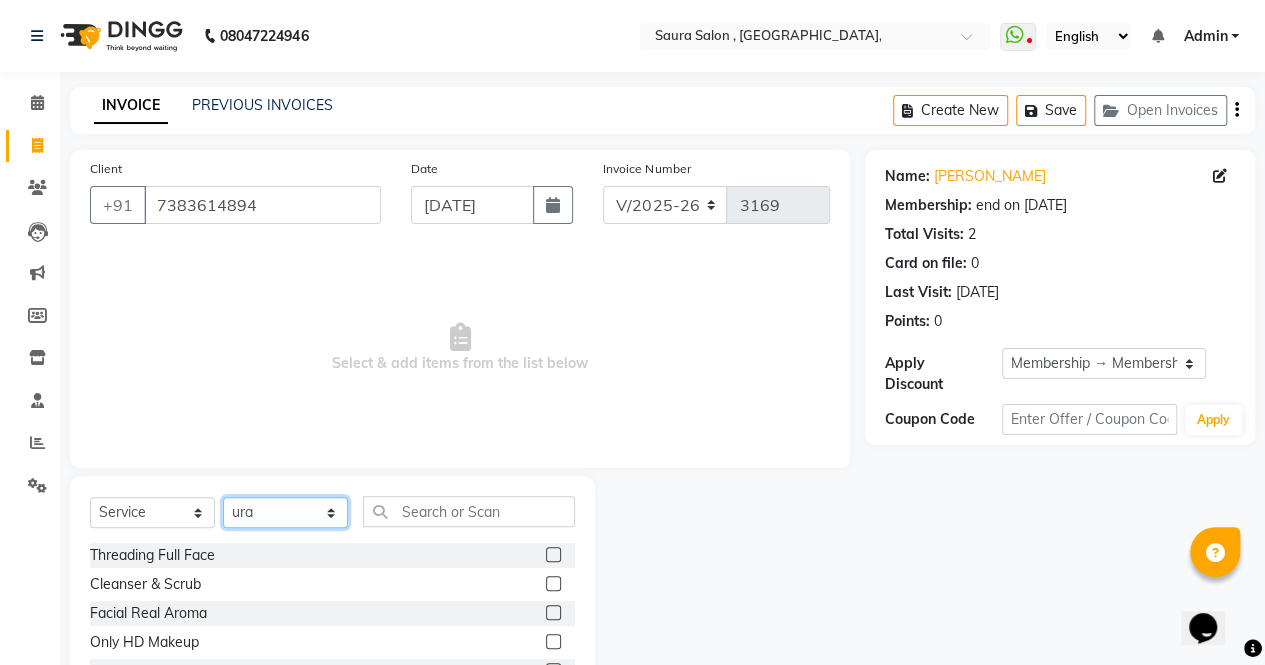 click on "Select Stylist archana  asha  [PERSON_NAME]  deepika [PERSON_NAME] [PERSON_NAME] [PERSON_NAME] khandala shanti  sona  ura usha di [PERSON_NAME]  [PERSON_NAME]" 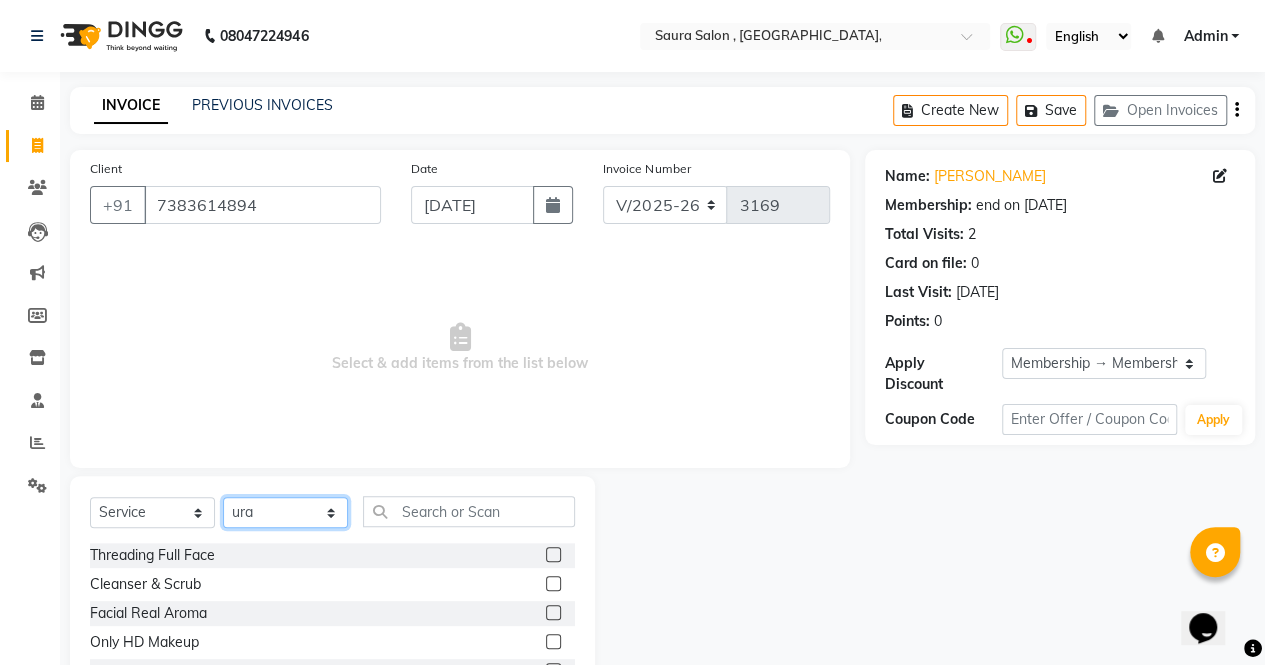 select on "56810" 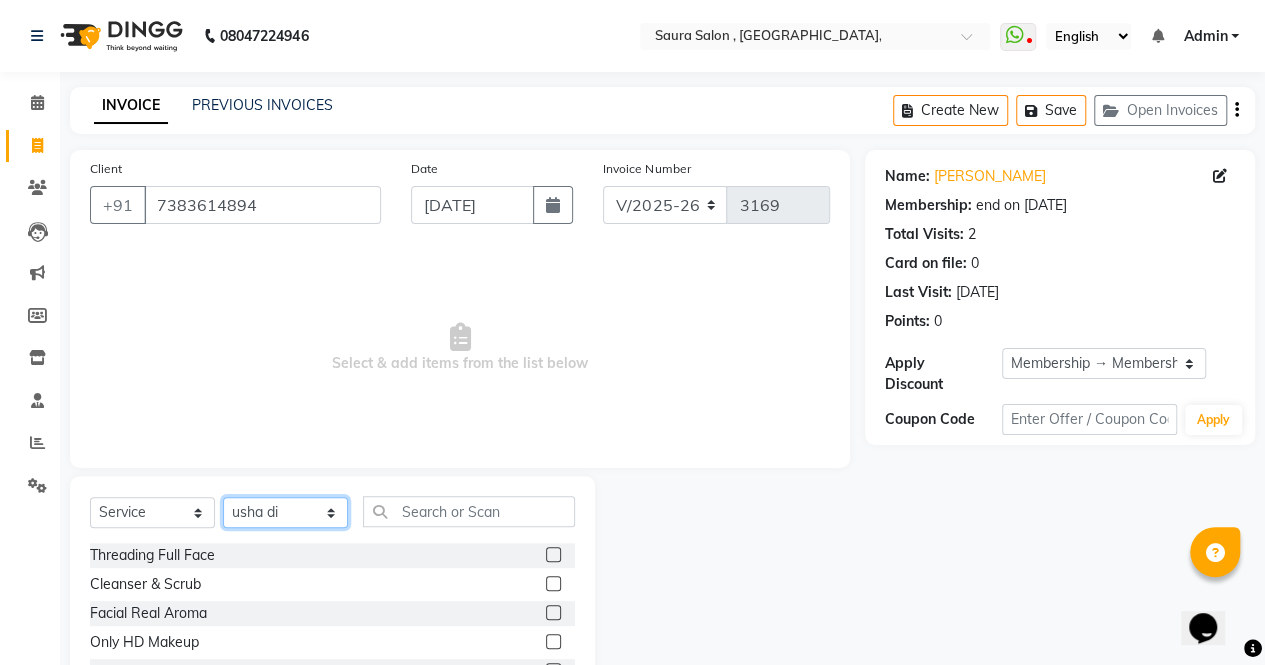 click on "Select Stylist archana  asha  [PERSON_NAME]  deepika [PERSON_NAME] [PERSON_NAME] [PERSON_NAME] khandala shanti  sona  ura usha di [PERSON_NAME]  [PERSON_NAME]" 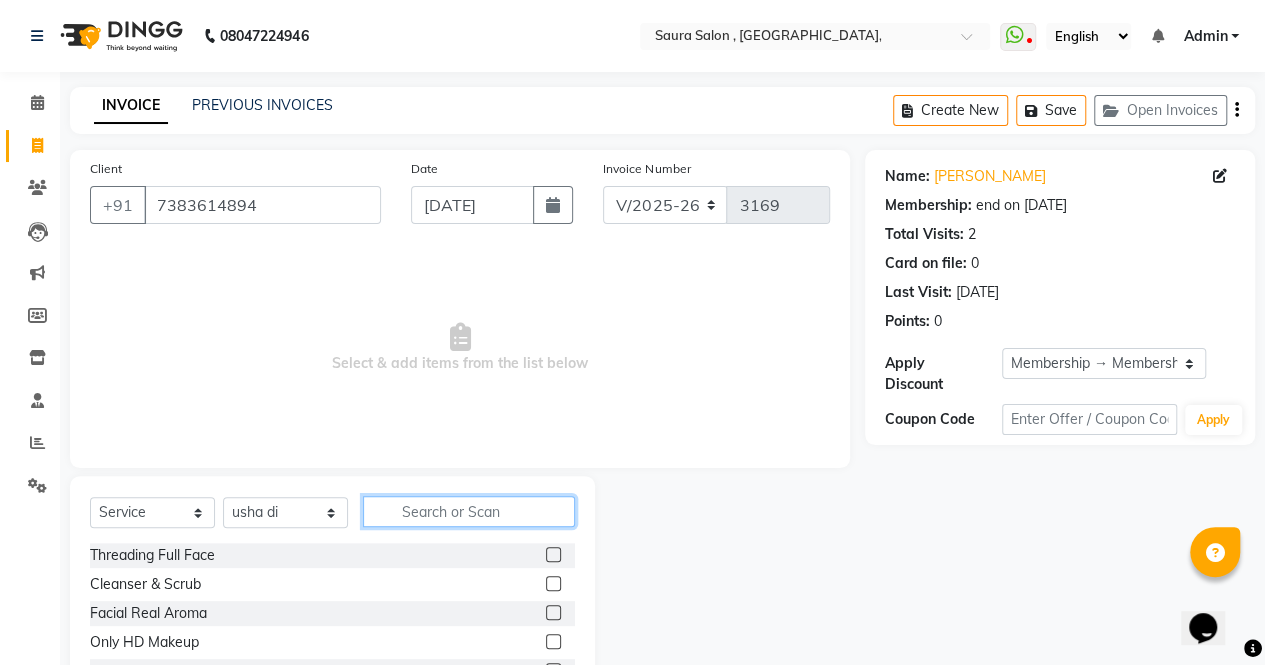 click 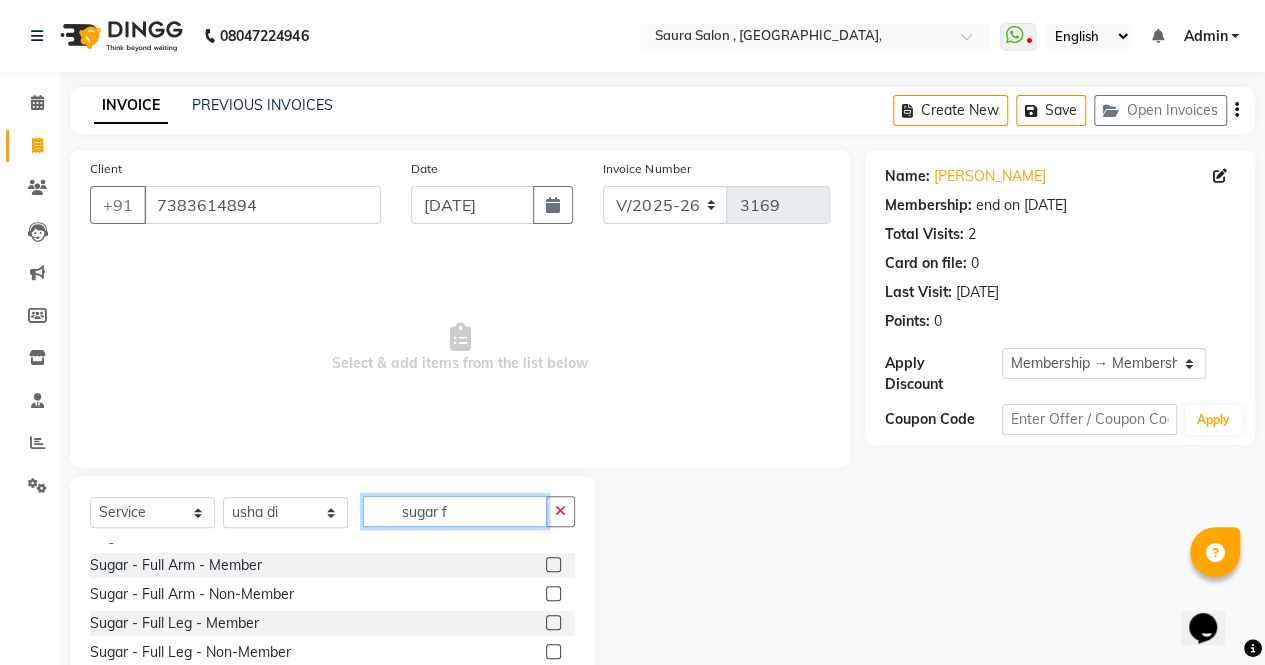 scroll, scrollTop: 115, scrollLeft: 0, axis: vertical 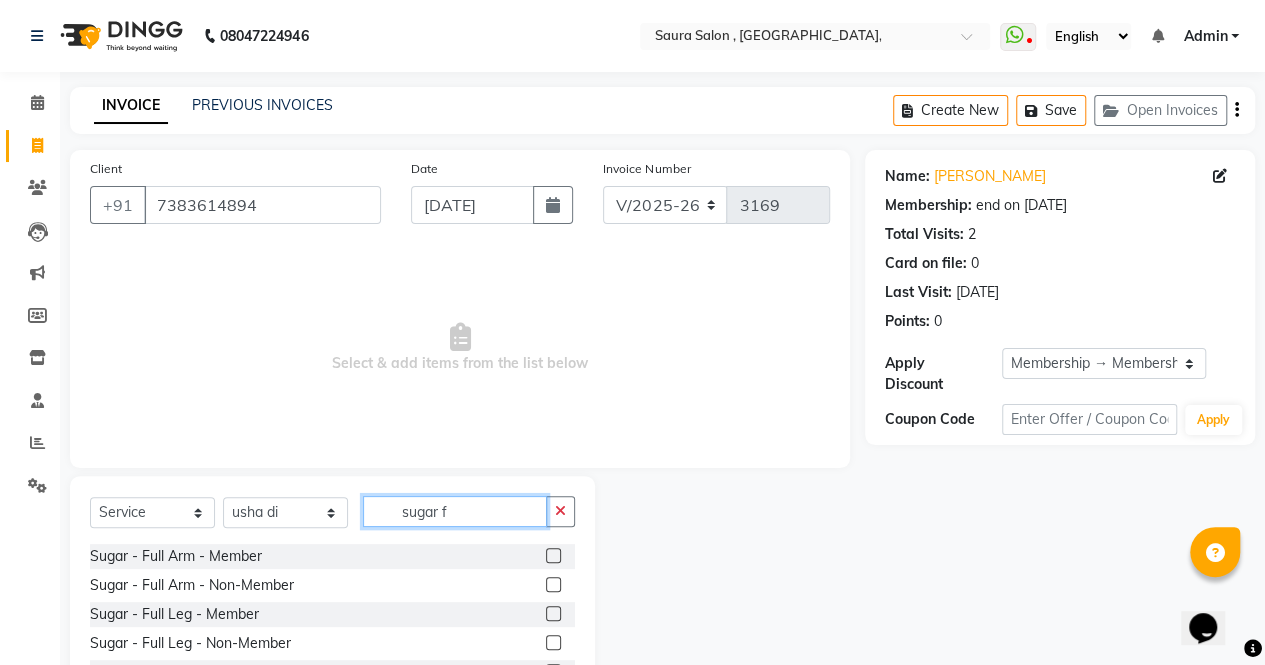 type on "sugar f" 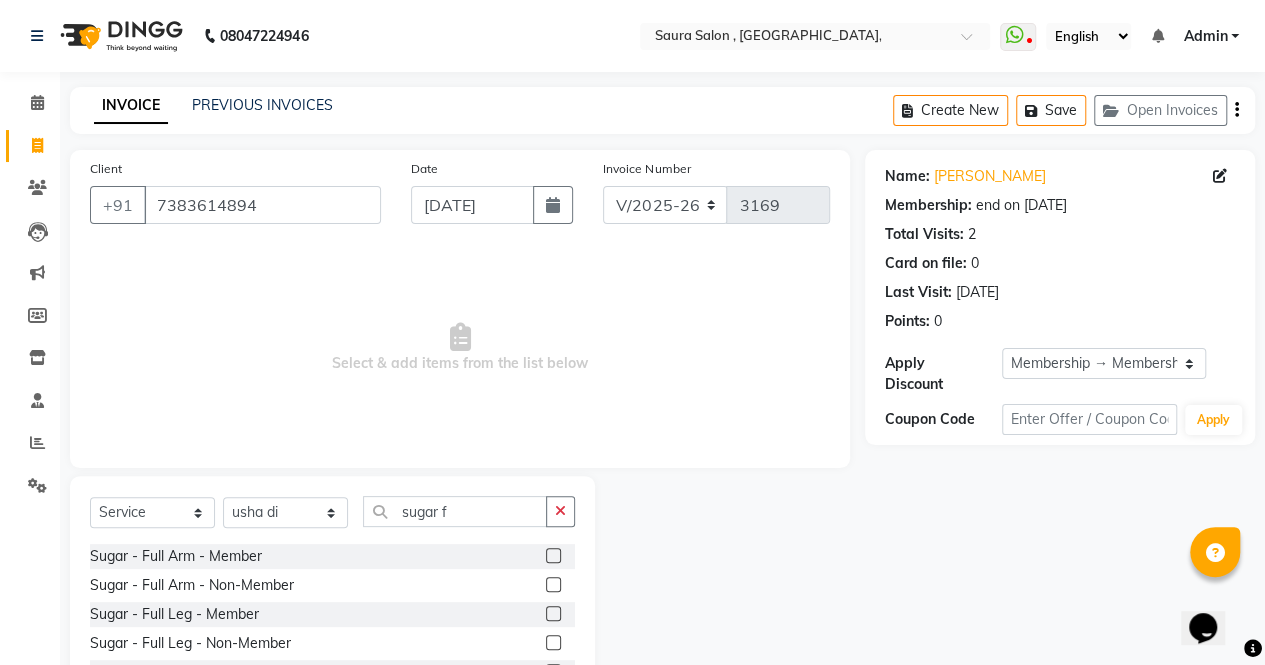 click 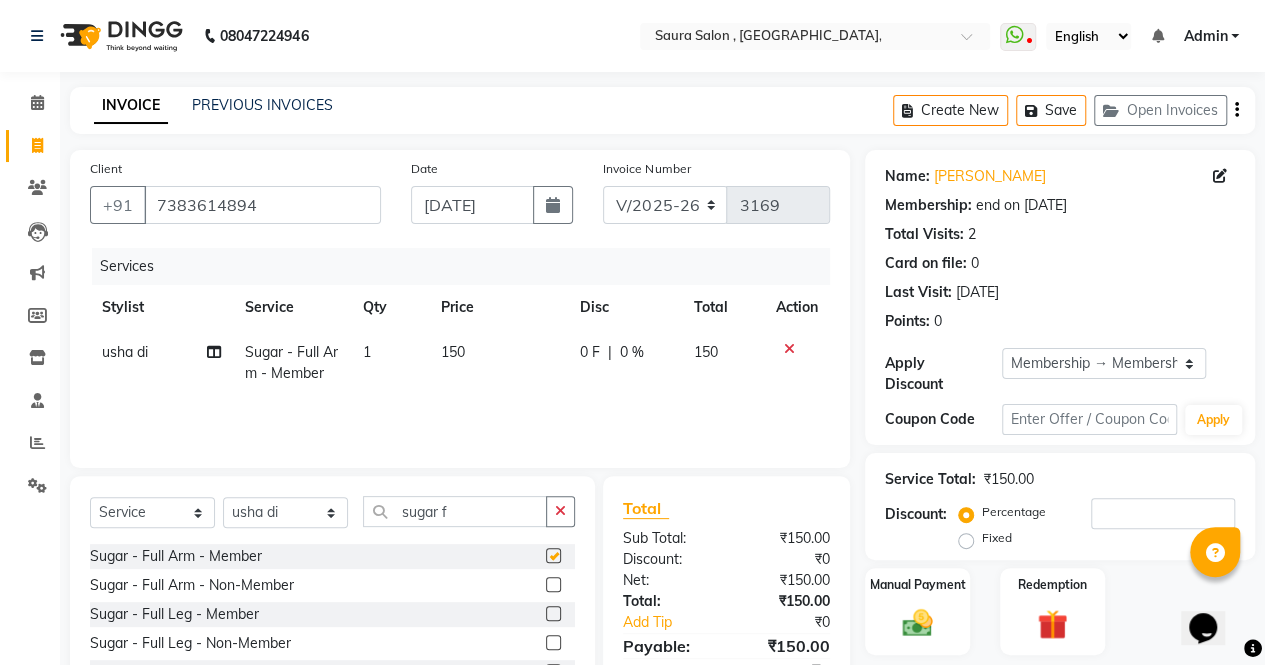 checkbox on "false" 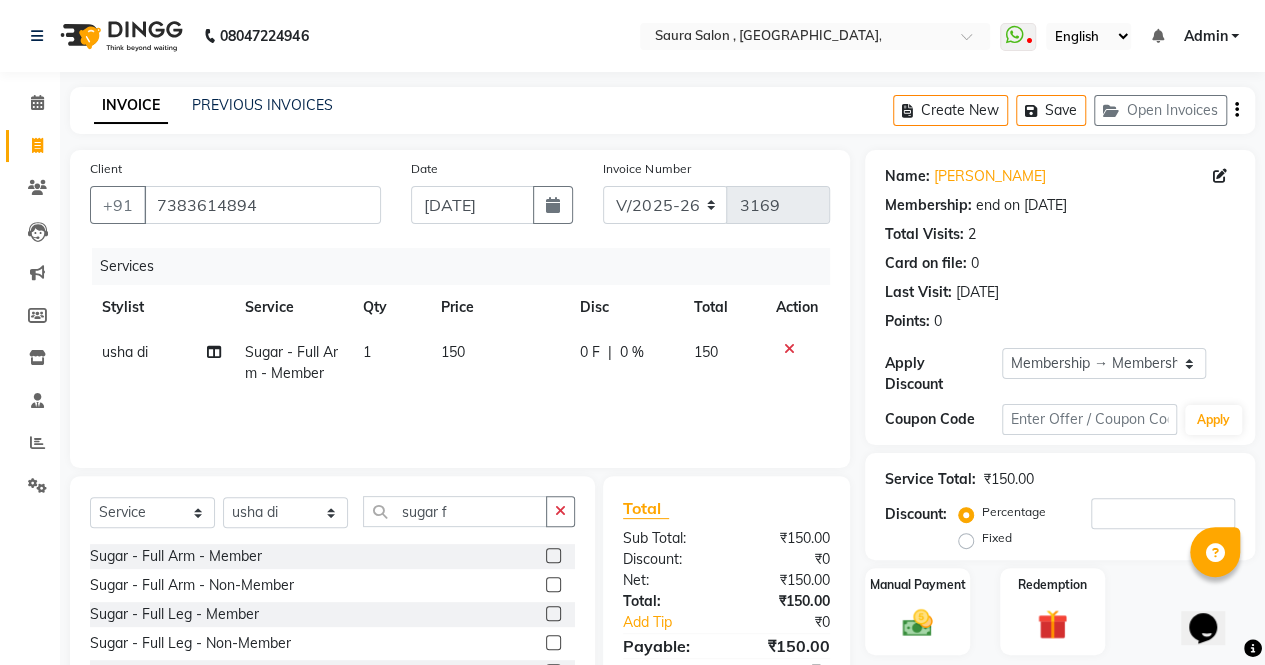 click on "150" 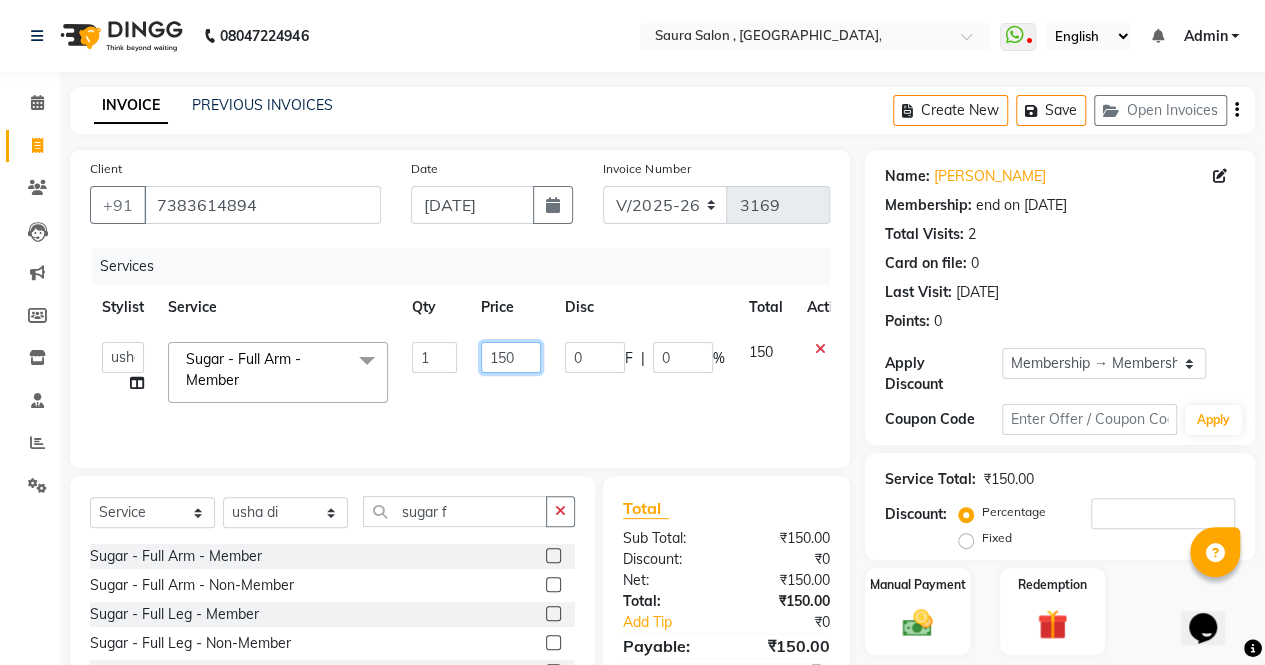 click on "150" 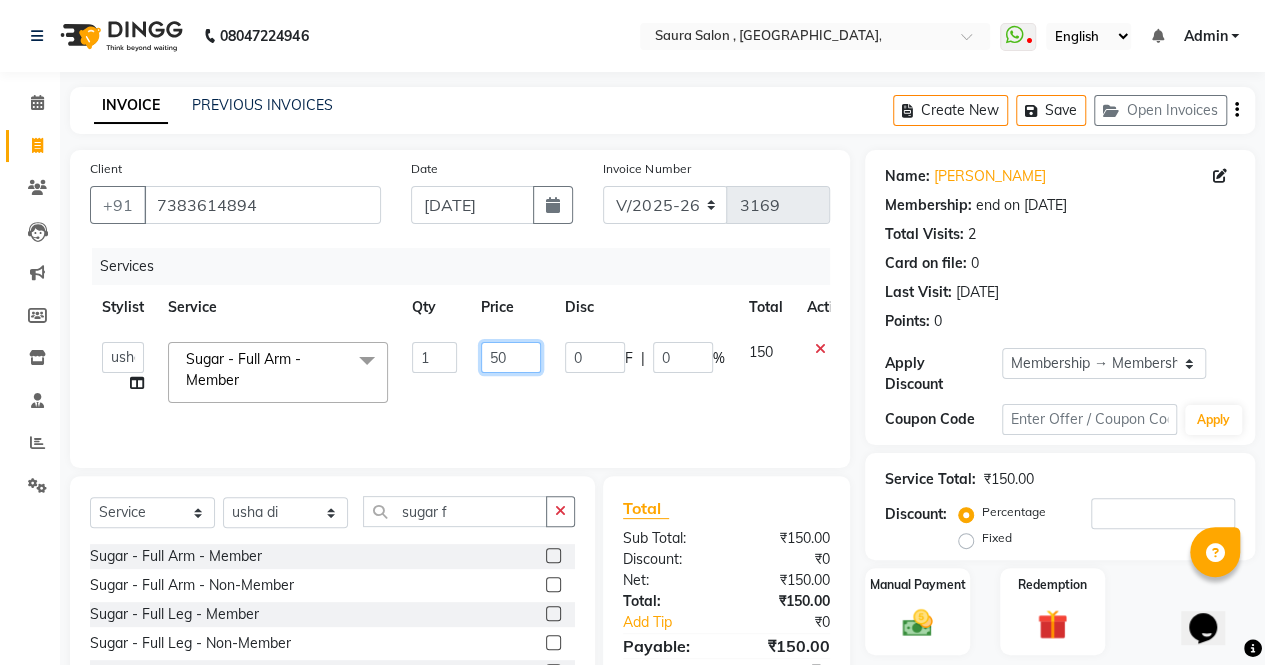 type on "350" 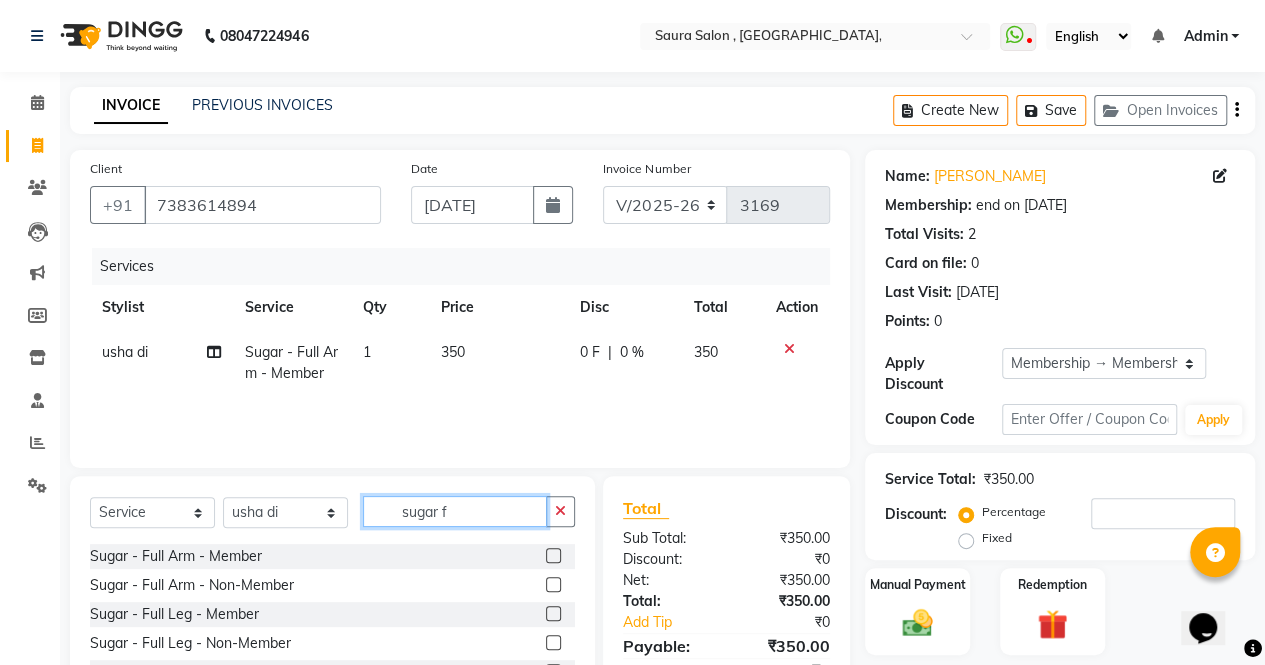 click on "sugar f" 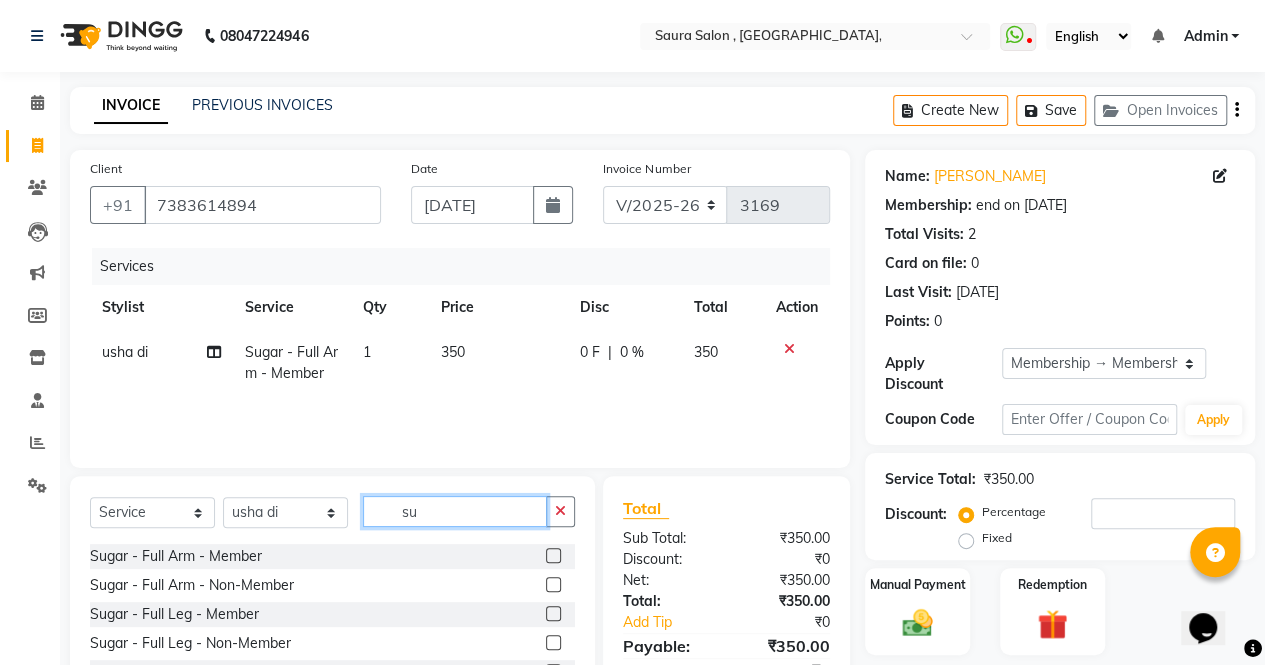 type on "s" 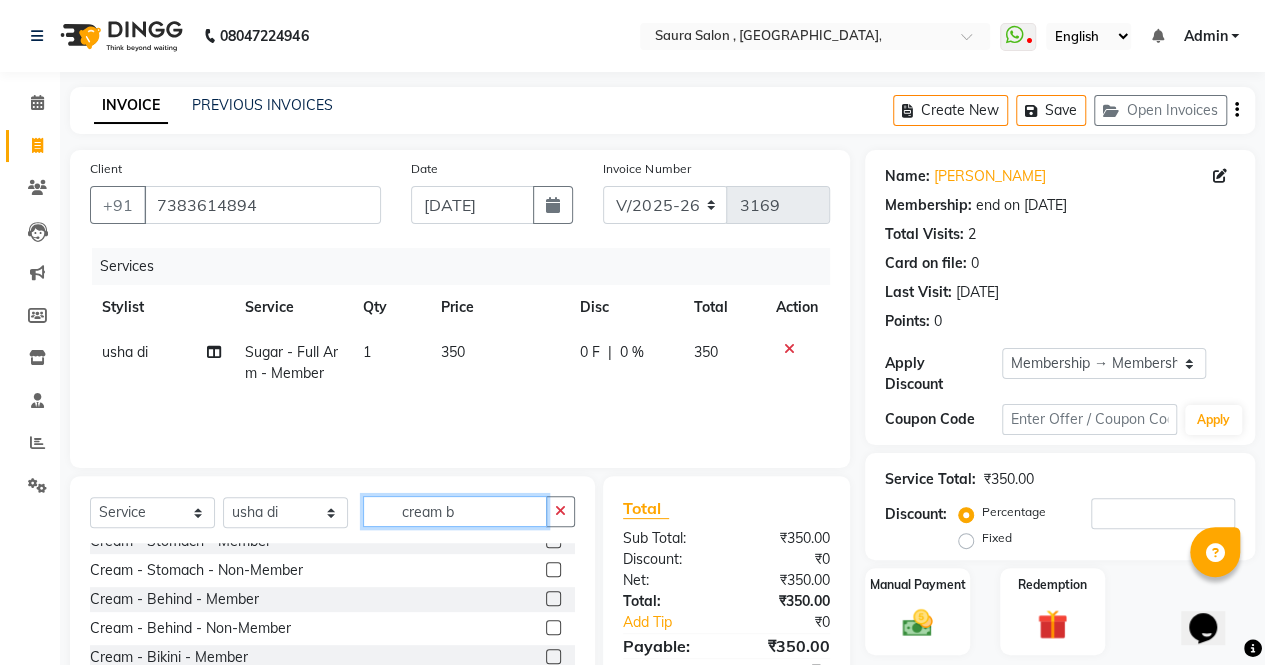 scroll, scrollTop: 756, scrollLeft: 0, axis: vertical 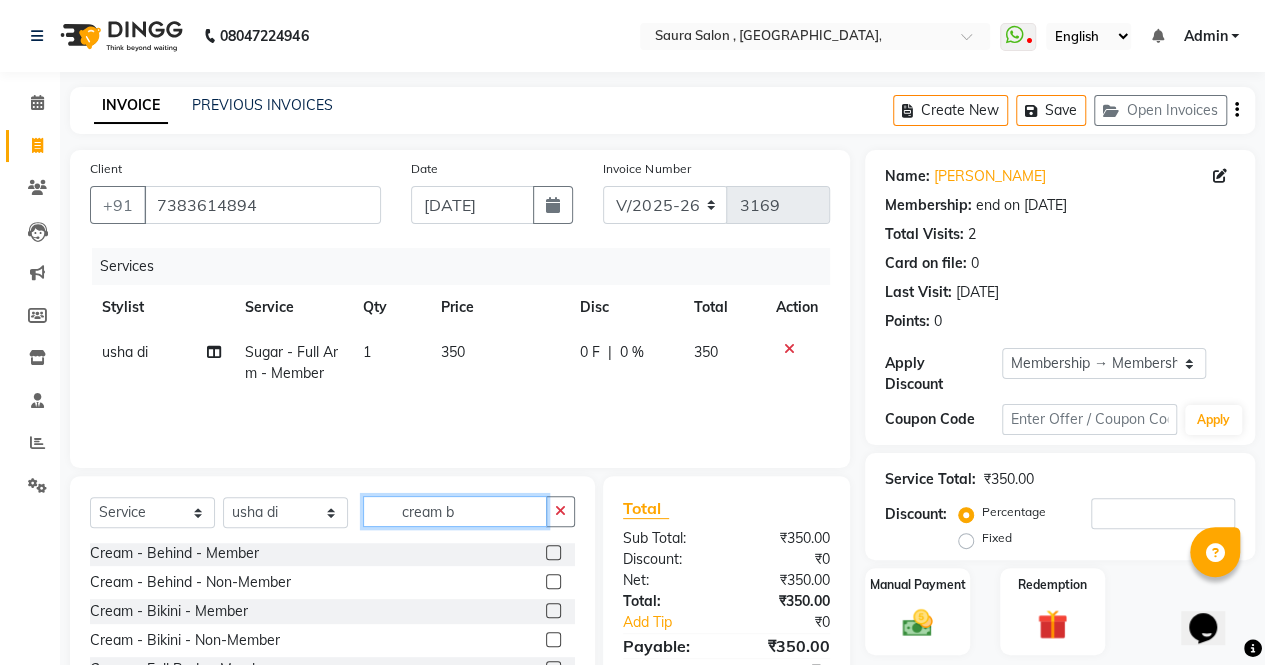 type on "cream b" 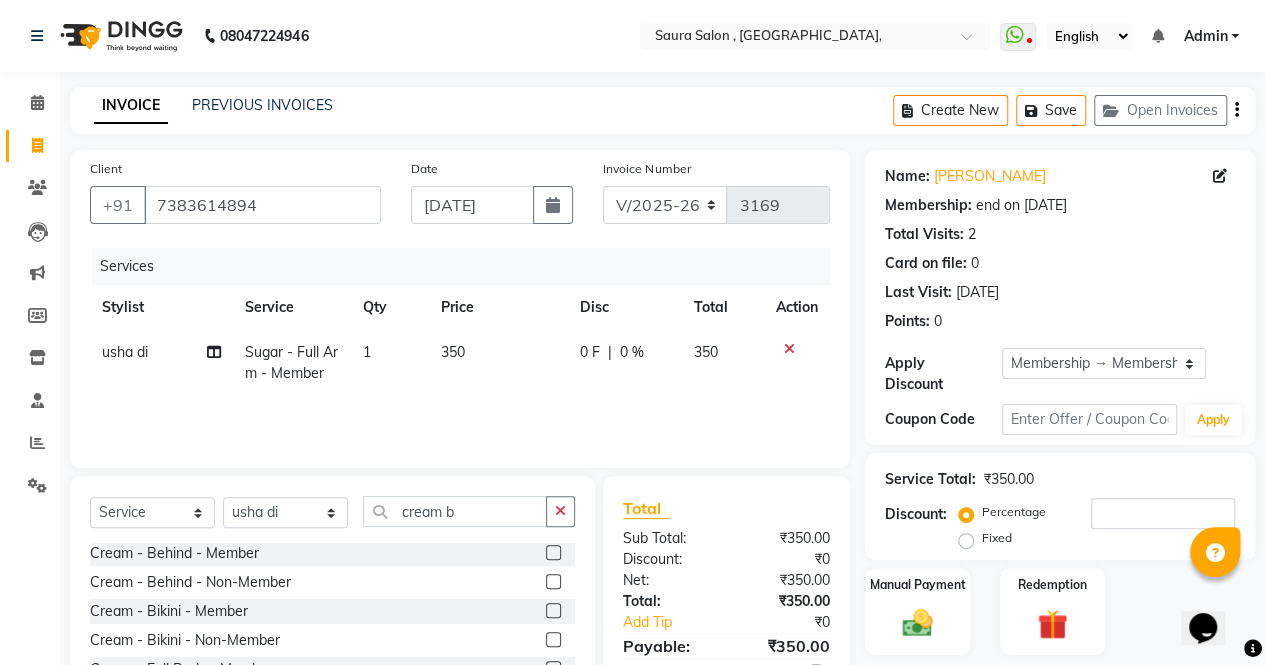 click 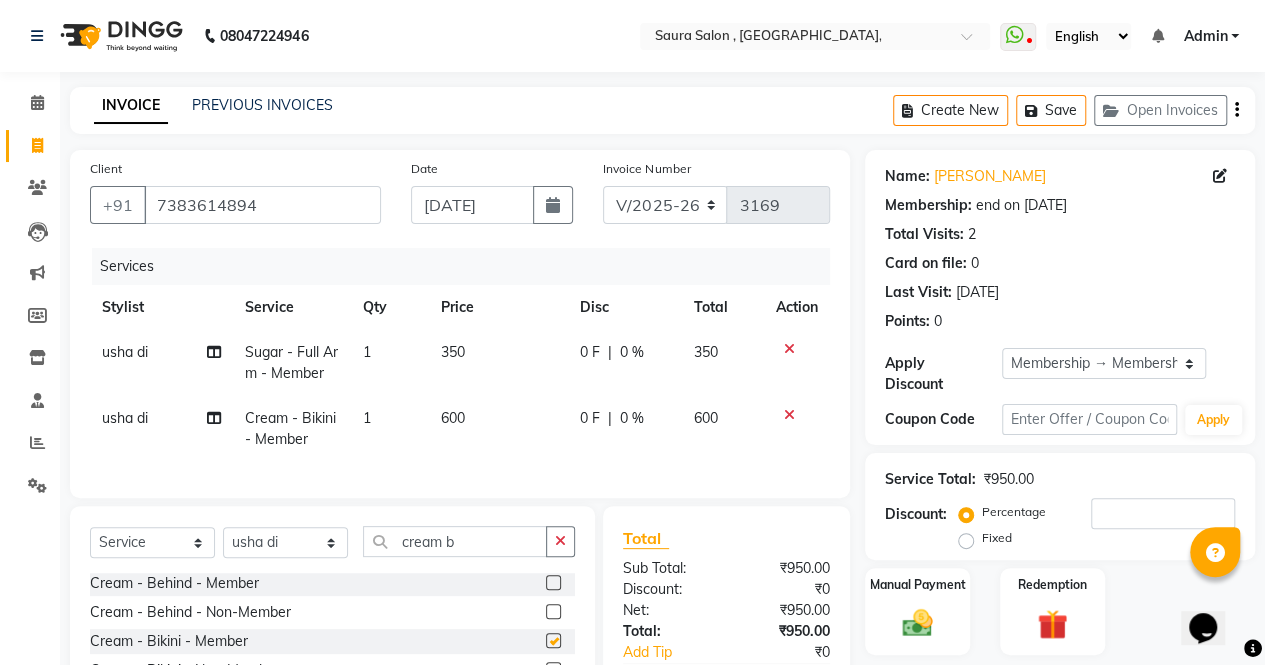 checkbox on "false" 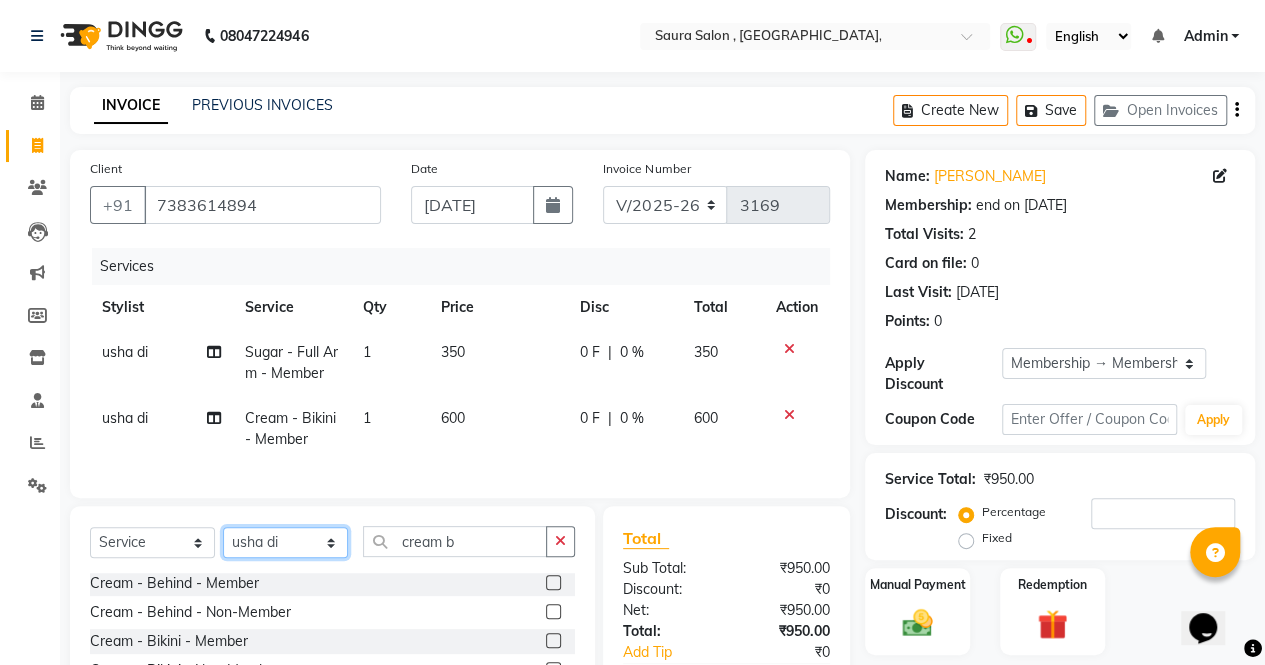 click on "Select Stylist archana  asha  [PERSON_NAME]  deepika [PERSON_NAME] [PERSON_NAME] [PERSON_NAME] khandala shanti  sona  ura usha di [PERSON_NAME]  [PERSON_NAME]" 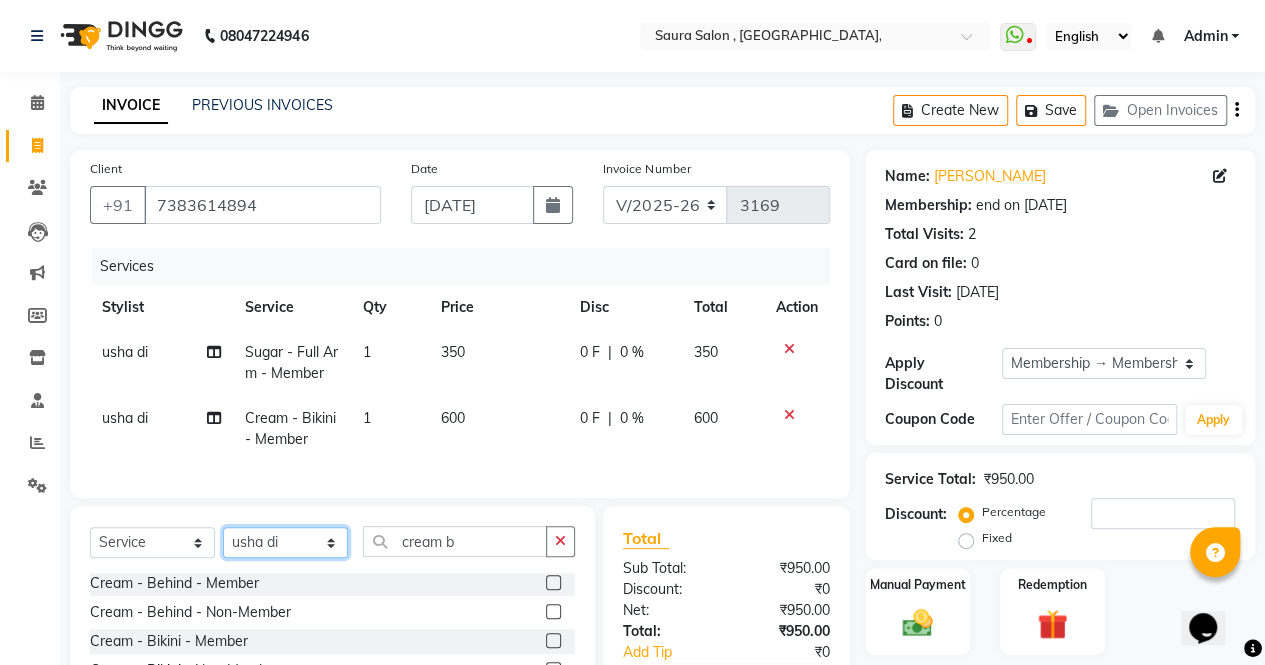 select on "56832" 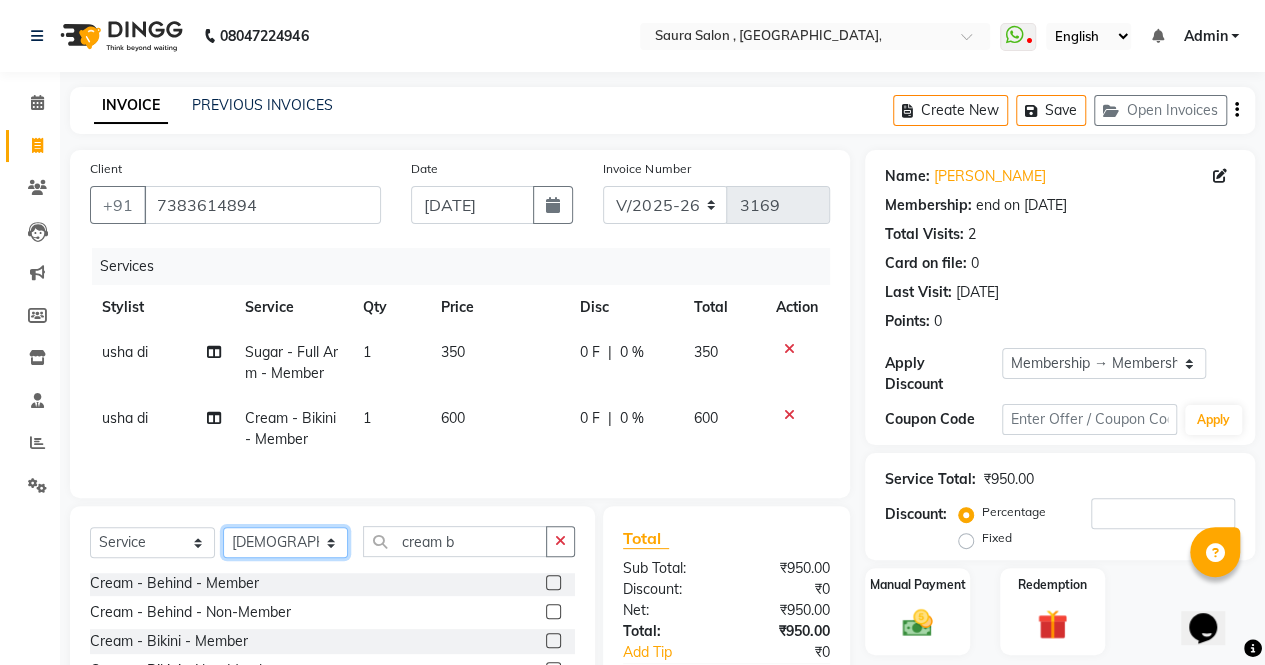 click on "Select Stylist archana  asha  [PERSON_NAME]  deepika [PERSON_NAME] [PERSON_NAME] [PERSON_NAME] khandala shanti  sona  ura usha di [PERSON_NAME]  [PERSON_NAME]" 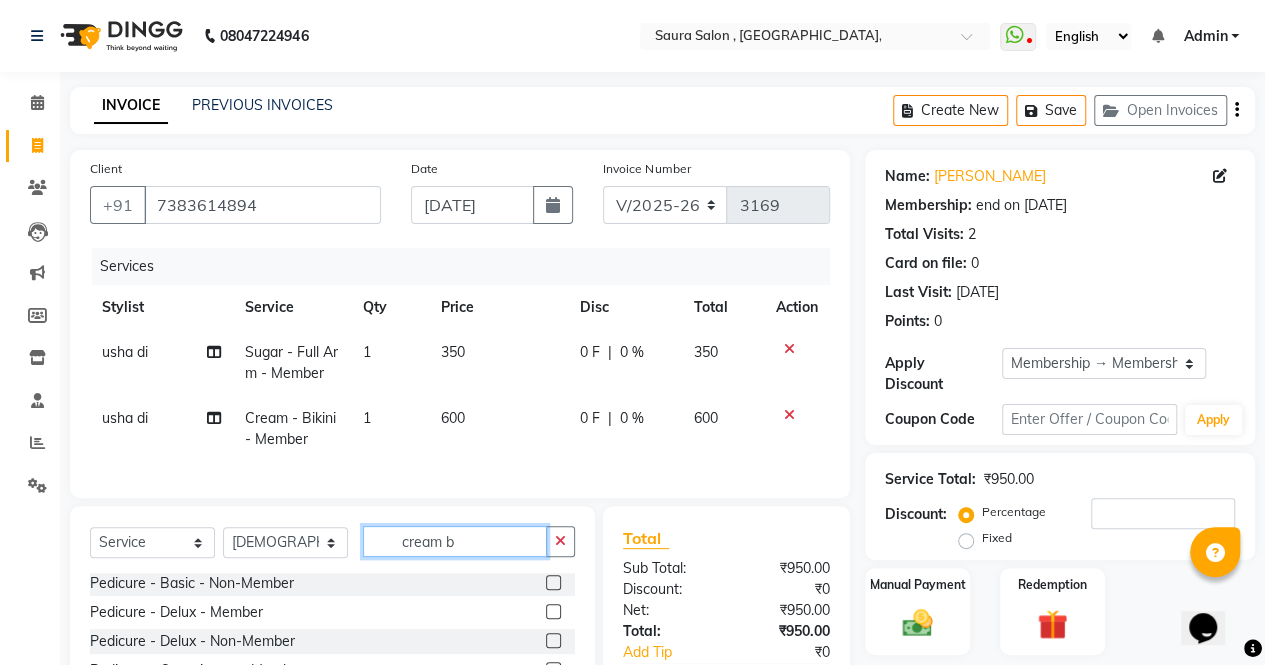 click on "cream b" 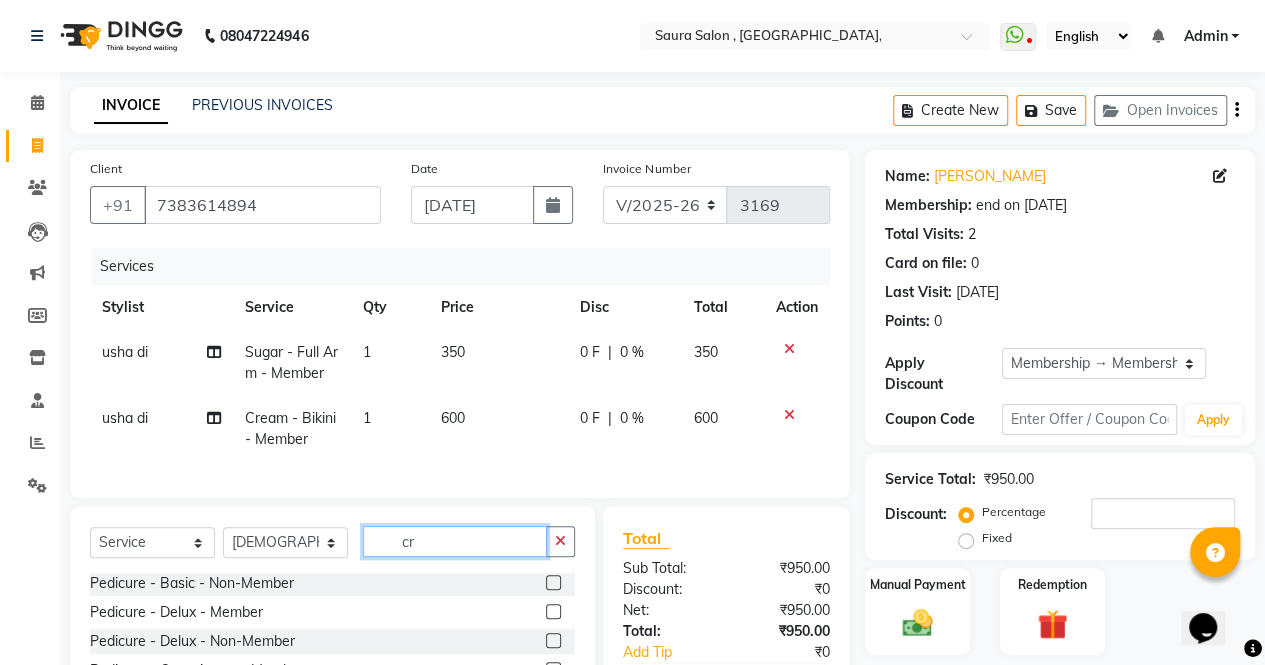 type on "c" 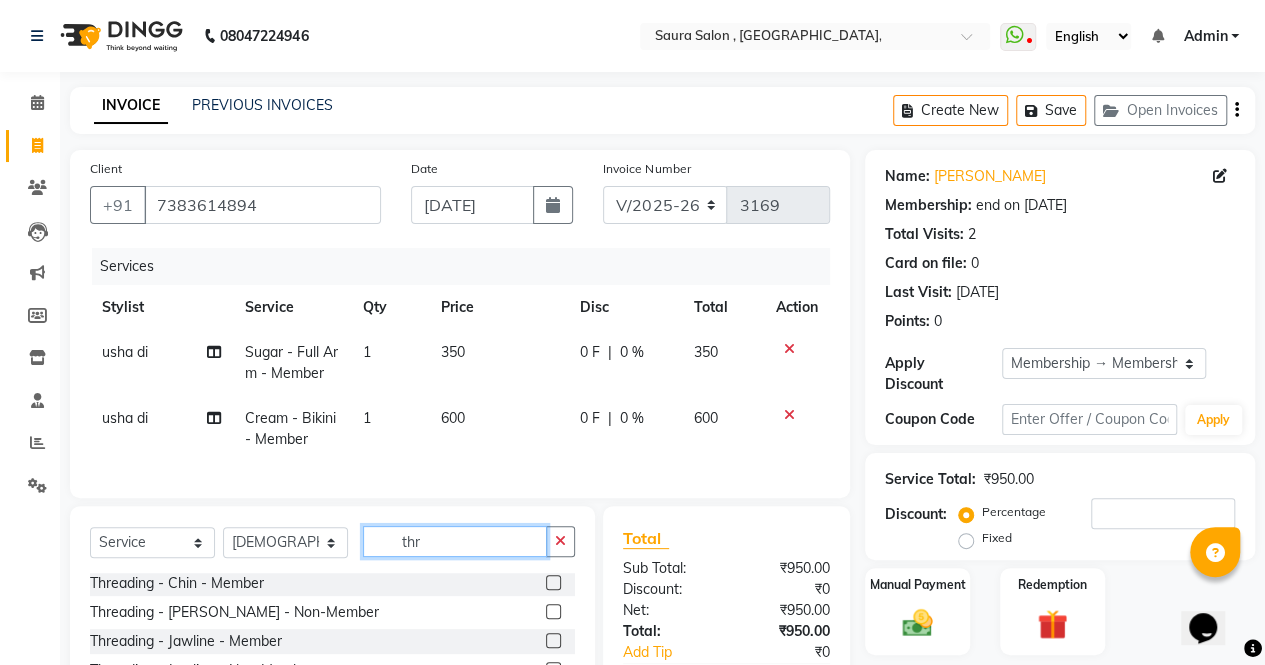 scroll, scrollTop: 292, scrollLeft: 0, axis: vertical 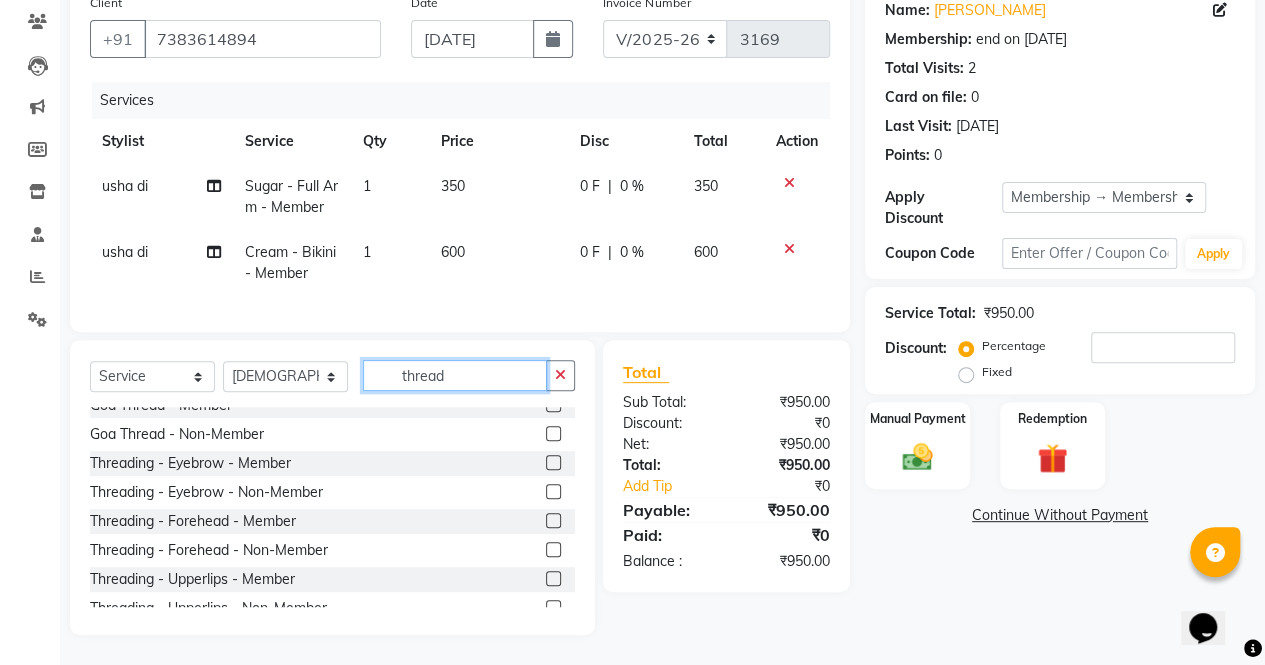 type on "thread" 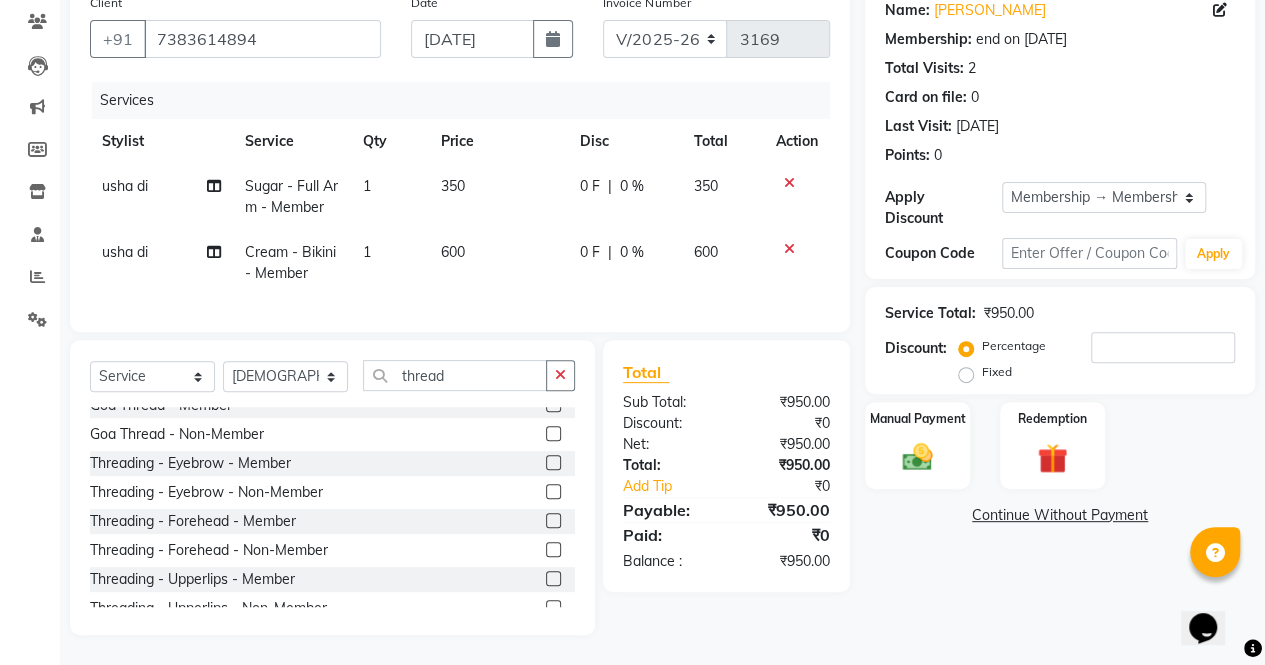 click 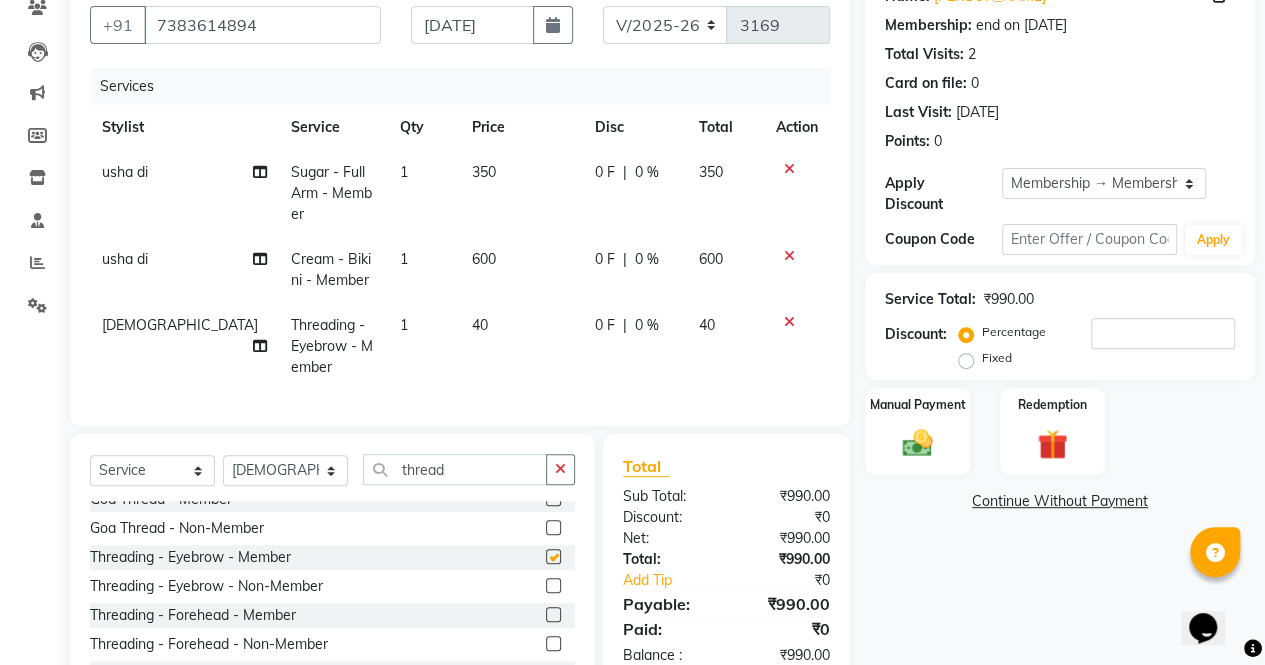 checkbox on "false" 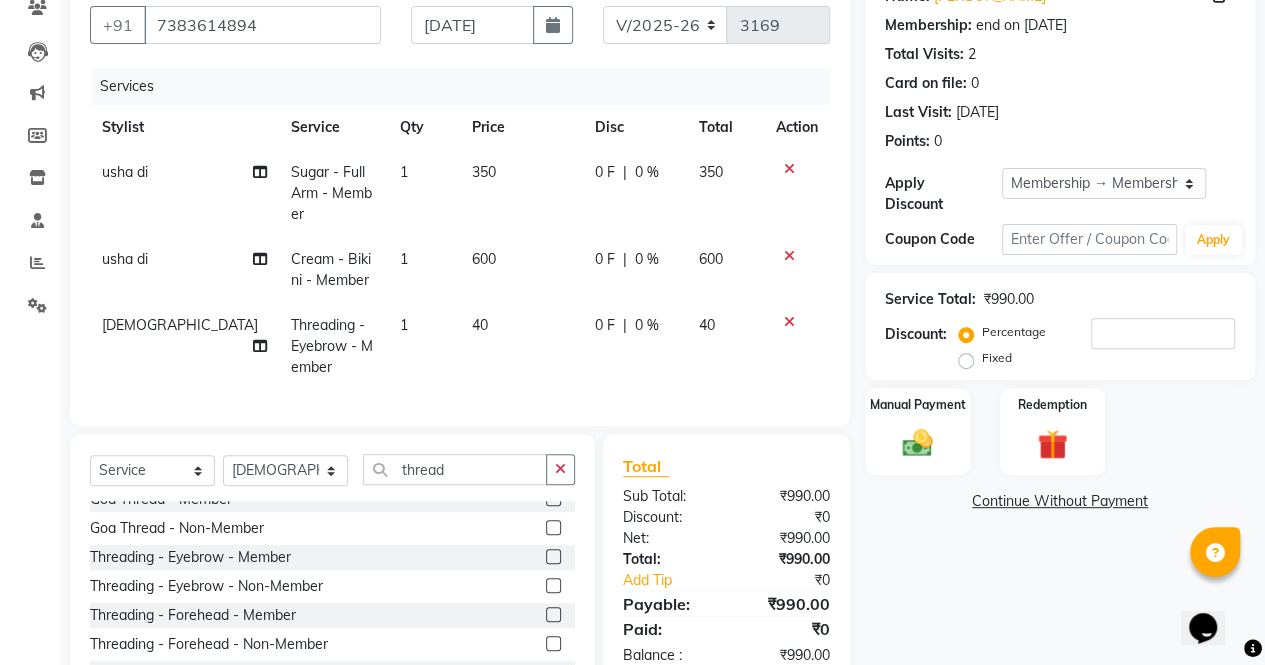 click 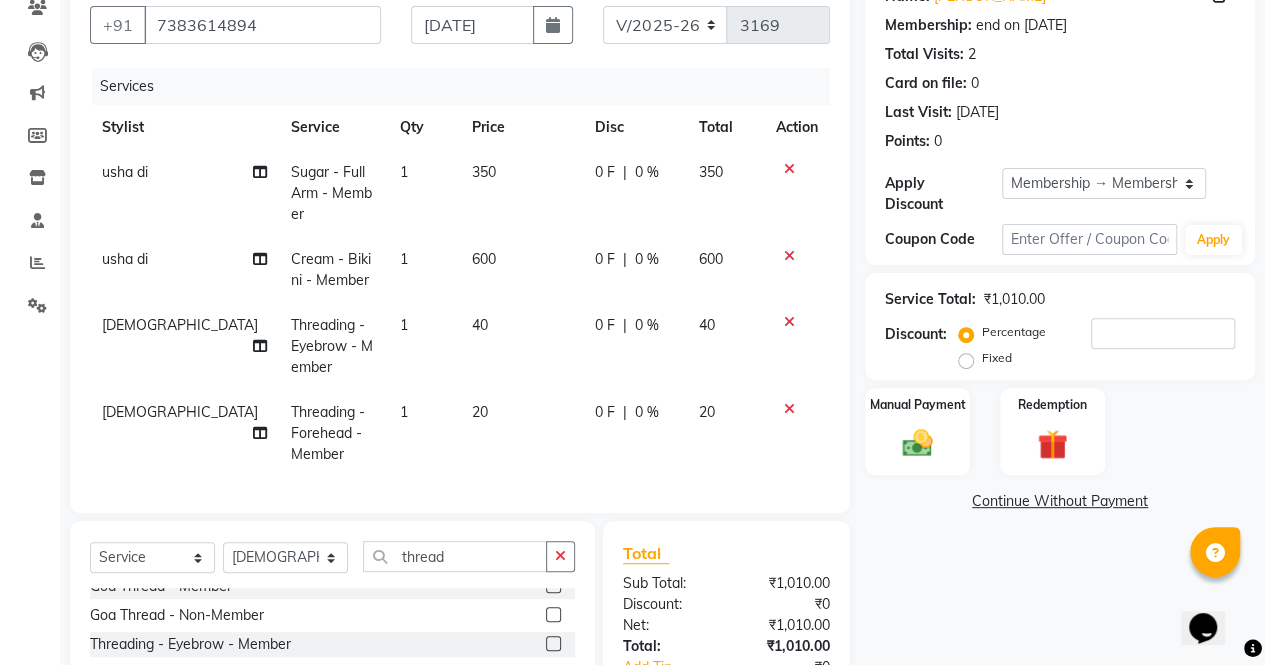 checkbox on "false" 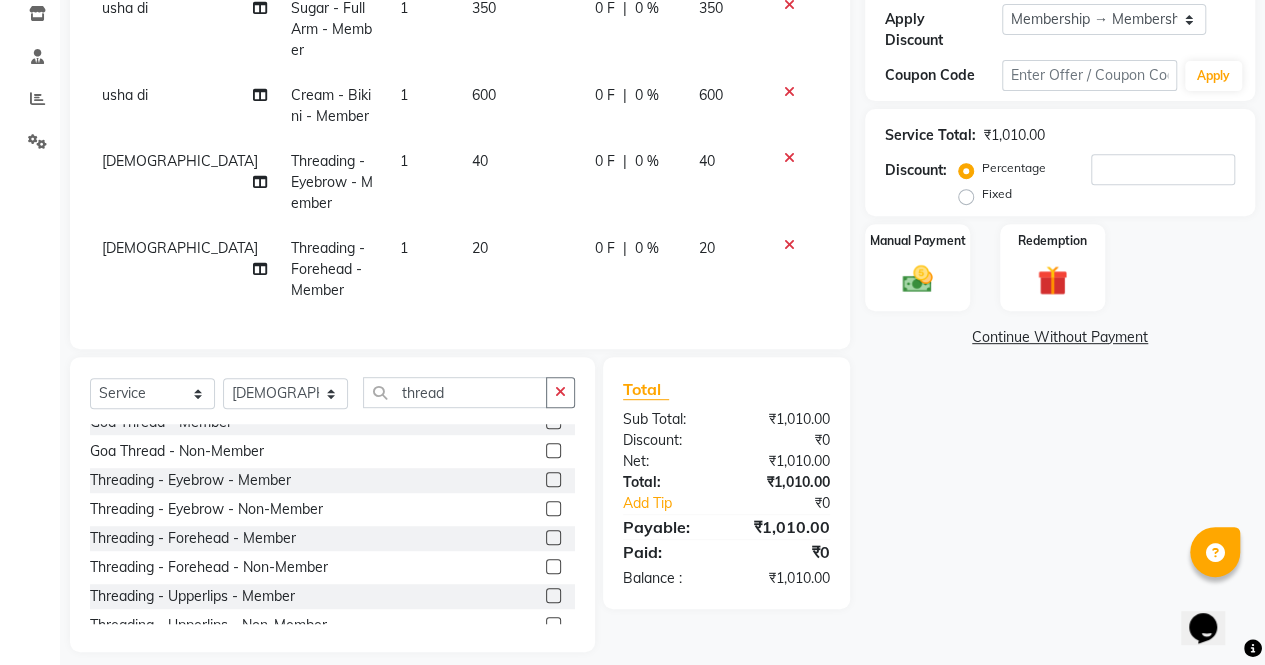 scroll, scrollTop: 354, scrollLeft: 0, axis: vertical 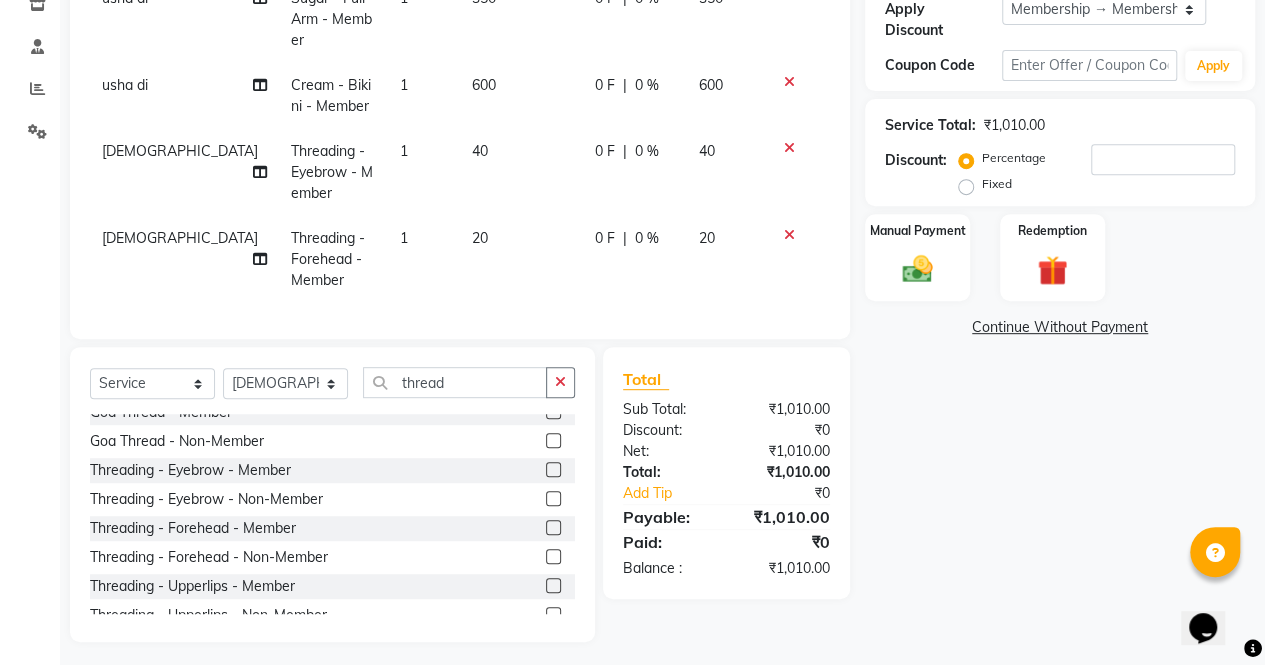 click 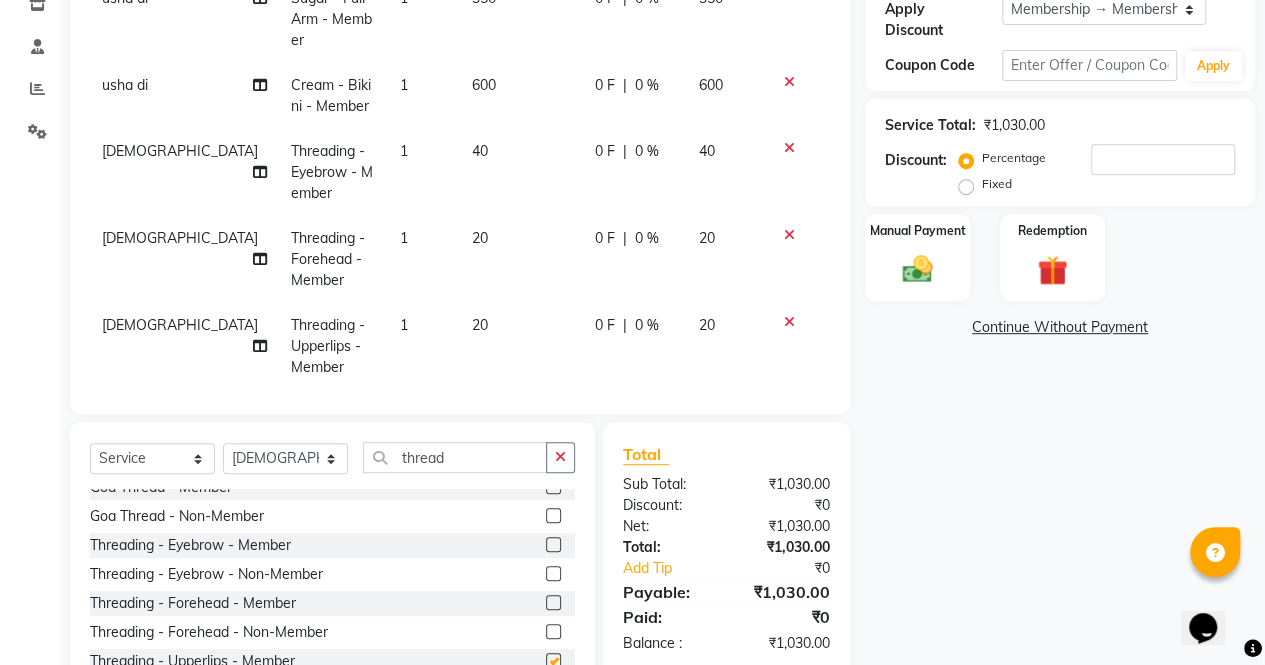 checkbox on "false" 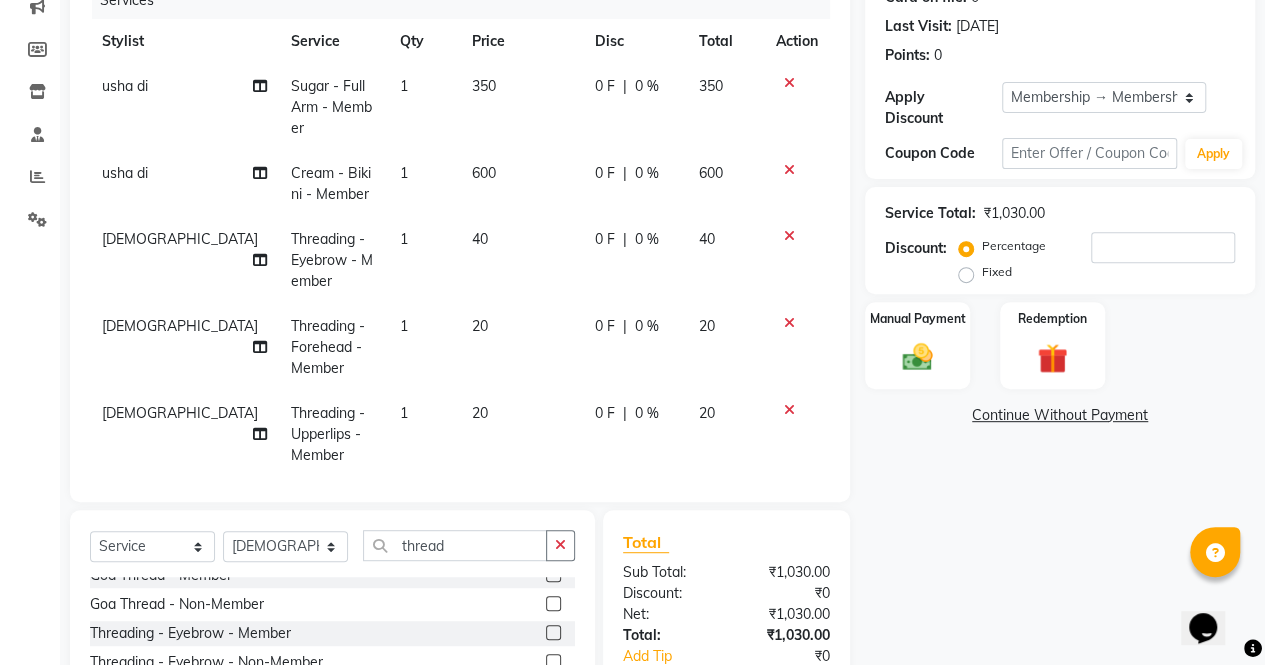 scroll, scrollTop: 268, scrollLeft: 0, axis: vertical 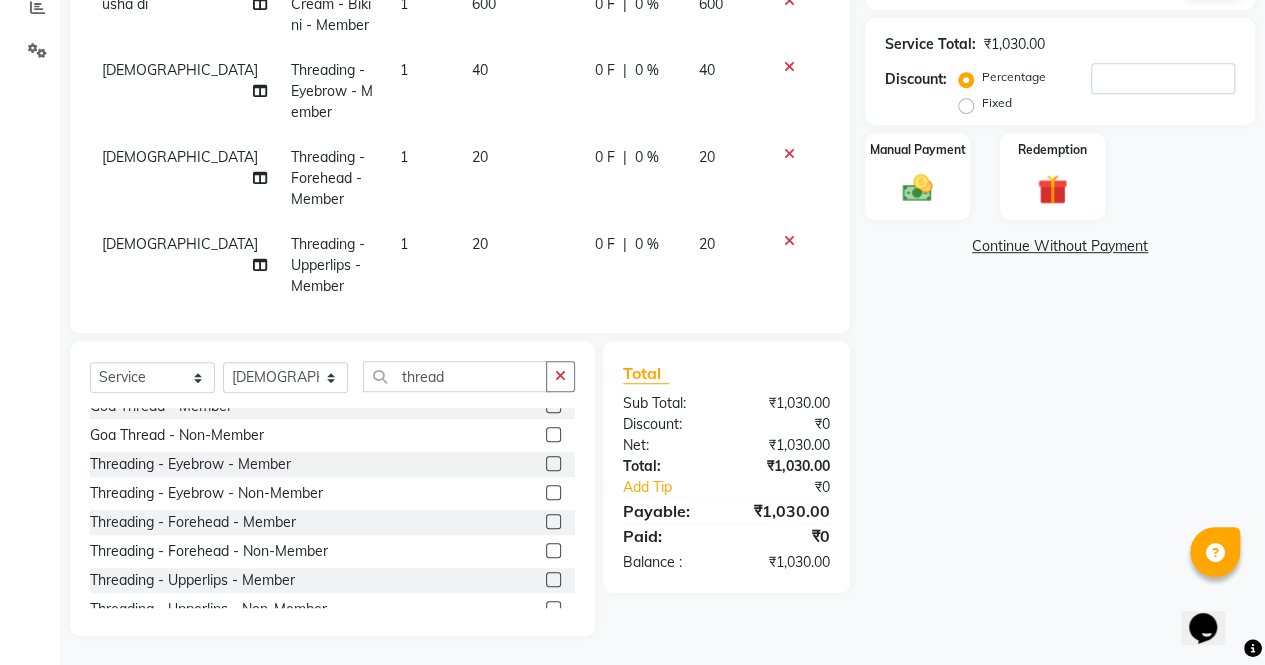 click on "Name: [PERSON_NAME]  Membership: end on [DATE] Total Visits:  2 Card on file:  0 Last Visit:   [DATE] Points:   0  Apply Discount Select Membership → Membership Coupon Code Apply Service Total:  ₹1,030.00  Discount:  Percentage   Fixed  Manual Payment Redemption  Continue Without Payment" 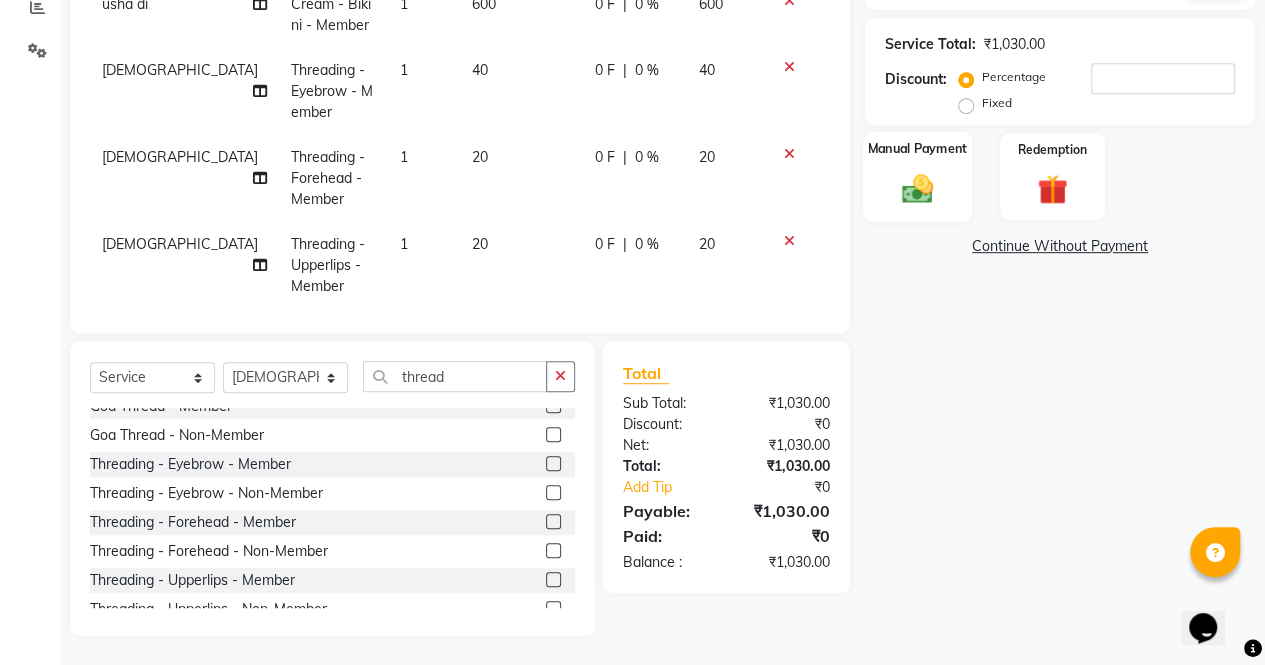 click 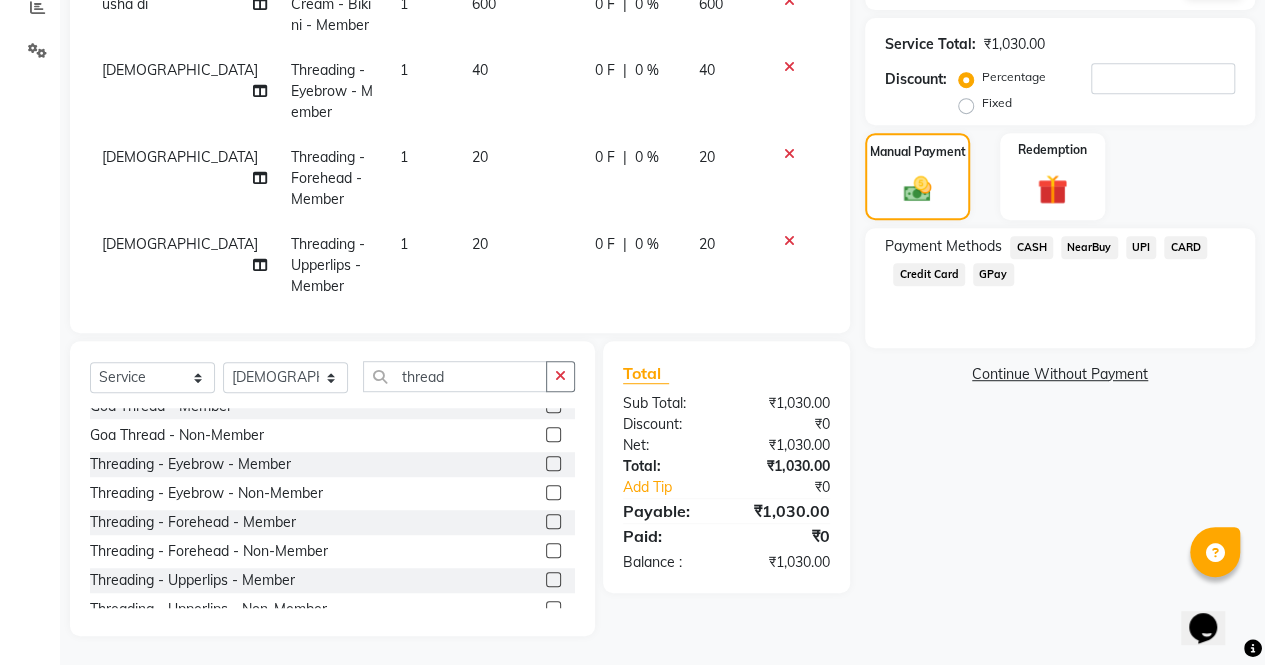 click on "UPI" 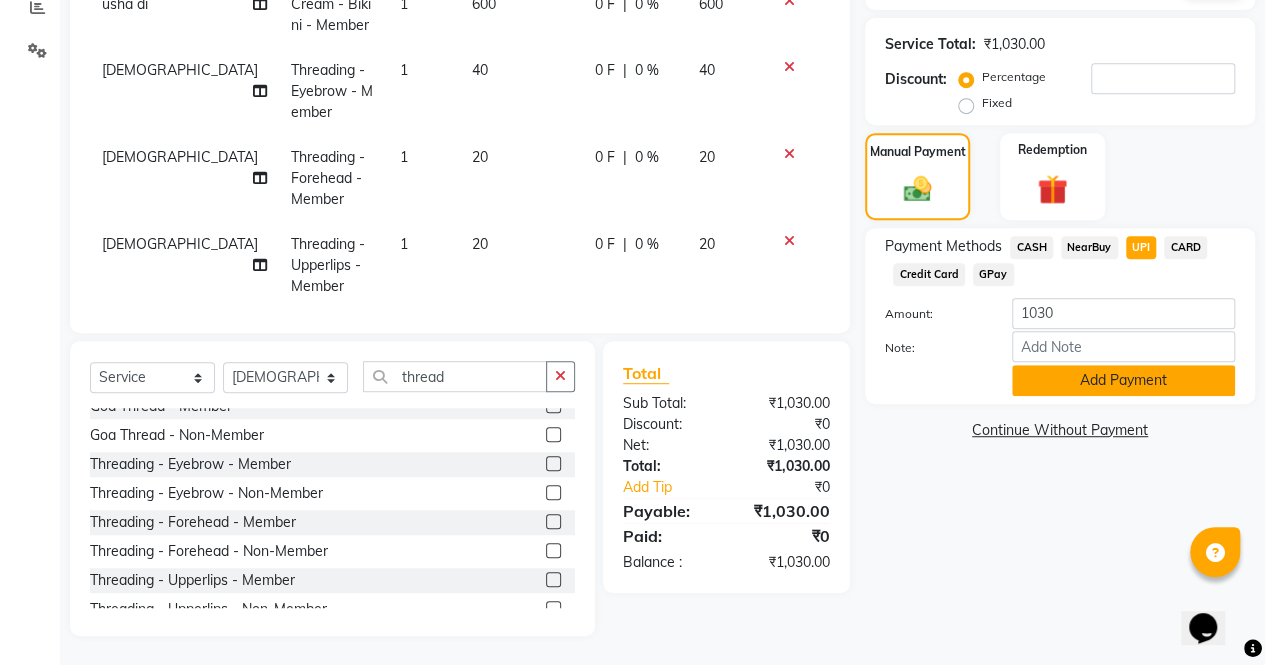 click on "Add Payment" 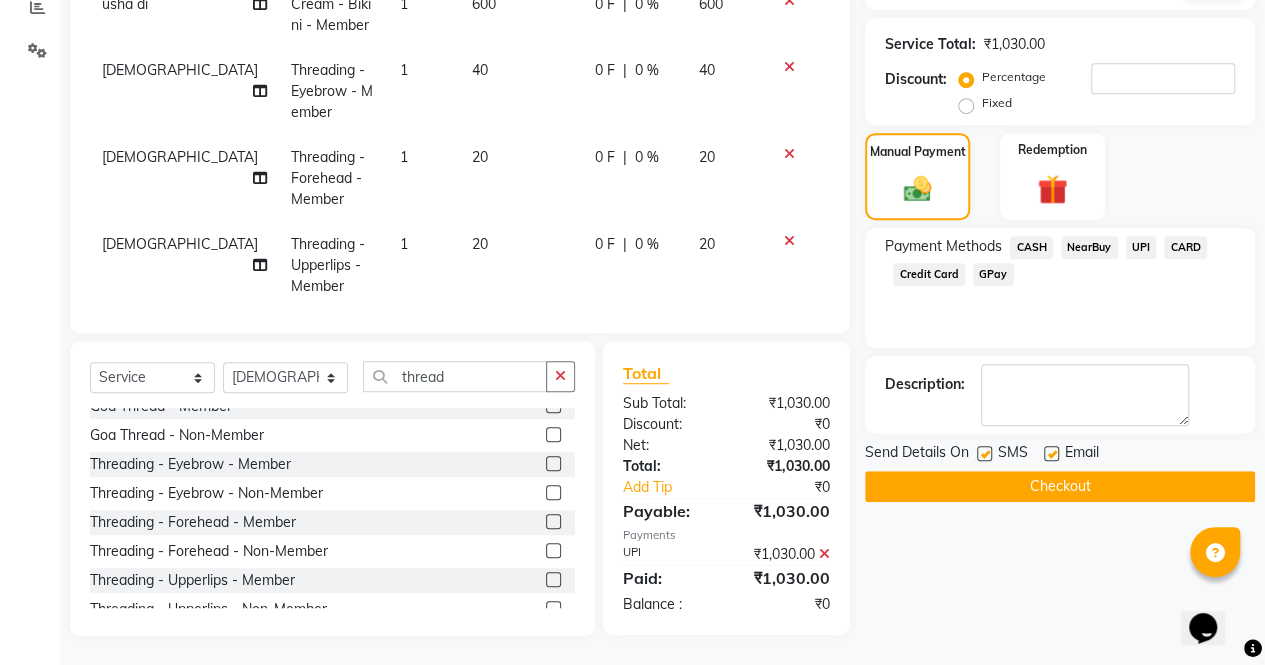 click on "Checkout" 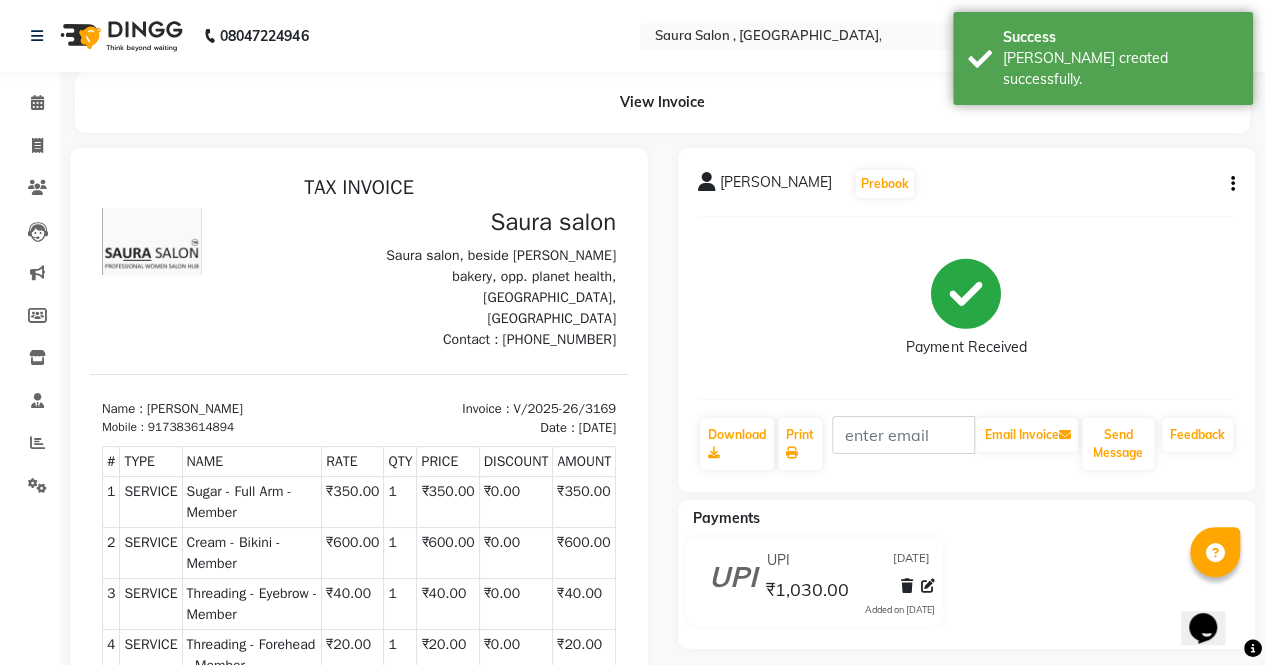 scroll, scrollTop: 0, scrollLeft: 0, axis: both 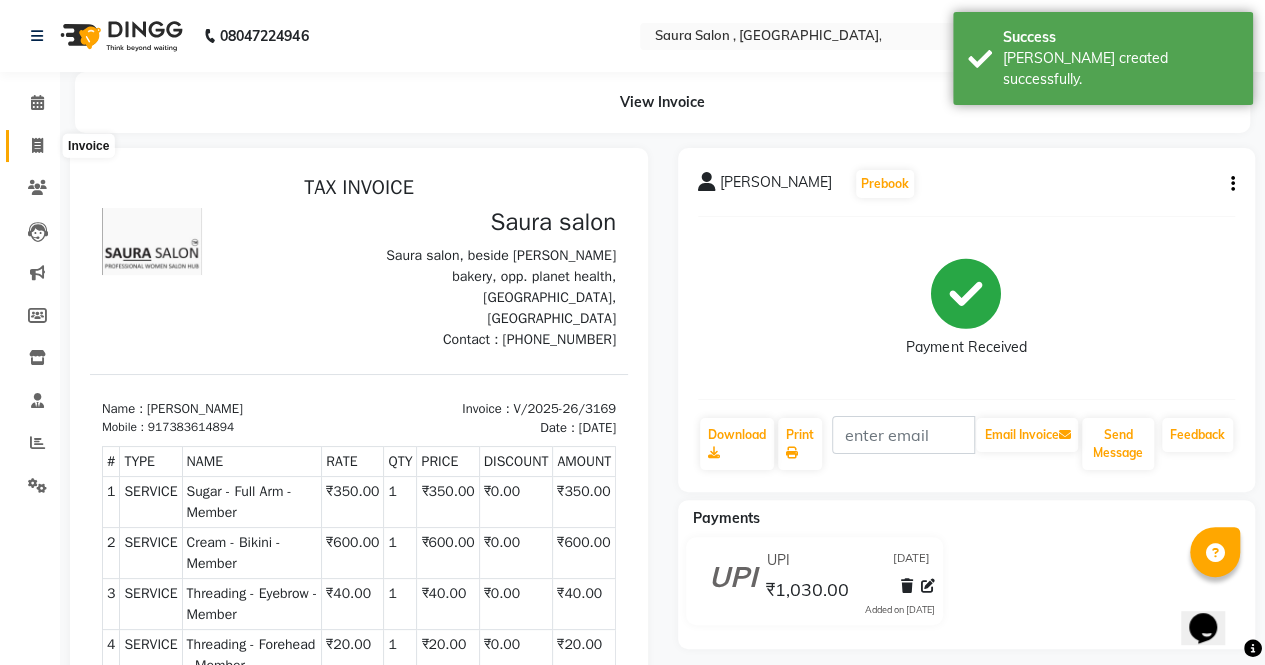 click 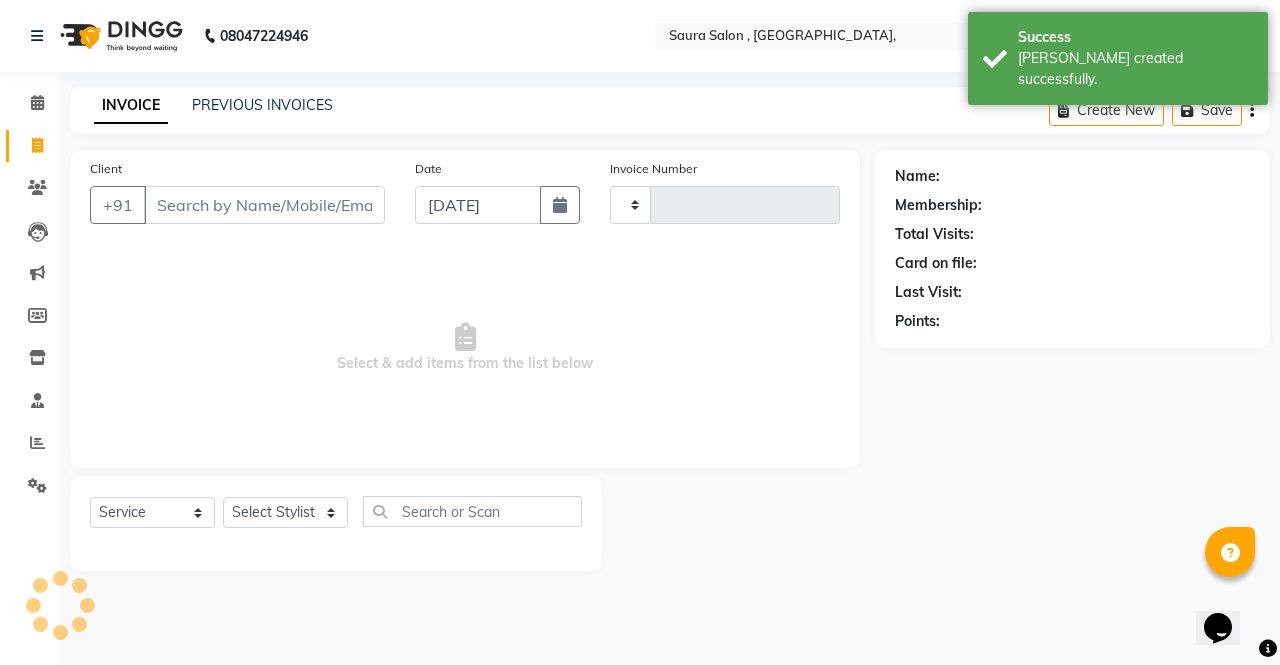 type on "3170" 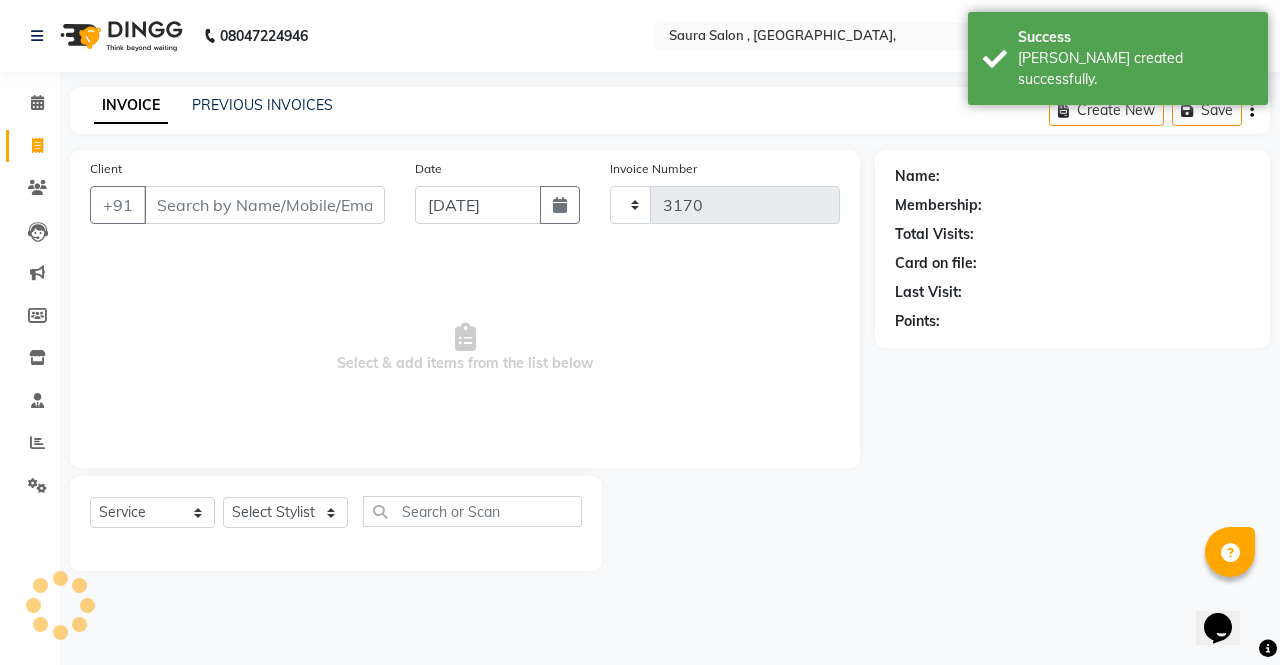 select on "6963" 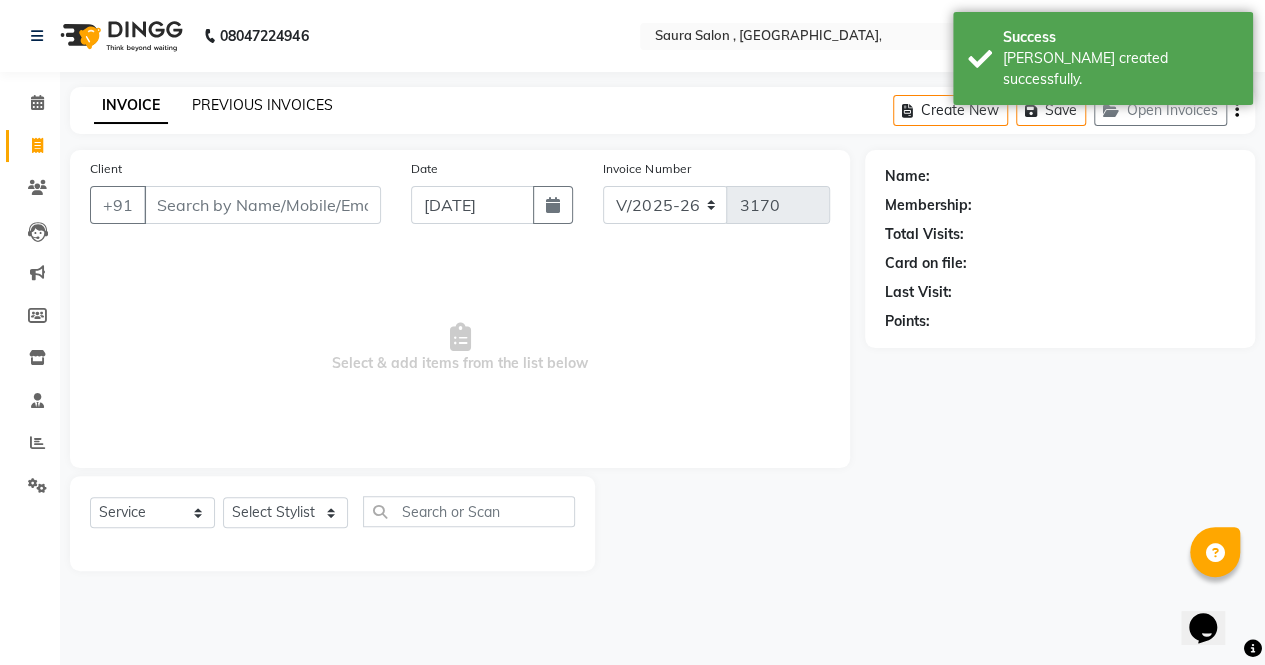 select on "57428" 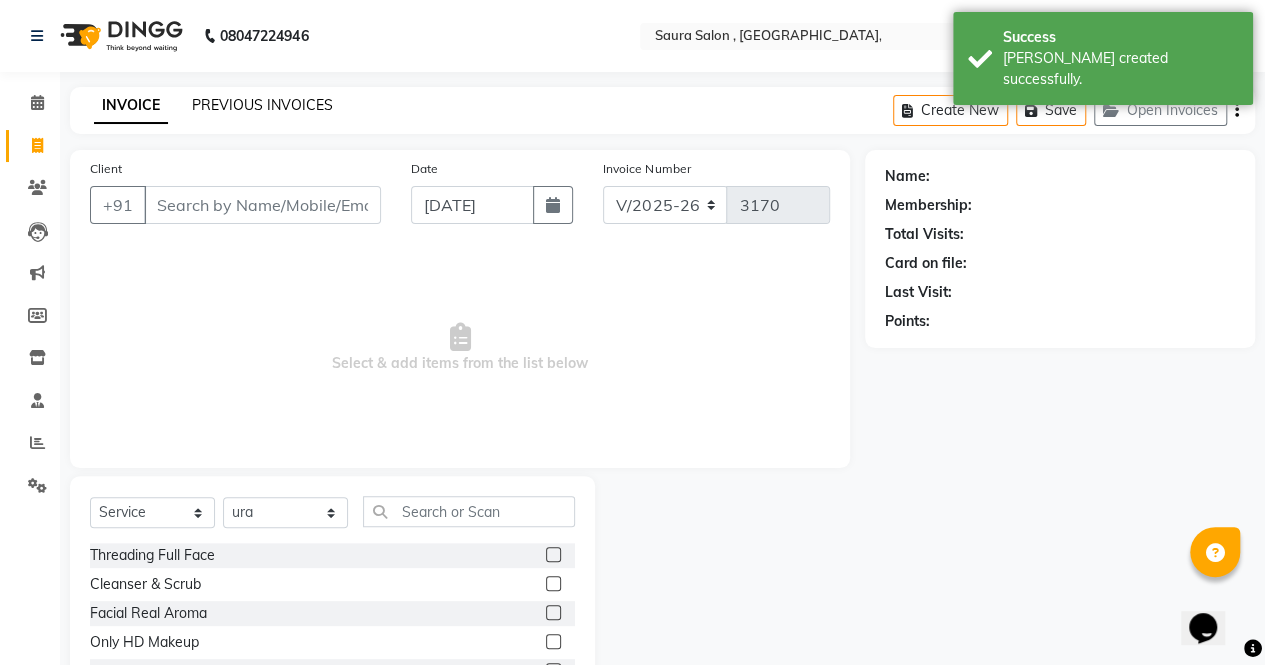 click on "PREVIOUS INVOICES" 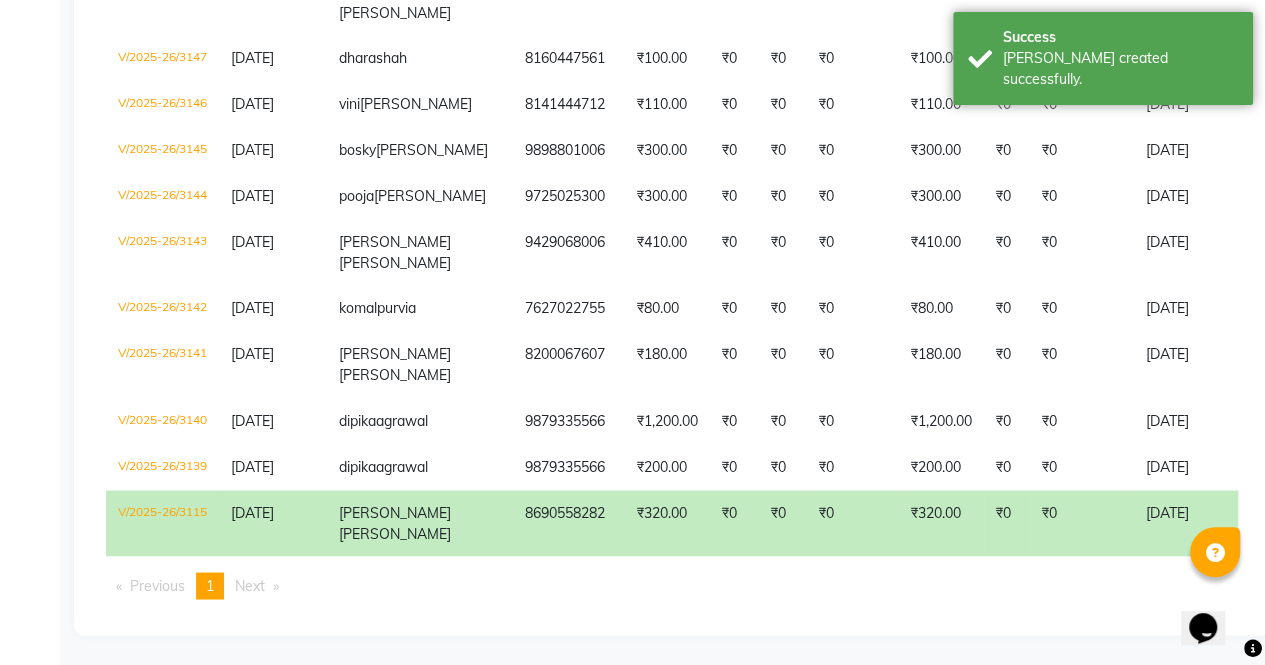 scroll, scrollTop: 1678, scrollLeft: 0, axis: vertical 